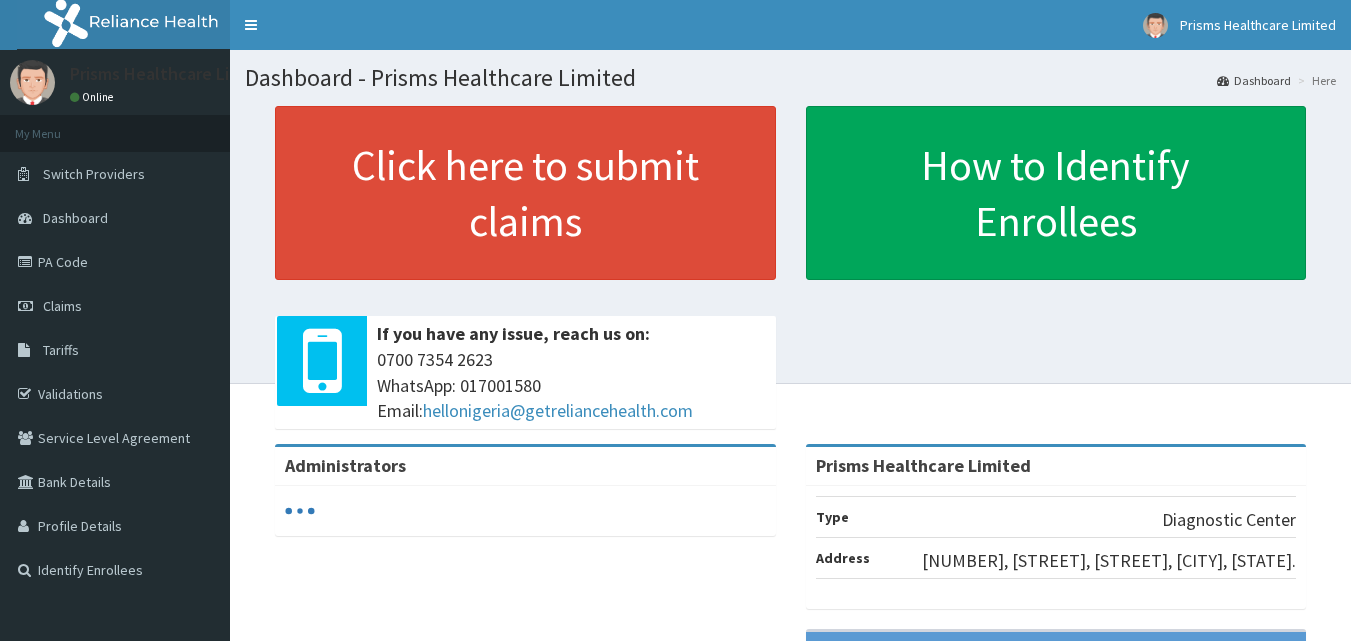 scroll, scrollTop: 0, scrollLeft: 0, axis: both 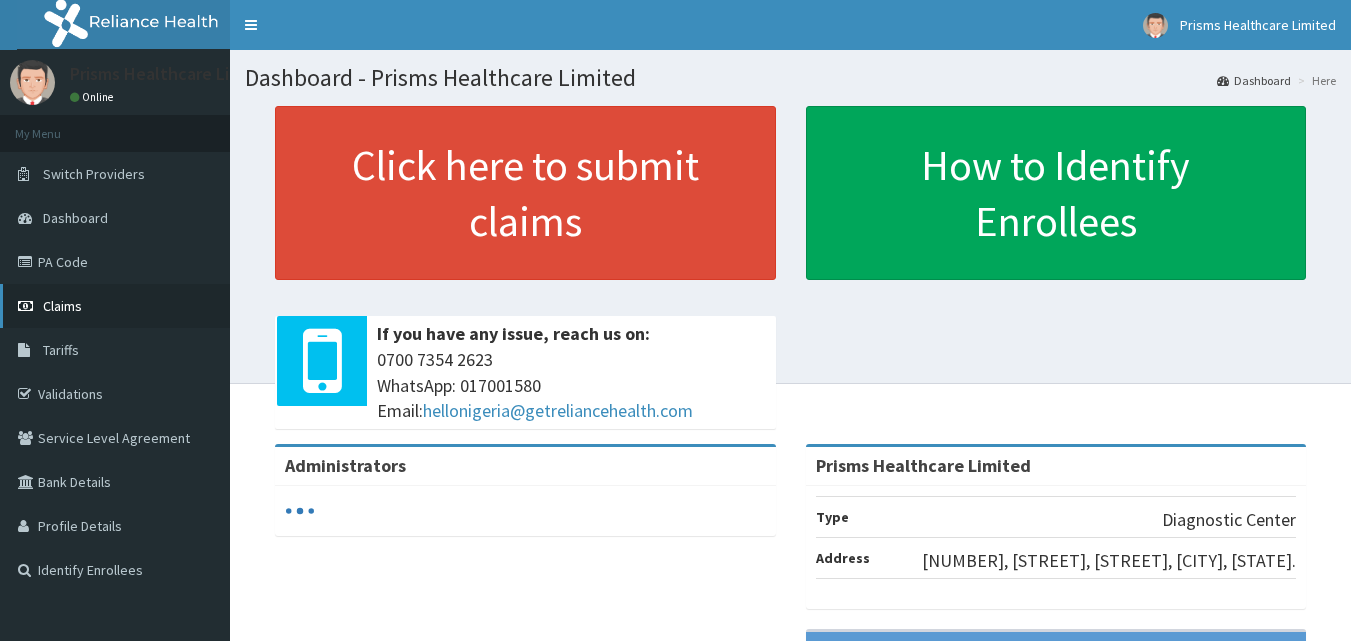 click on "Claims" at bounding box center (62, 306) 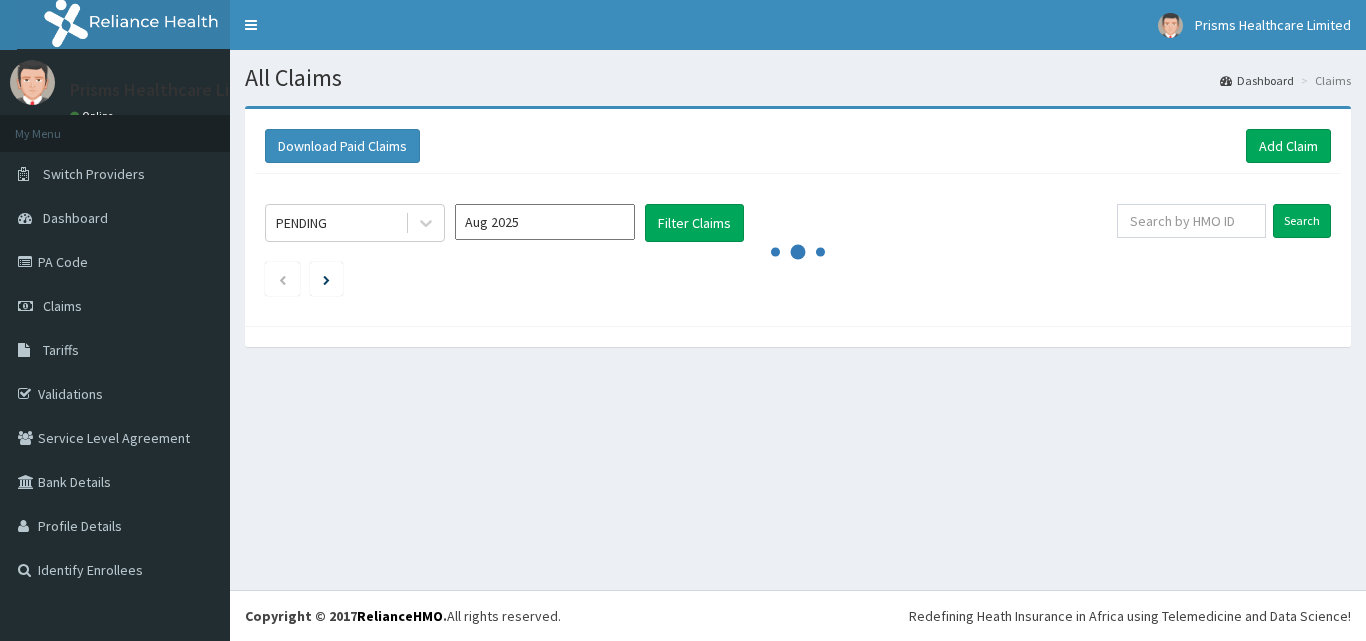 scroll, scrollTop: 0, scrollLeft: 0, axis: both 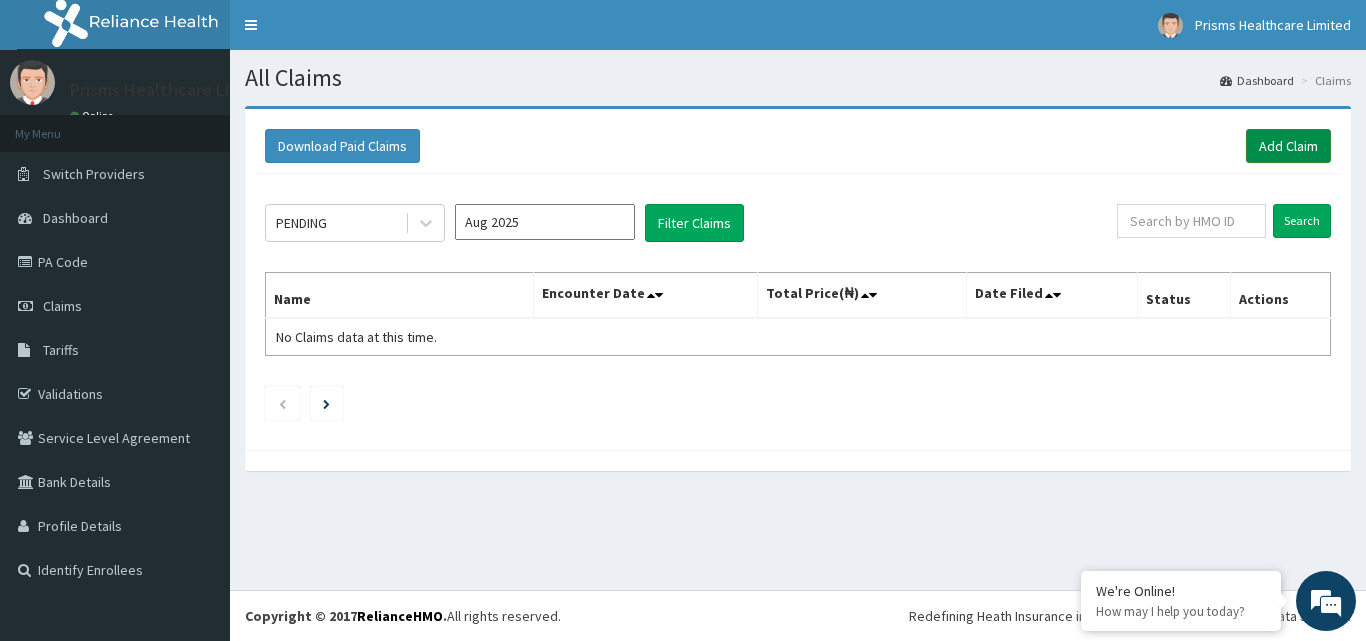 click on "Add Claim" at bounding box center (1288, 146) 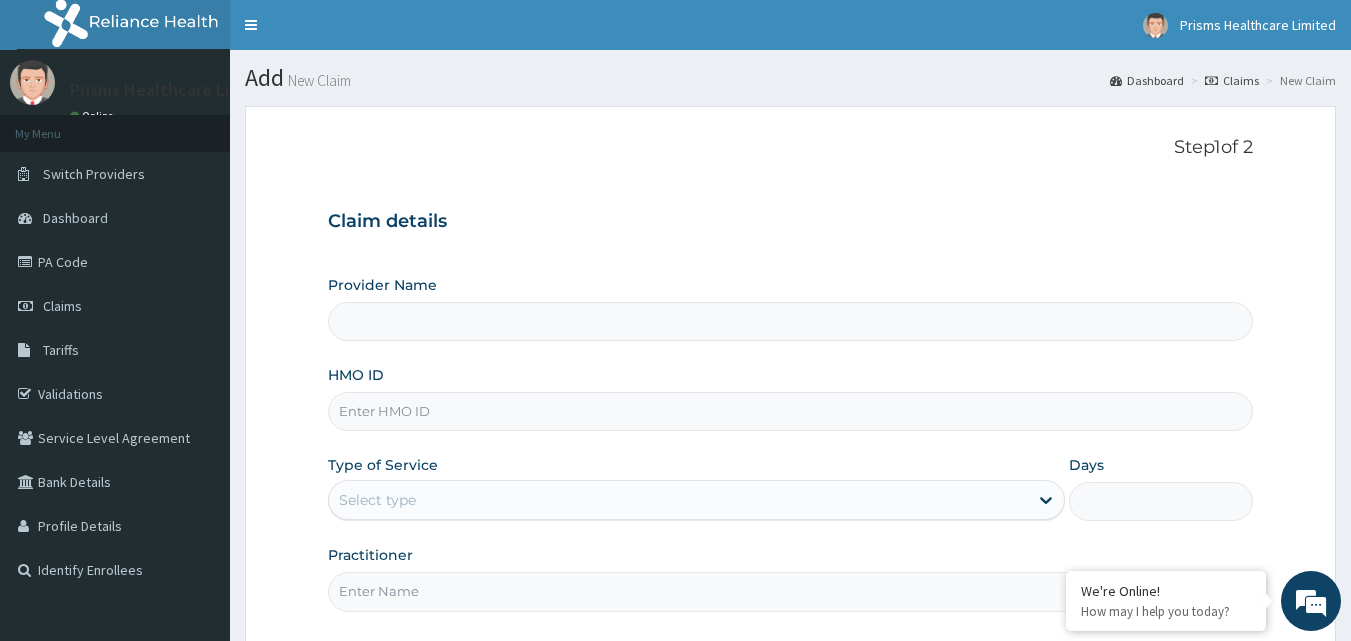 scroll, scrollTop: 0, scrollLeft: 0, axis: both 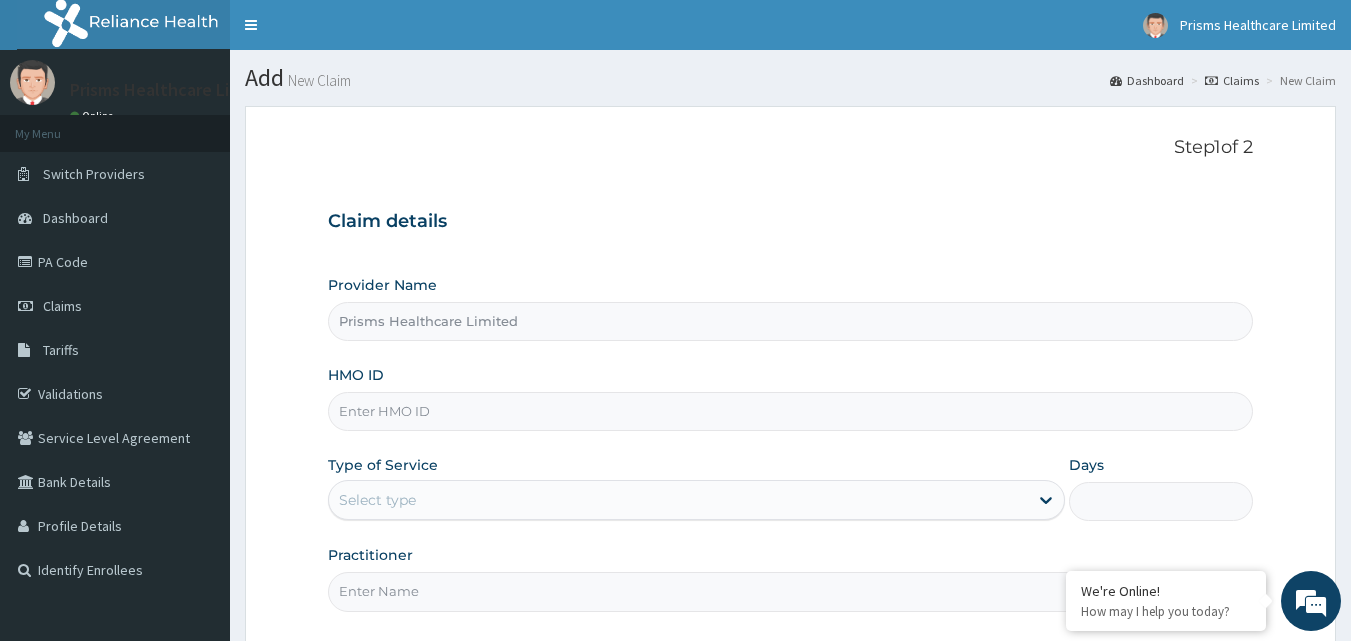 click on "HMO ID" at bounding box center (791, 411) 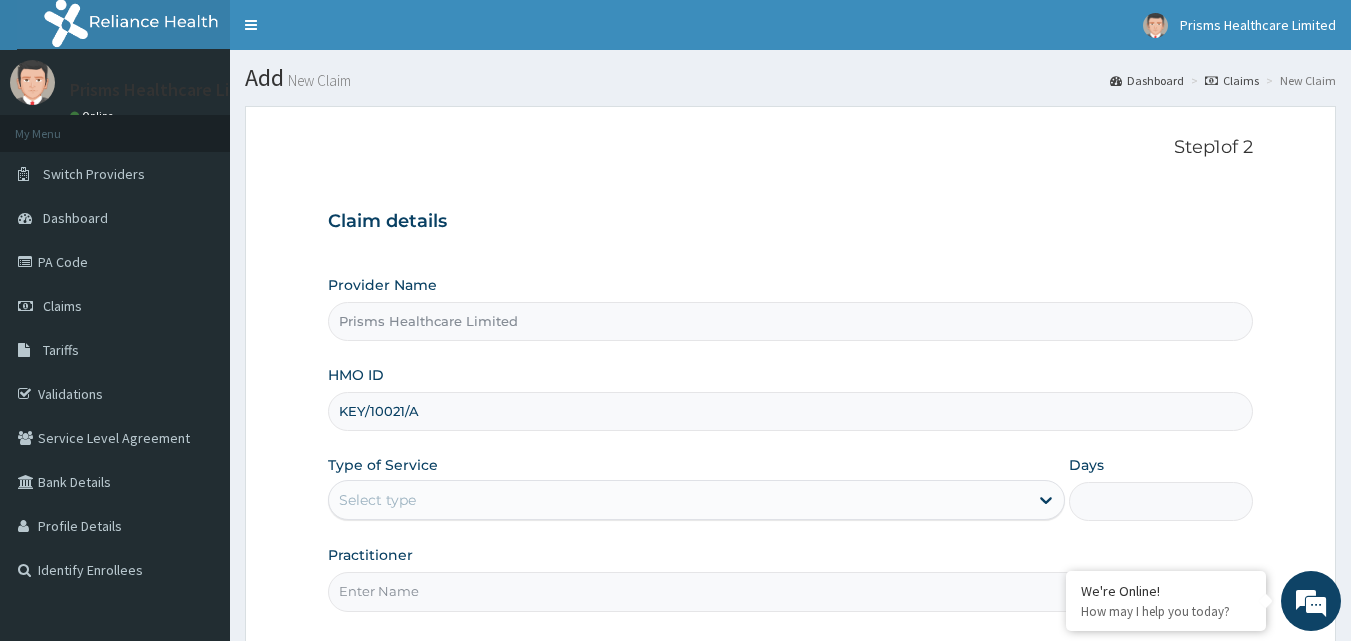scroll, scrollTop: 100, scrollLeft: 0, axis: vertical 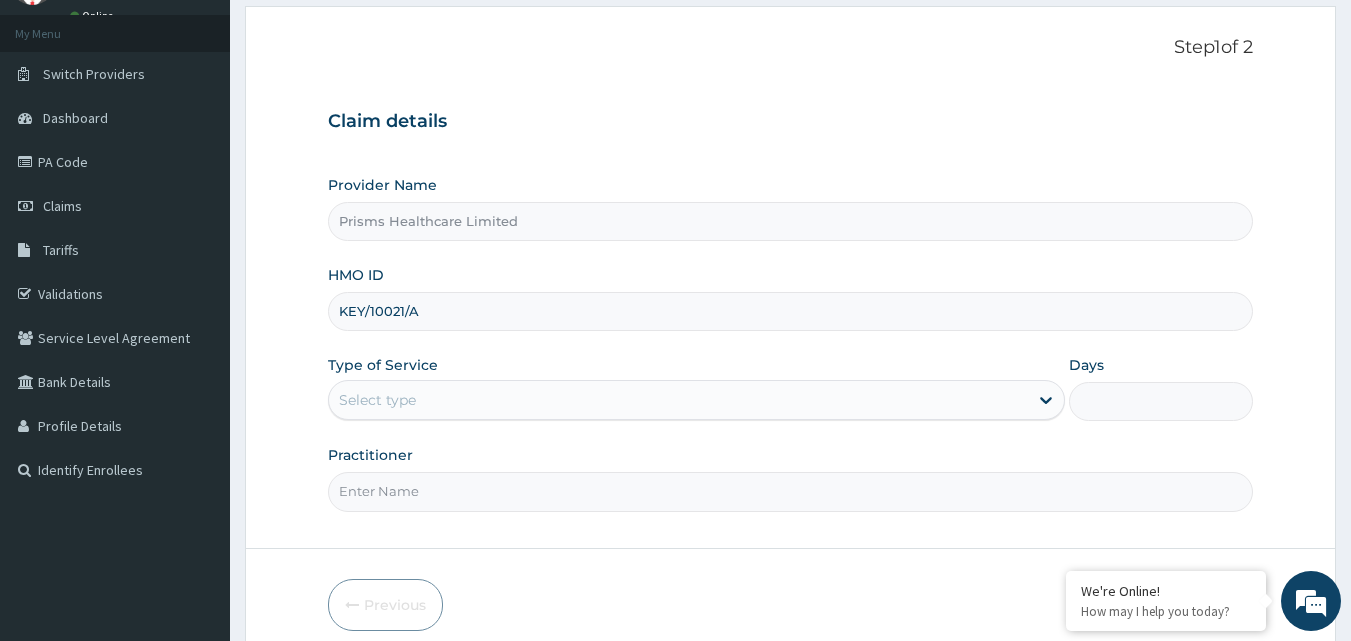 type on "KEY/10021/A" 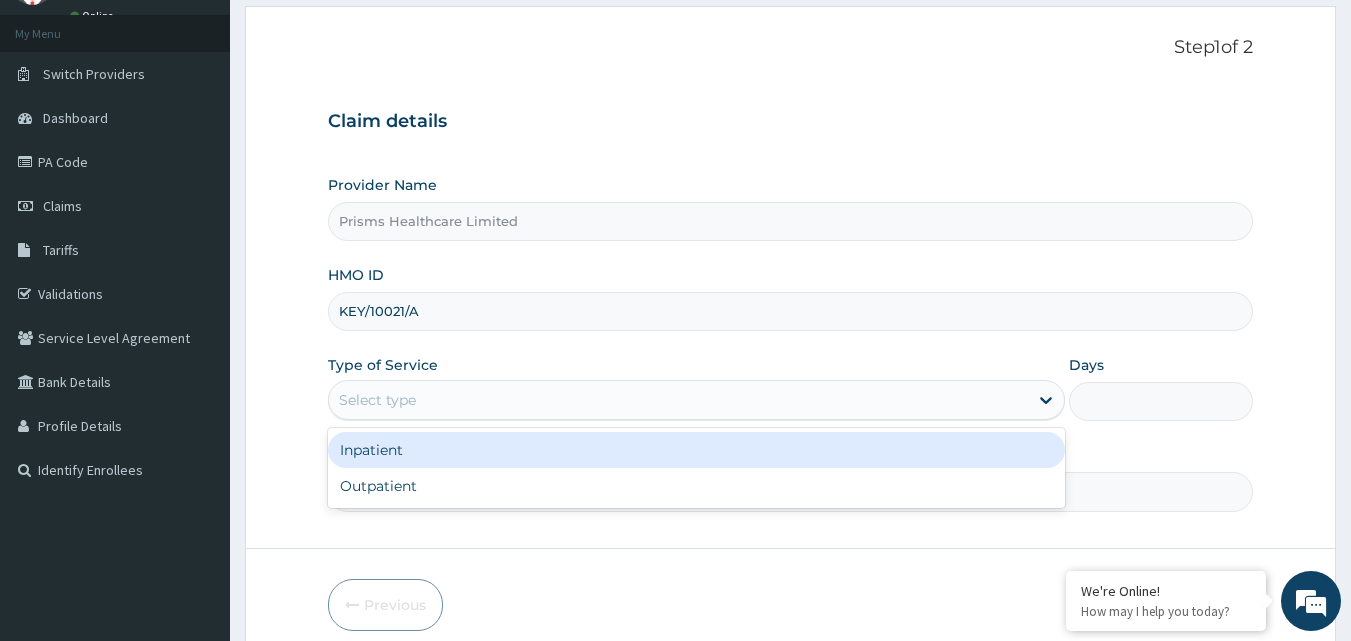 click on "Select type" at bounding box center (377, 400) 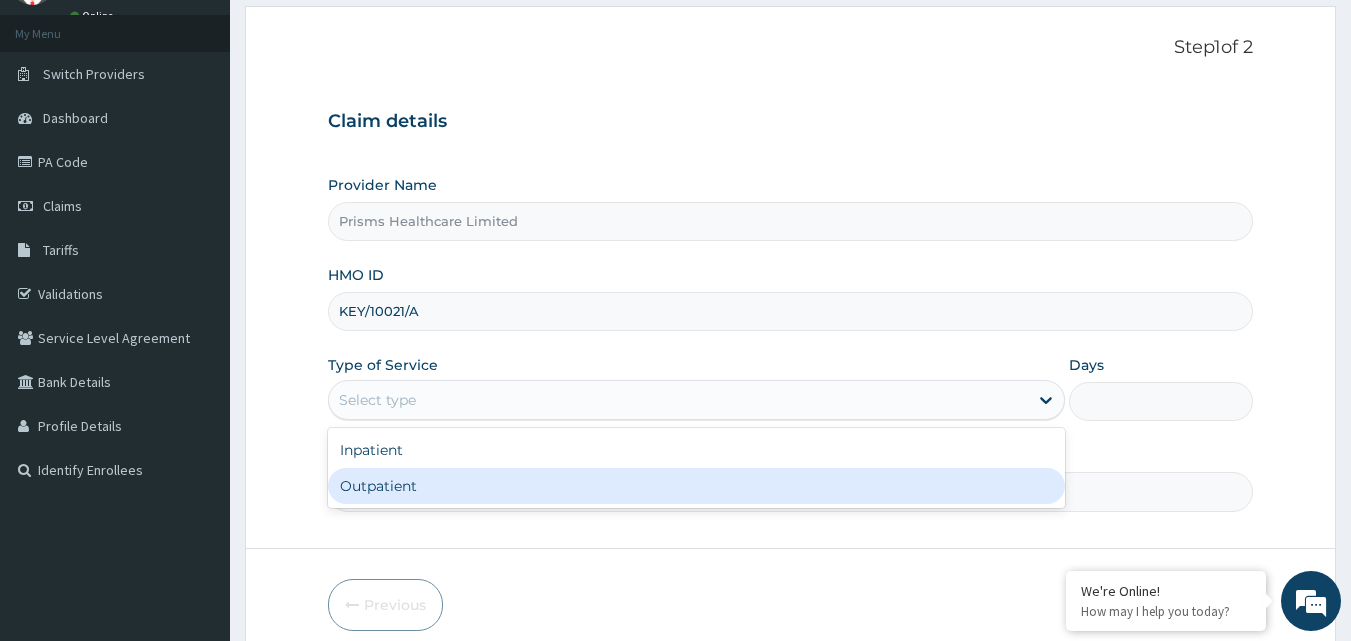 click on "Outpatient" at bounding box center (696, 486) 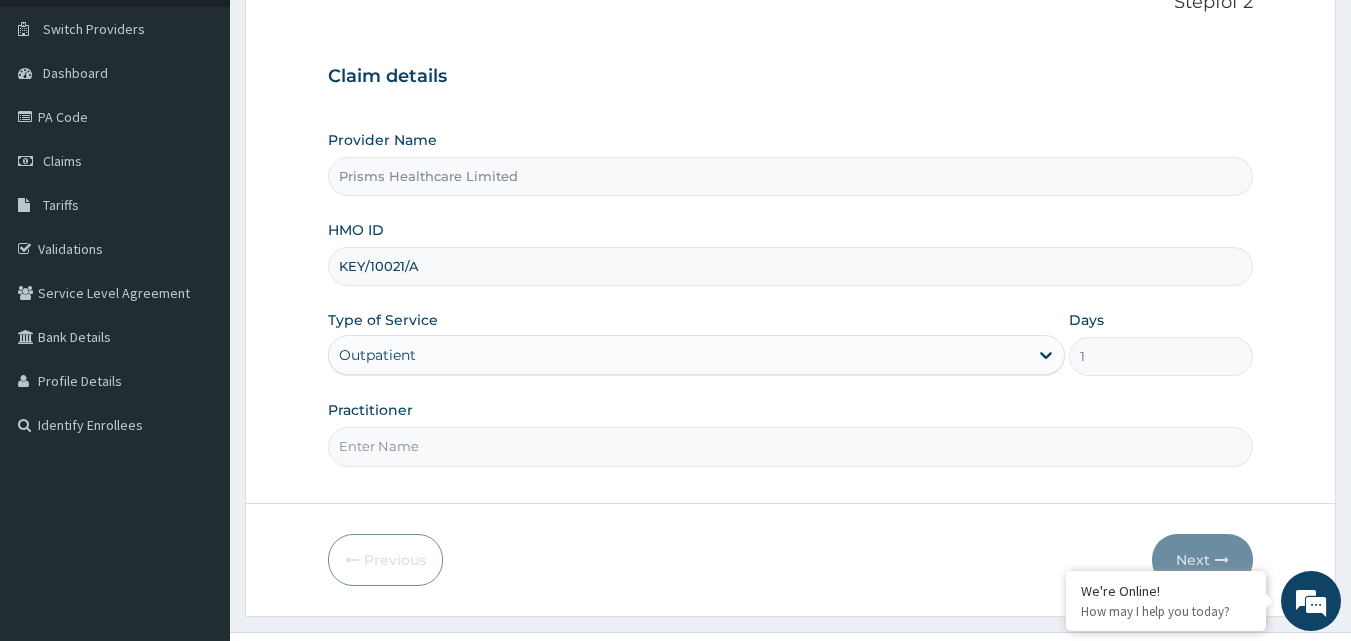 scroll, scrollTop: 187, scrollLeft: 0, axis: vertical 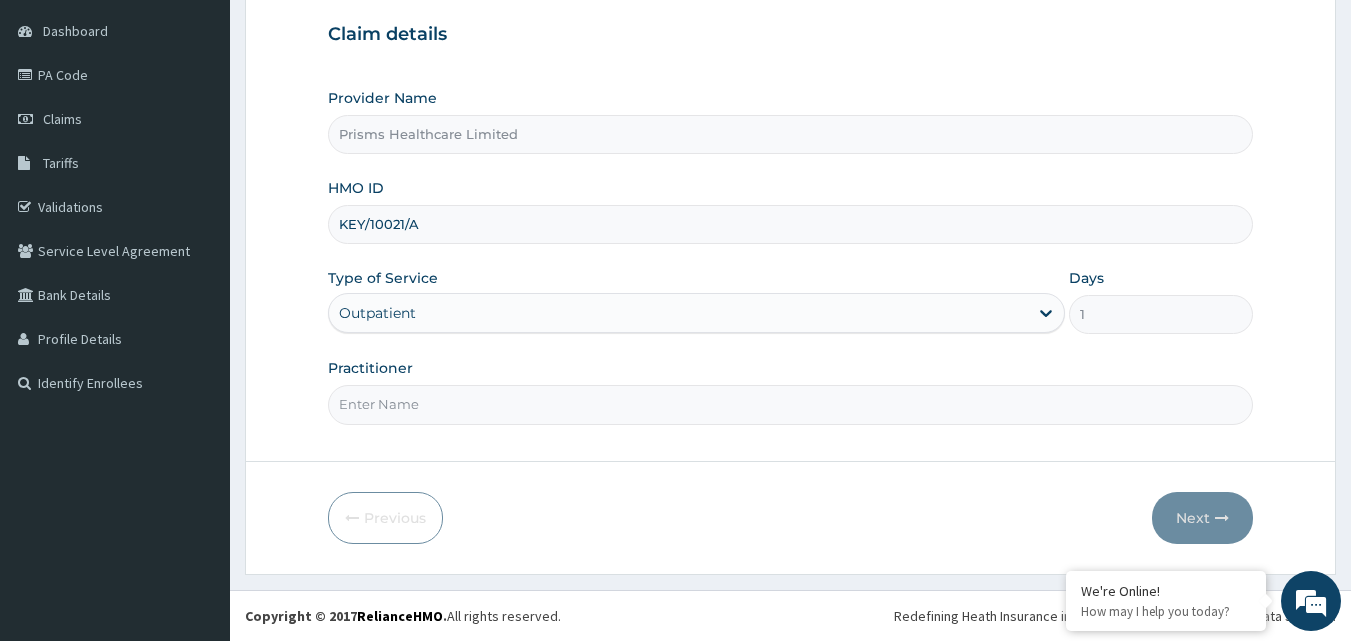 click on "Practitioner" at bounding box center [791, 404] 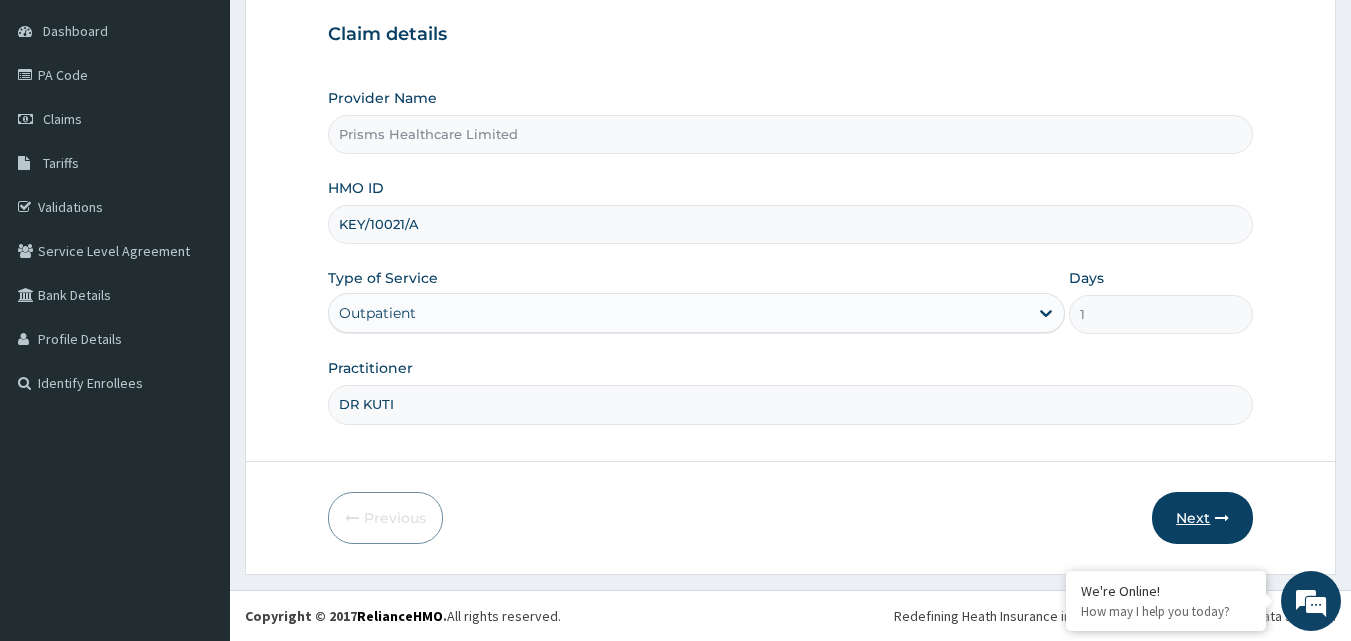 type on "DR KUTI" 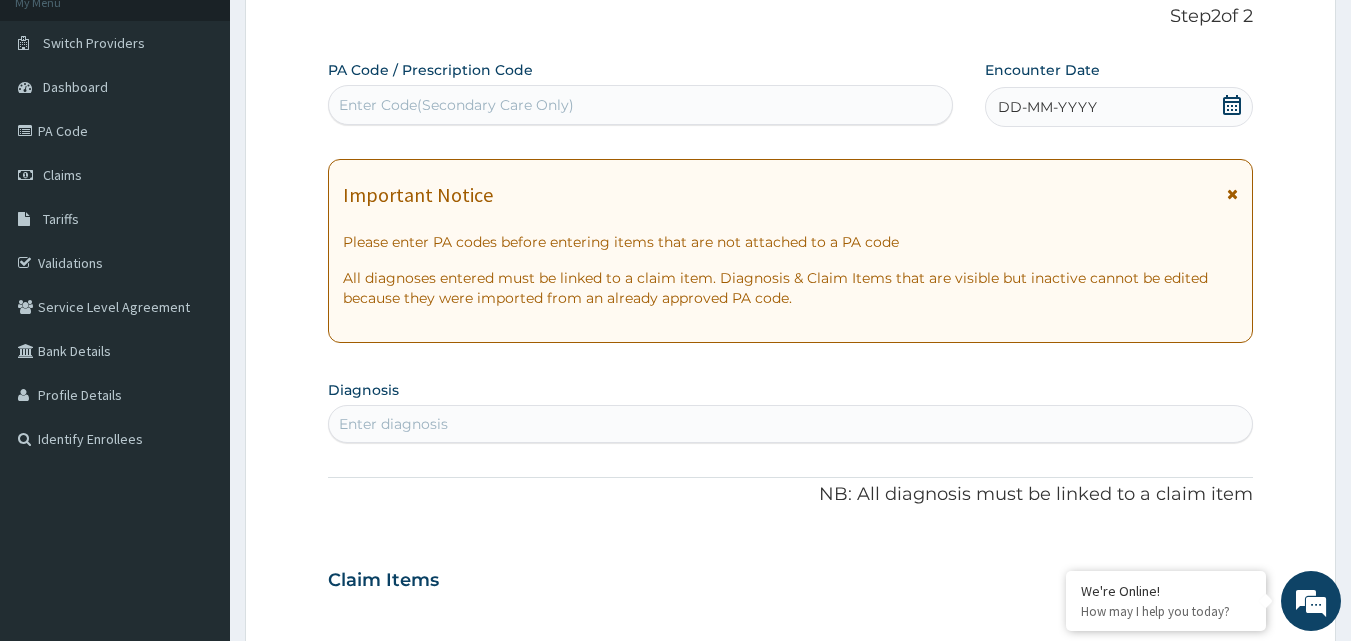 scroll, scrollTop: 87, scrollLeft: 0, axis: vertical 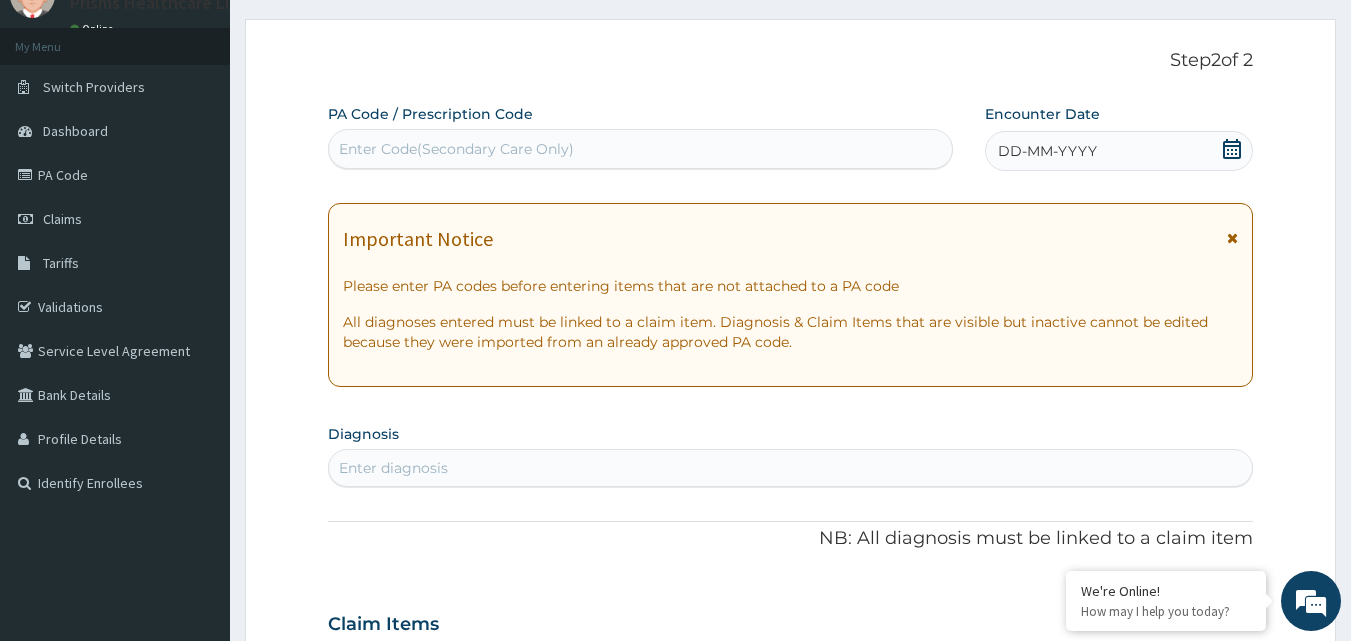 click on "Enter Code(Secondary Care Only)" at bounding box center (456, 149) 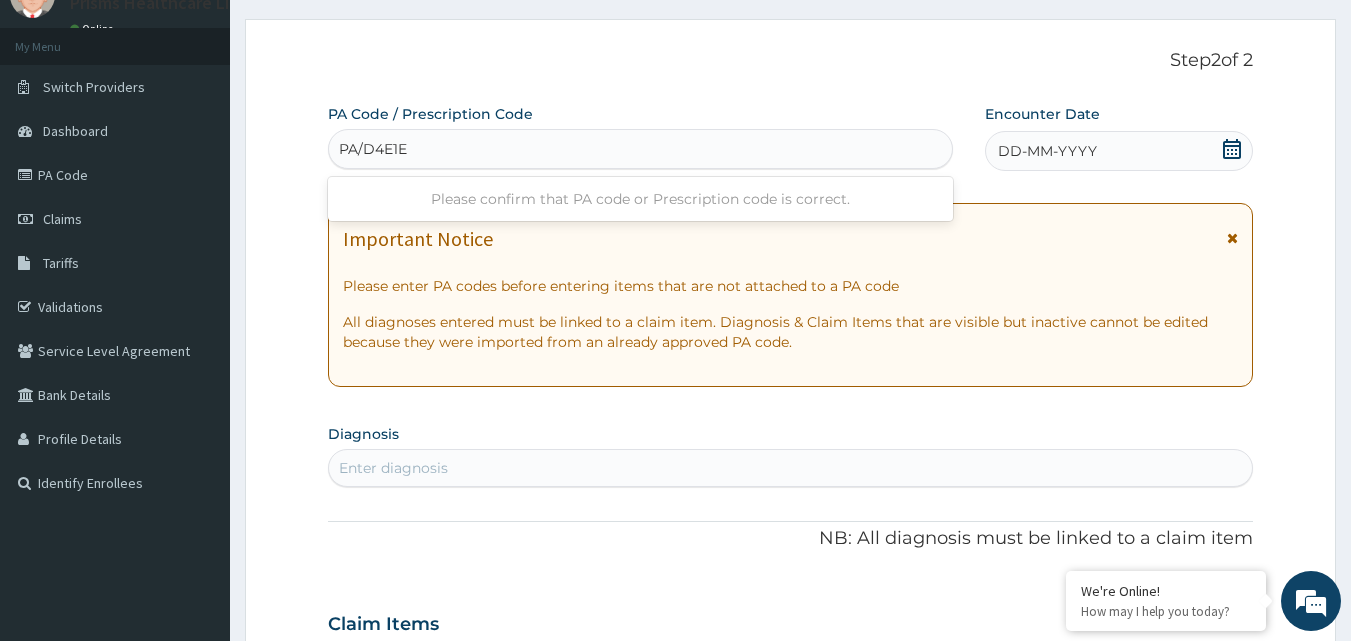 type on "PA/D4E1EE" 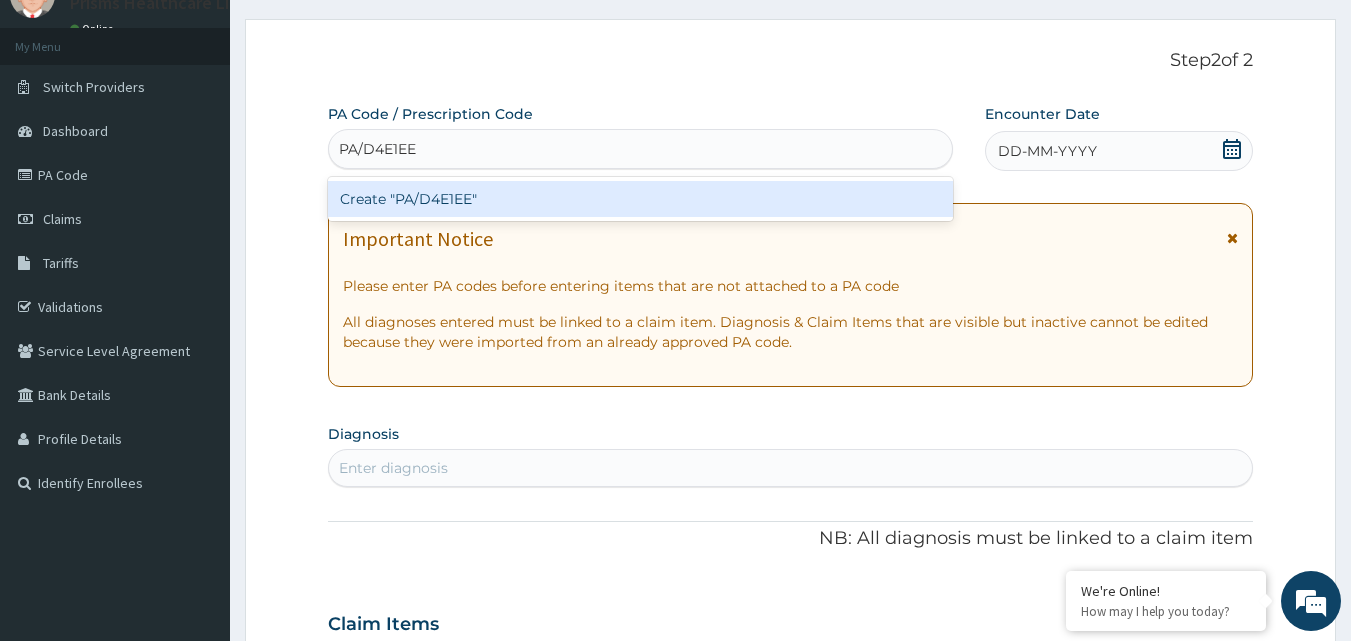 click on "Create "PA/D4E1EE"" at bounding box center [641, 199] 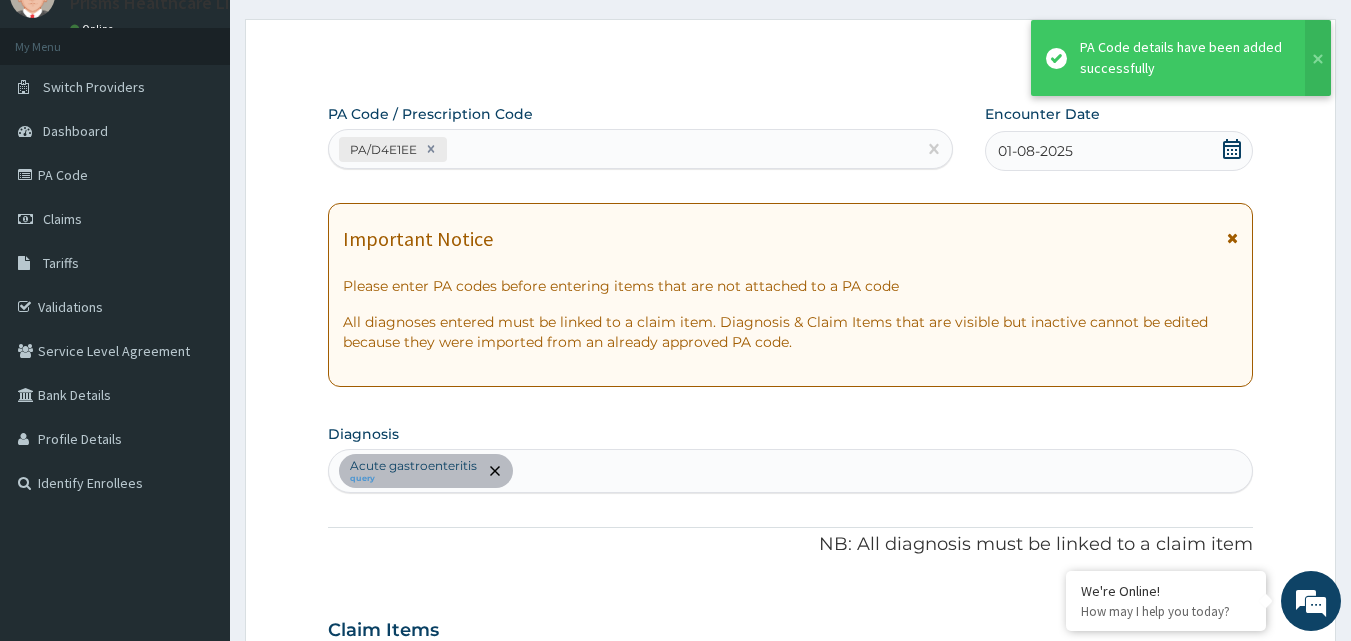 scroll, scrollTop: 581, scrollLeft: 0, axis: vertical 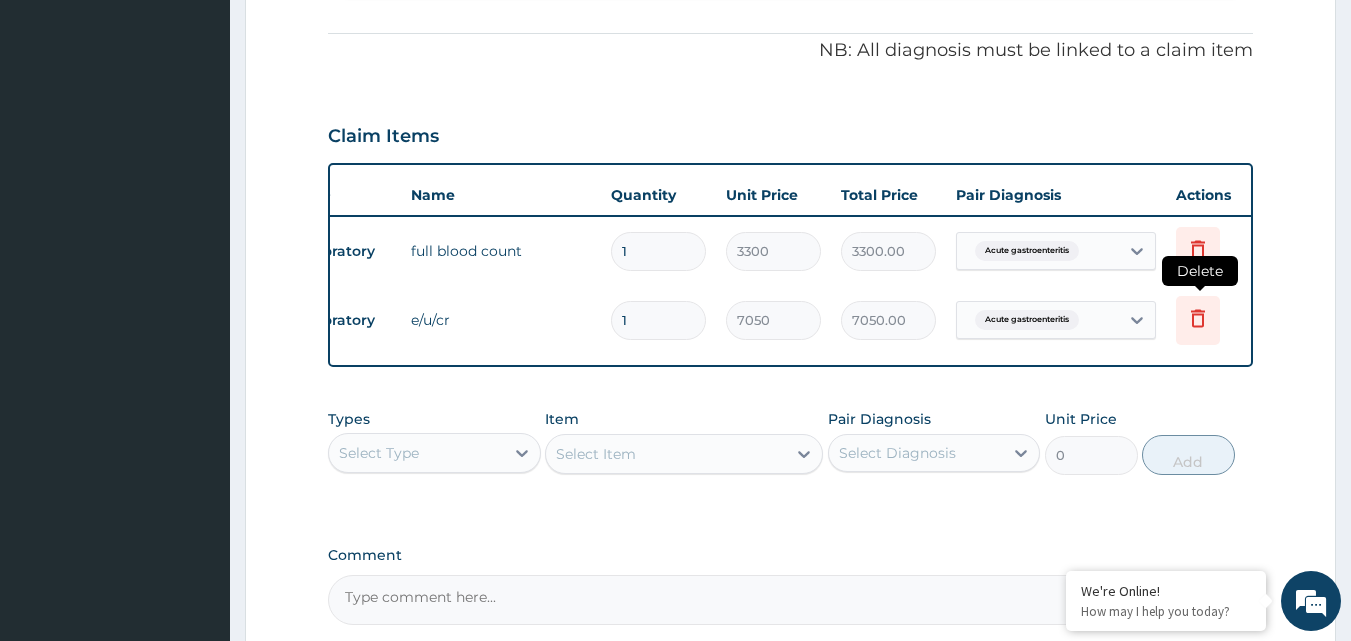 click 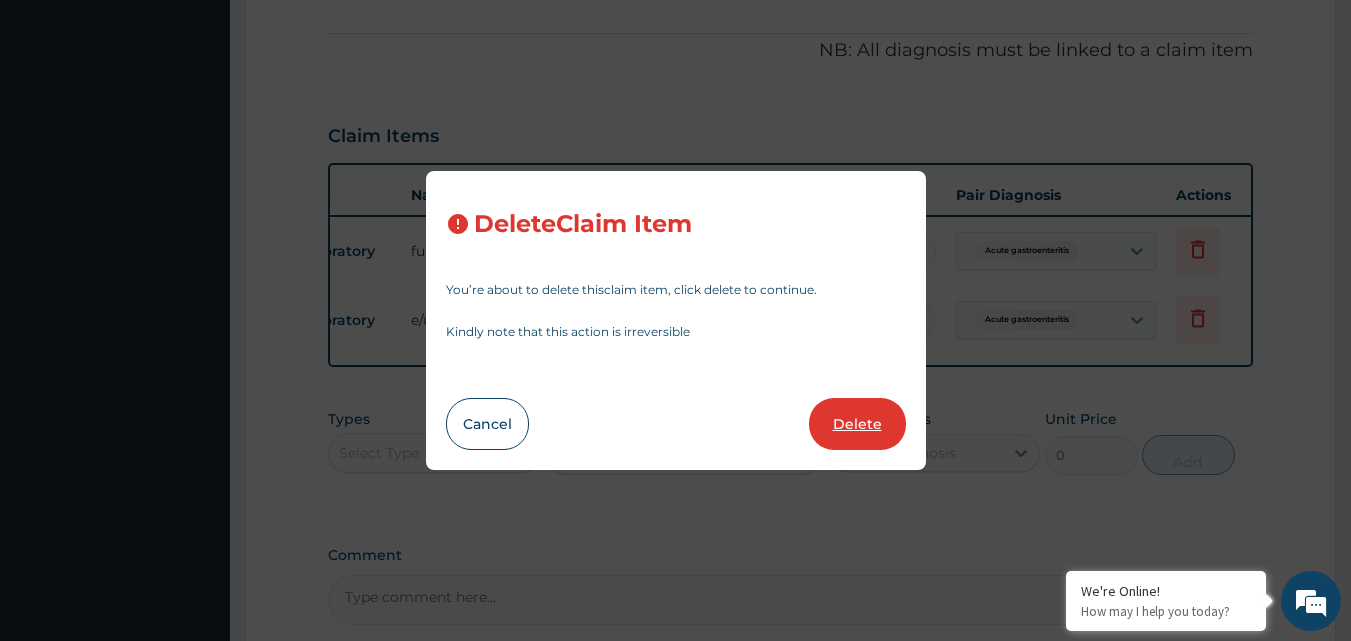 click on "Delete" at bounding box center (857, 424) 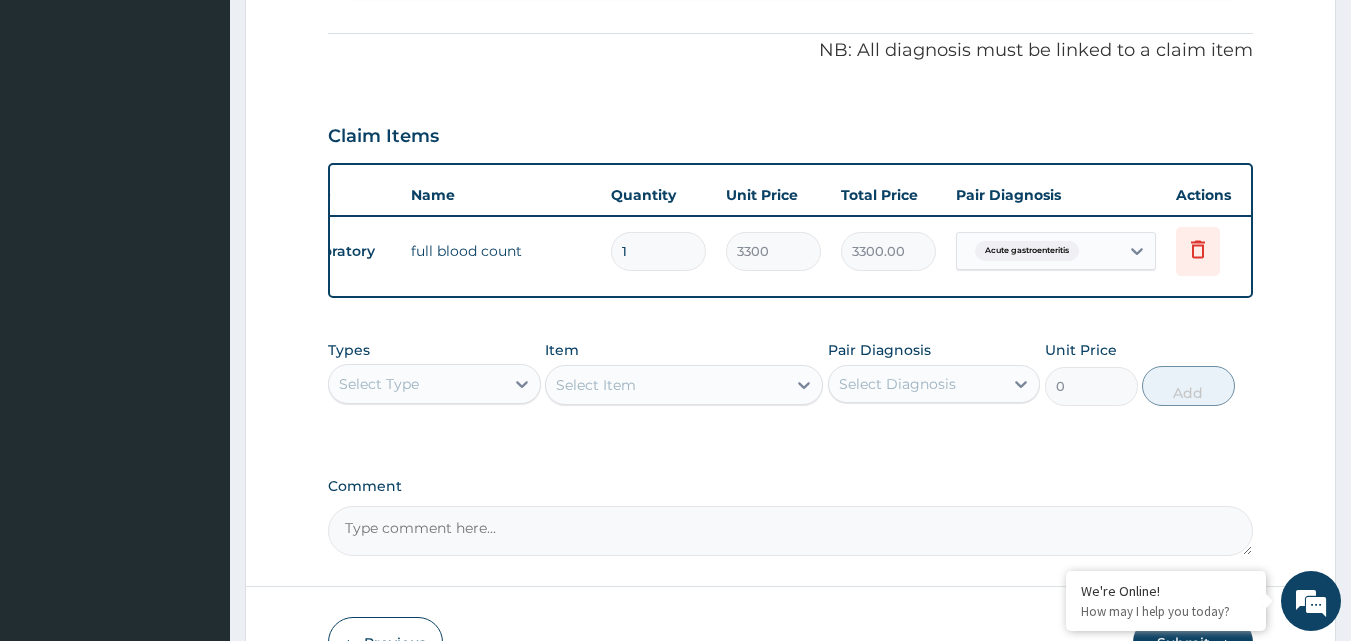 drag, startPoint x: 791, startPoint y: 295, endPoint x: 780, endPoint y: 316, distance: 23.70654 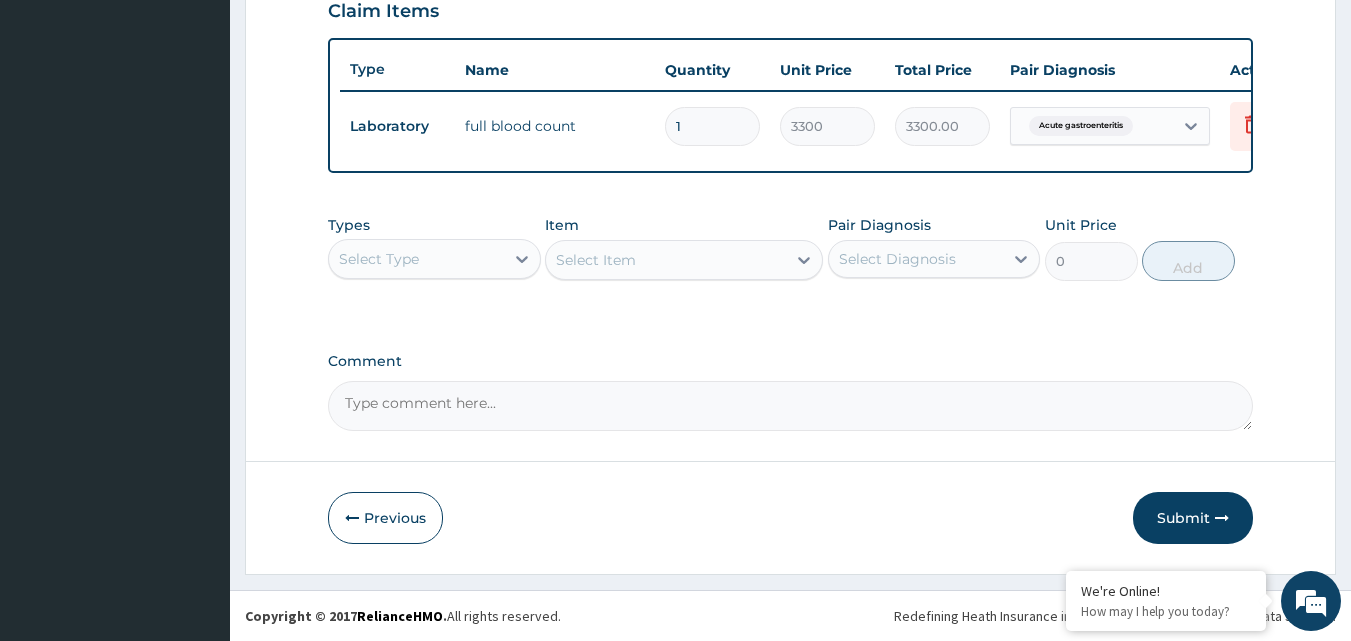 scroll, scrollTop: 721, scrollLeft: 0, axis: vertical 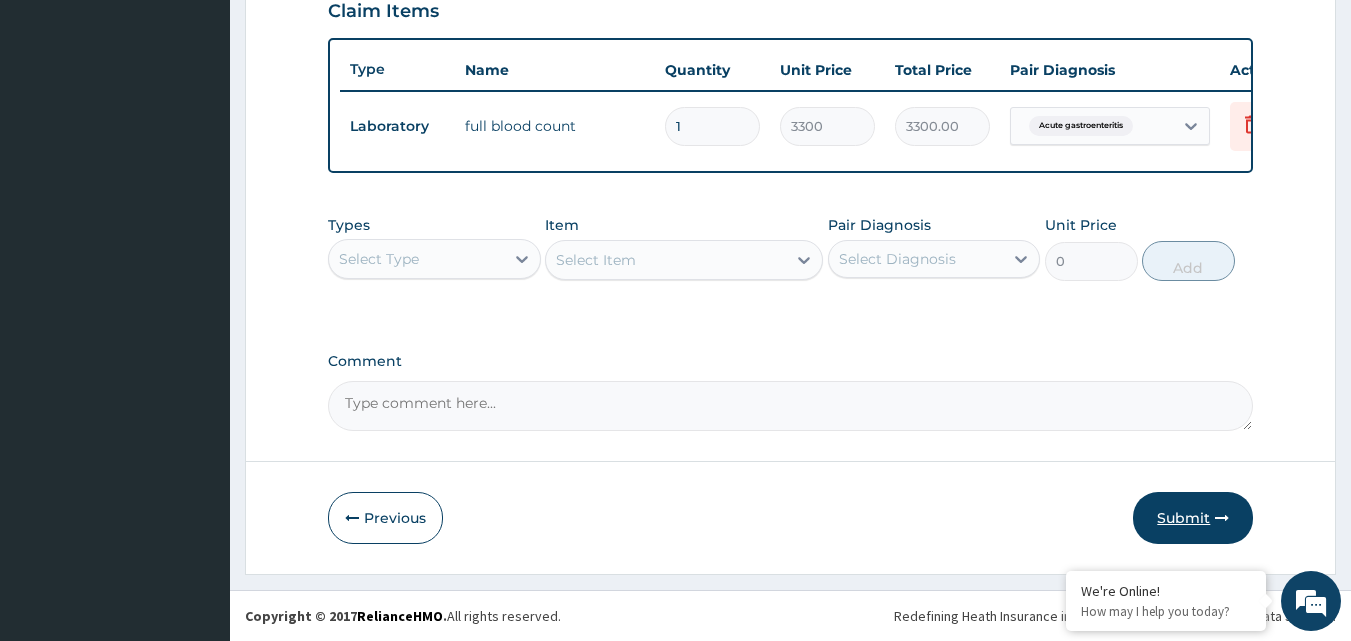 click on "Submit" at bounding box center [1193, 518] 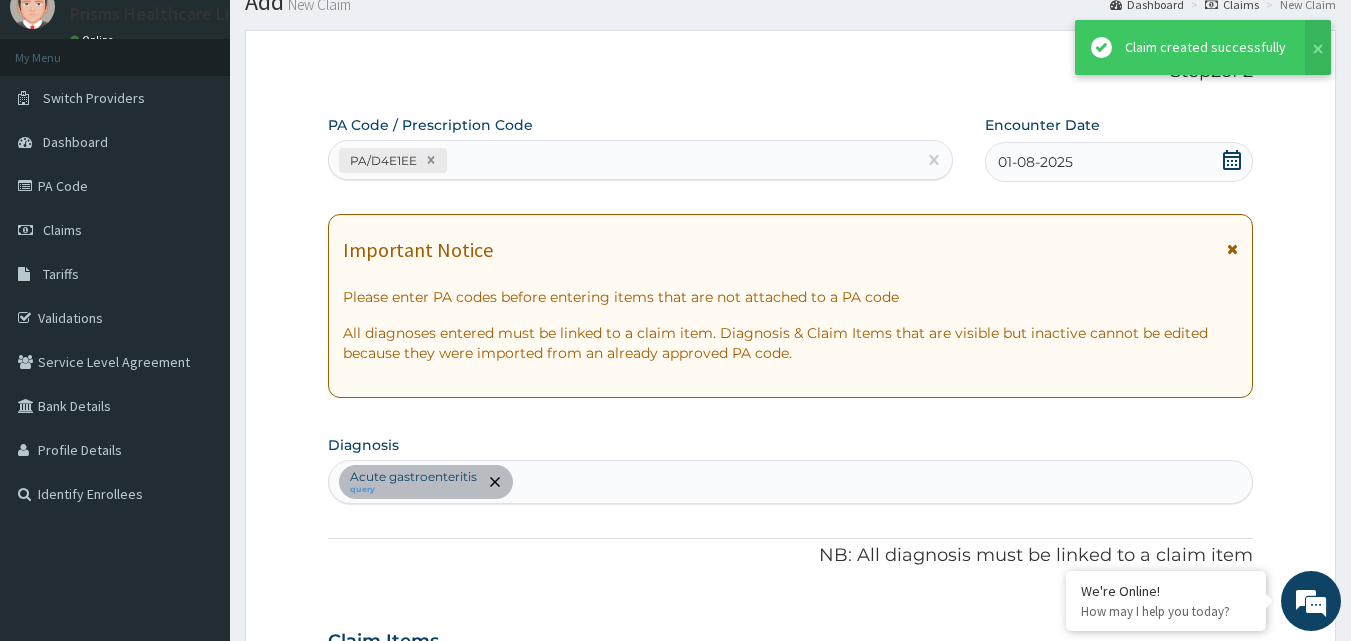 scroll, scrollTop: 721, scrollLeft: 0, axis: vertical 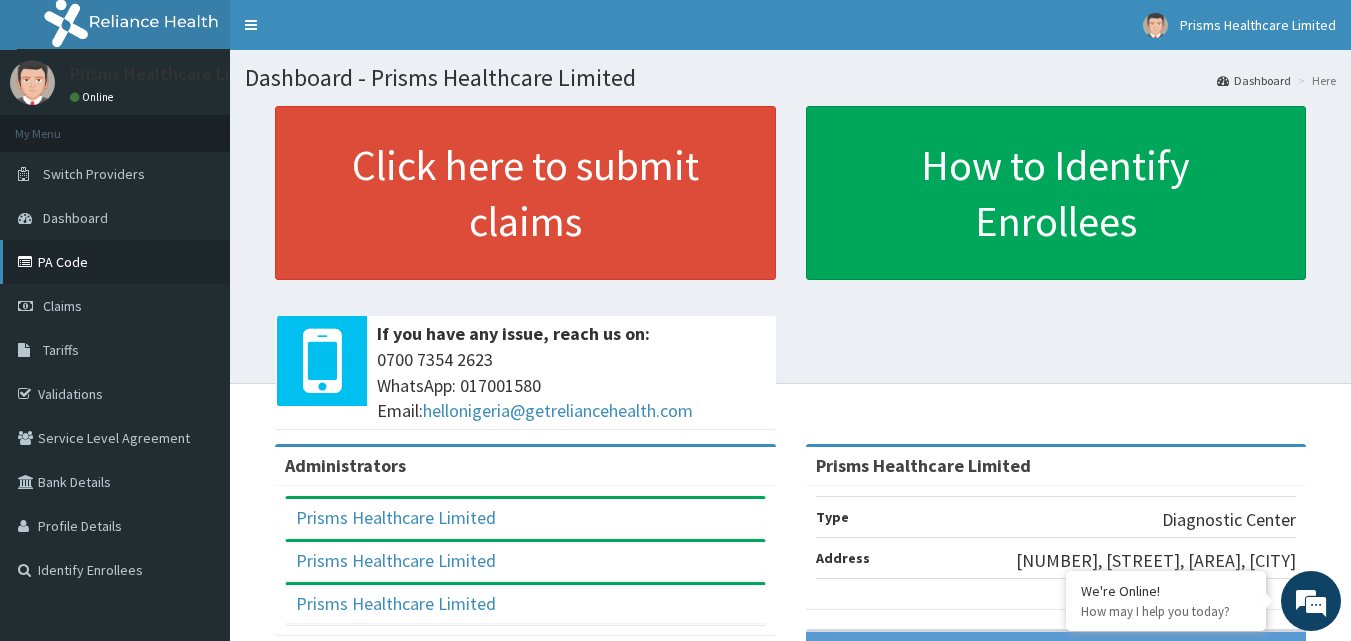 click on "PA Code" at bounding box center [115, 262] 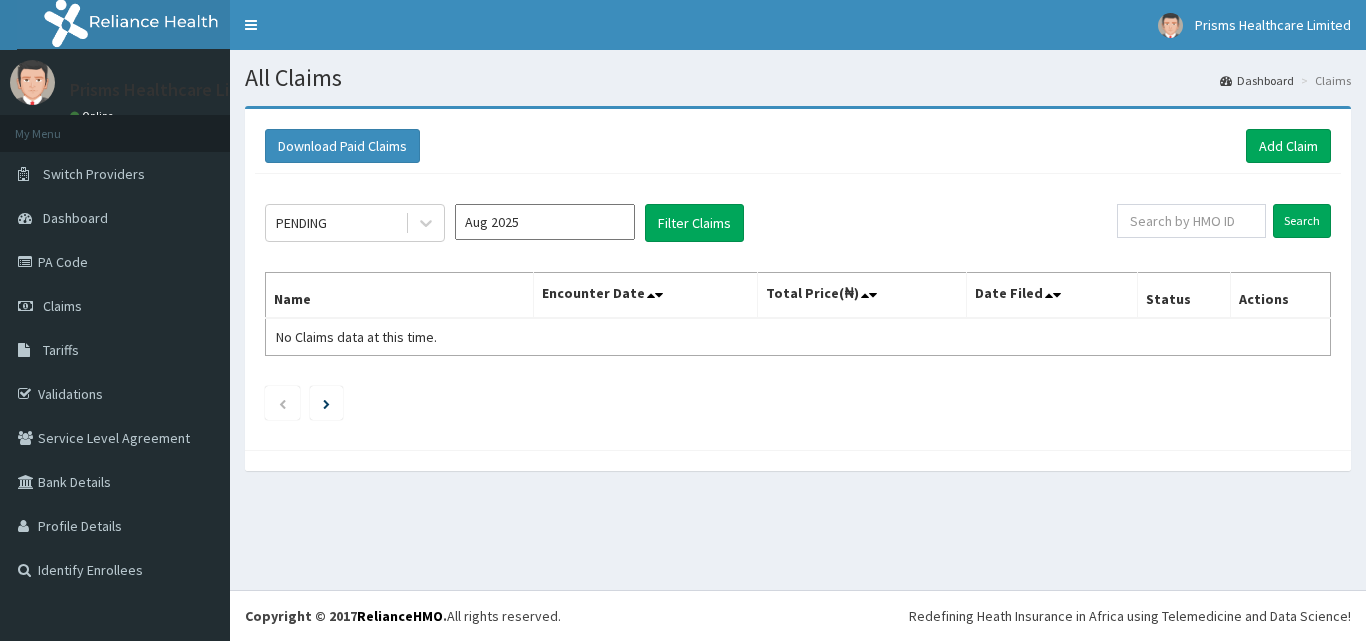 scroll, scrollTop: 0, scrollLeft: 0, axis: both 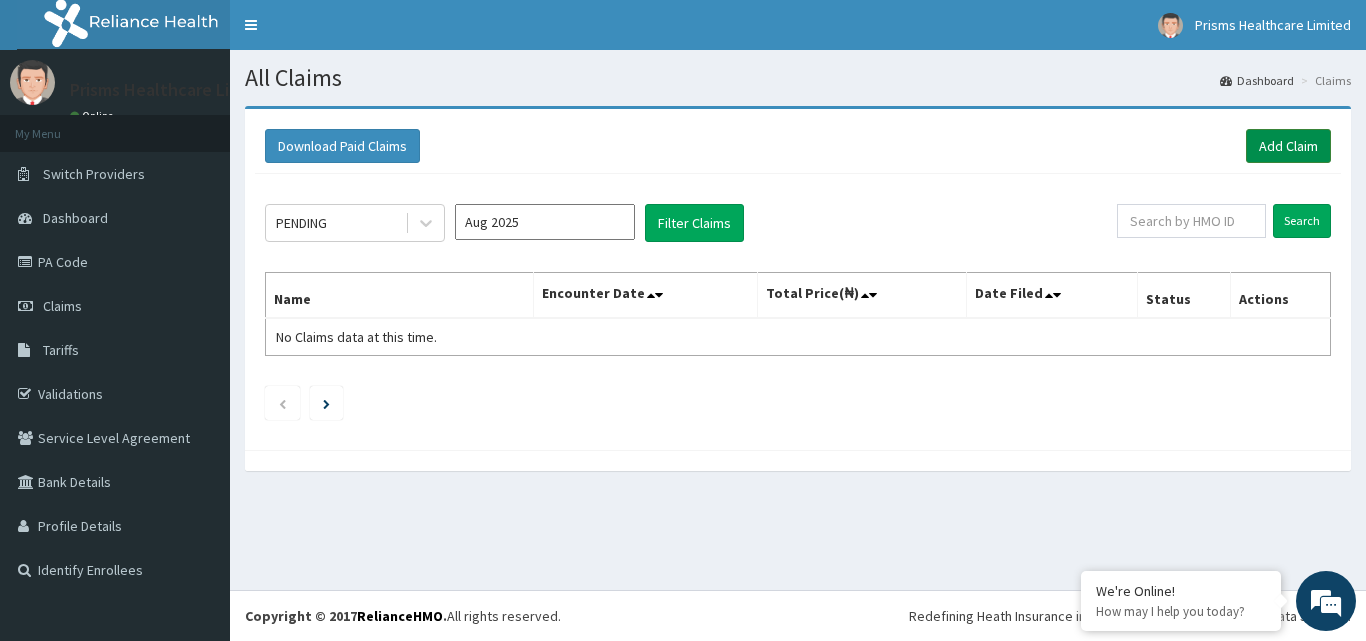 click on "Add Claim" at bounding box center [1288, 146] 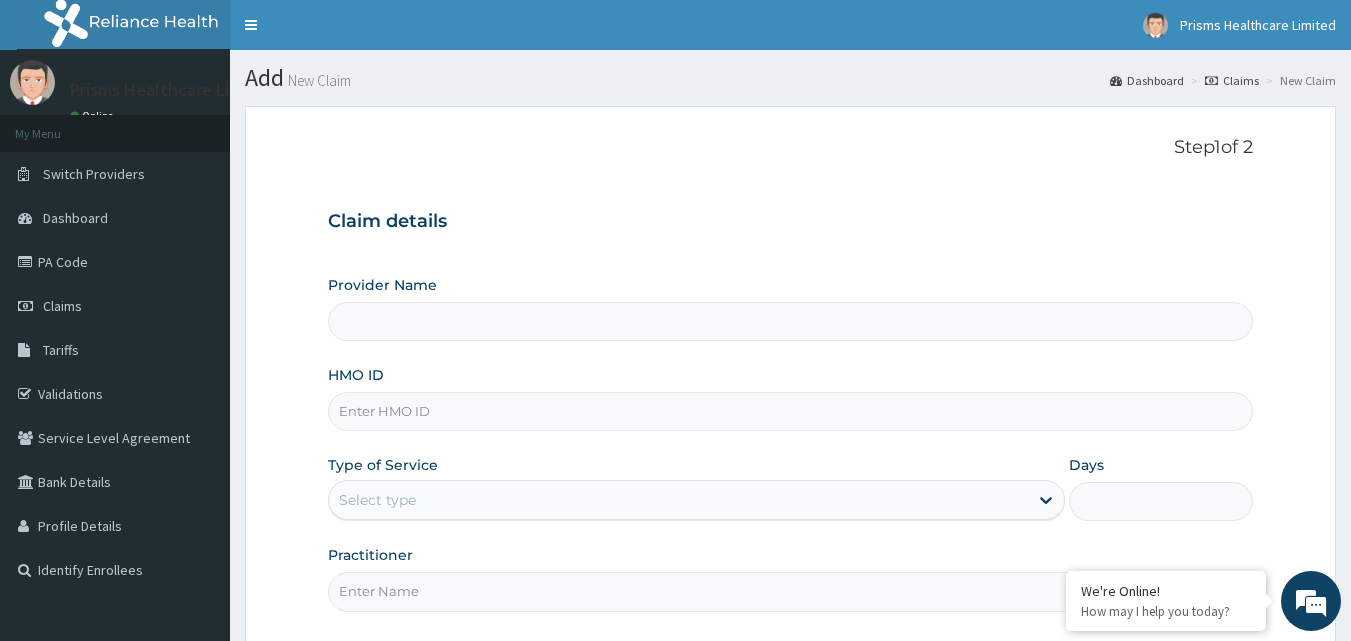 scroll, scrollTop: 0, scrollLeft: 0, axis: both 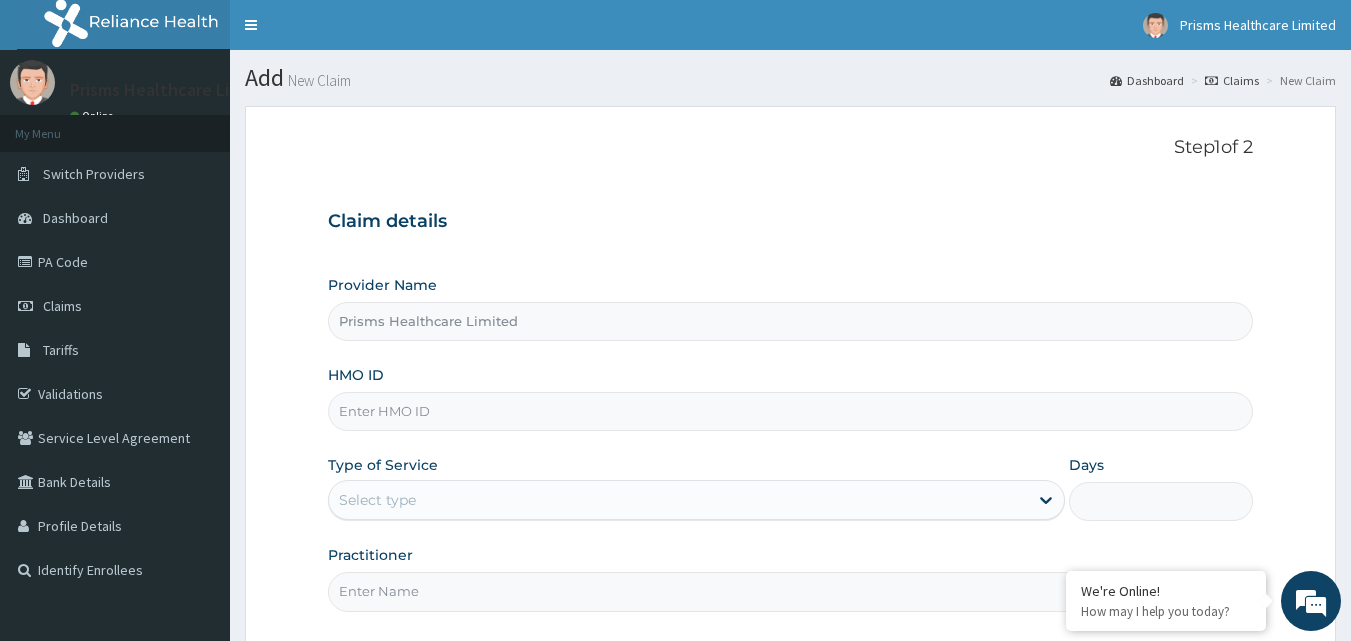 click on "HMO ID" at bounding box center (791, 411) 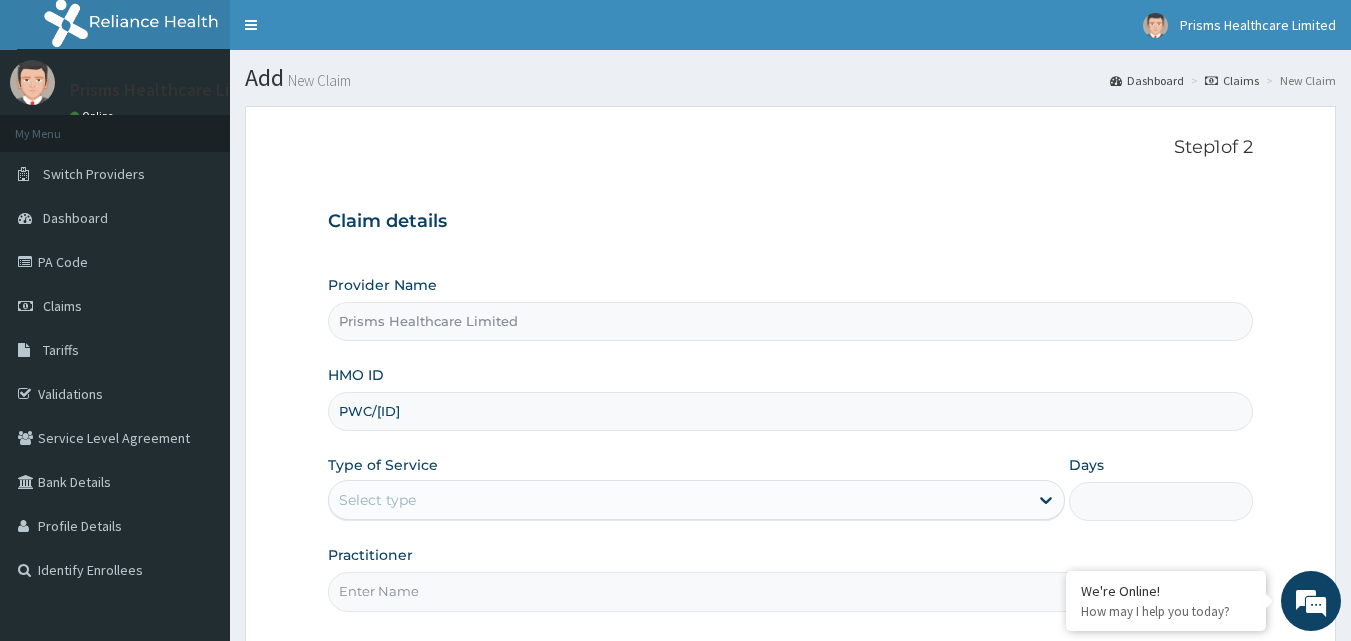 scroll, scrollTop: 0, scrollLeft: 0, axis: both 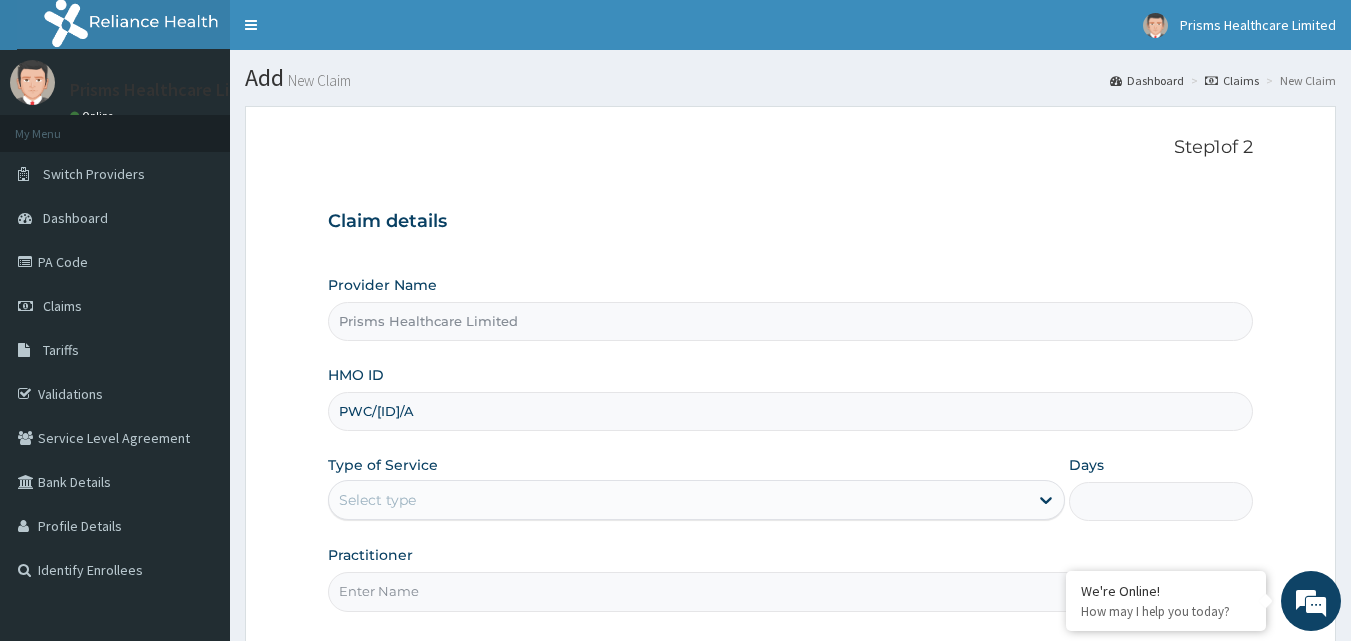 type on "PWC/10105/A" 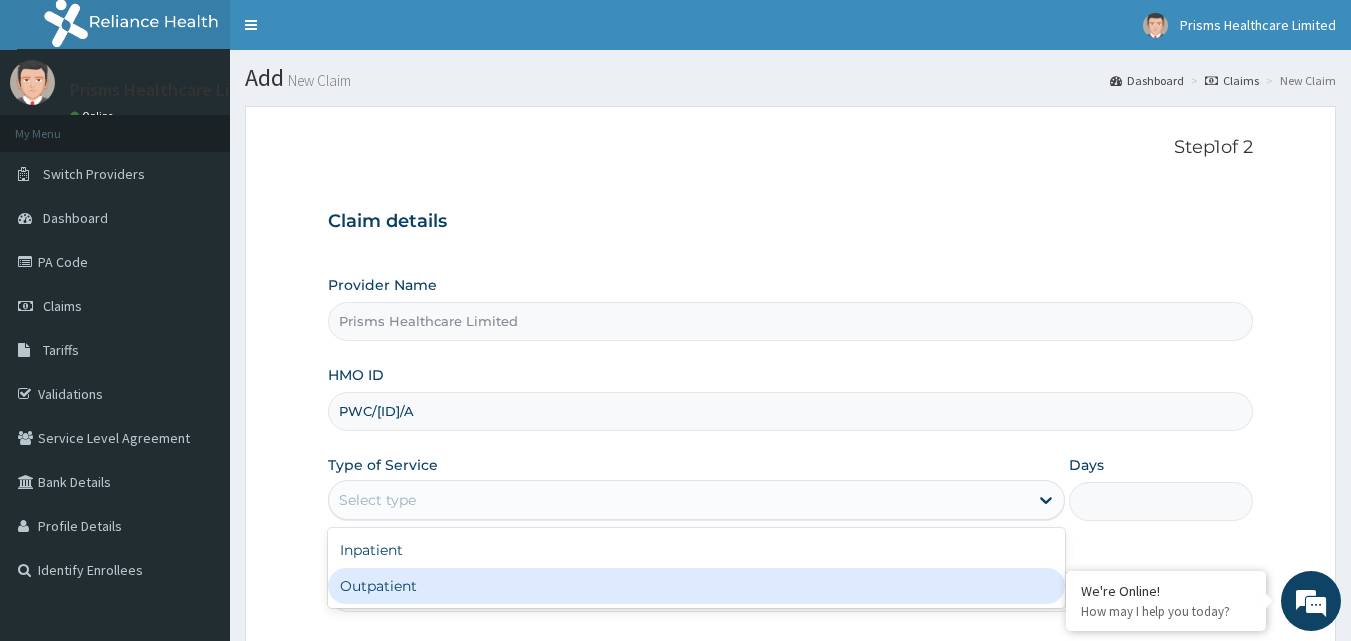 click on "Outpatient" at bounding box center [696, 586] 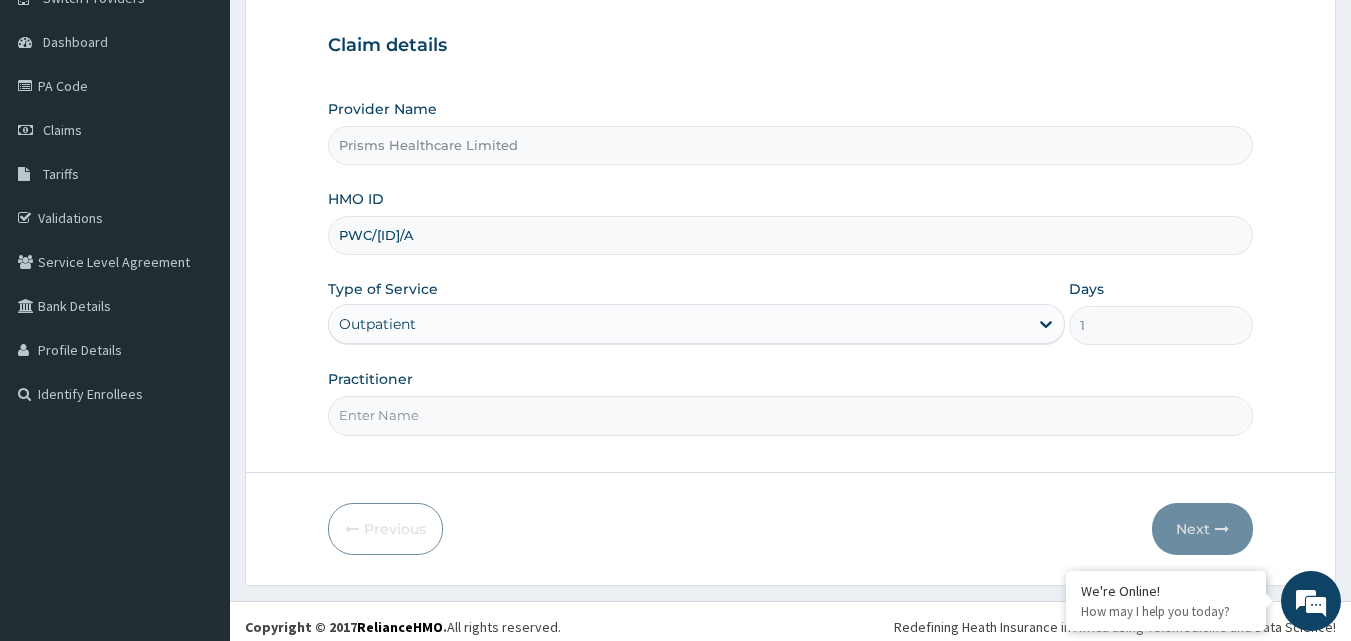 scroll, scrollTop: 187, scrollLeft: 0, axis: vertical 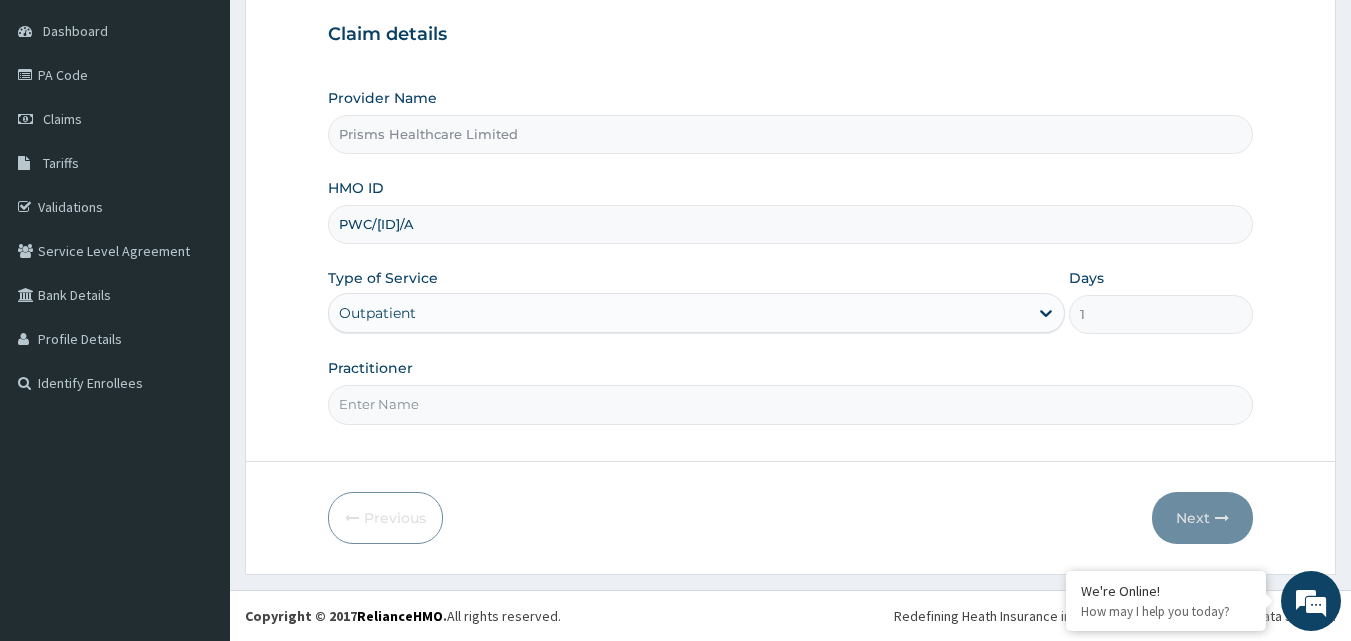 click on "Practitioner" at bounding box center [791, 404] 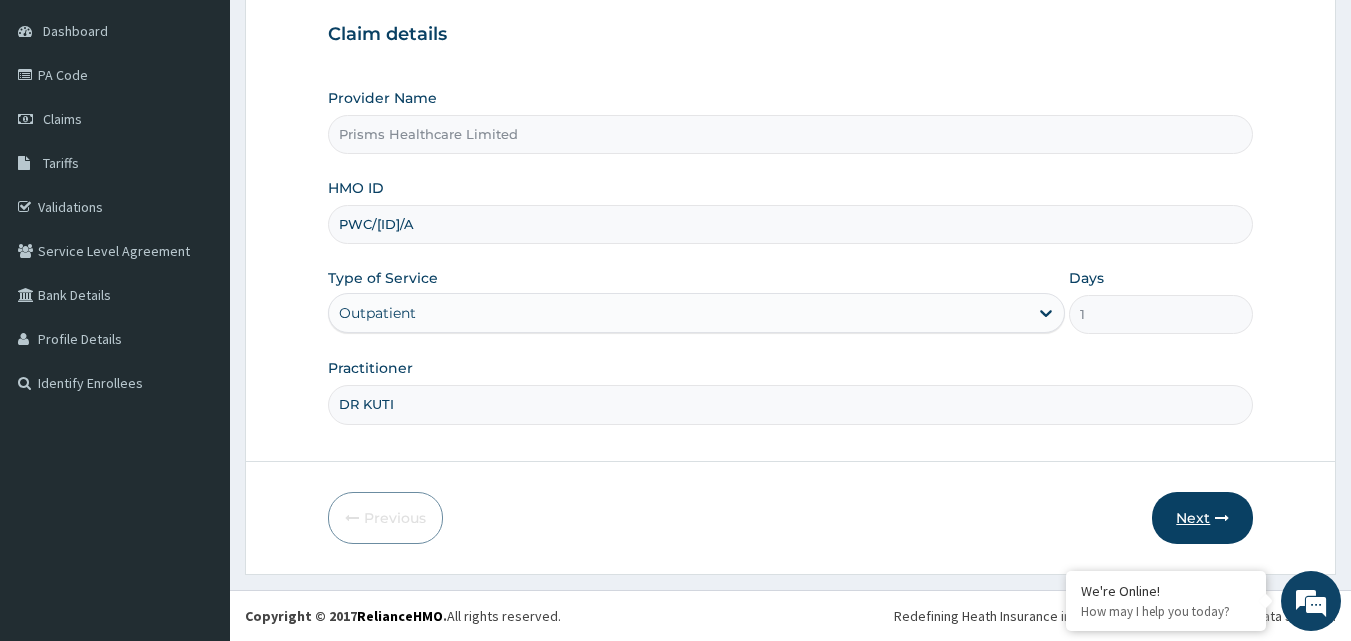 type on "DR KUTI" 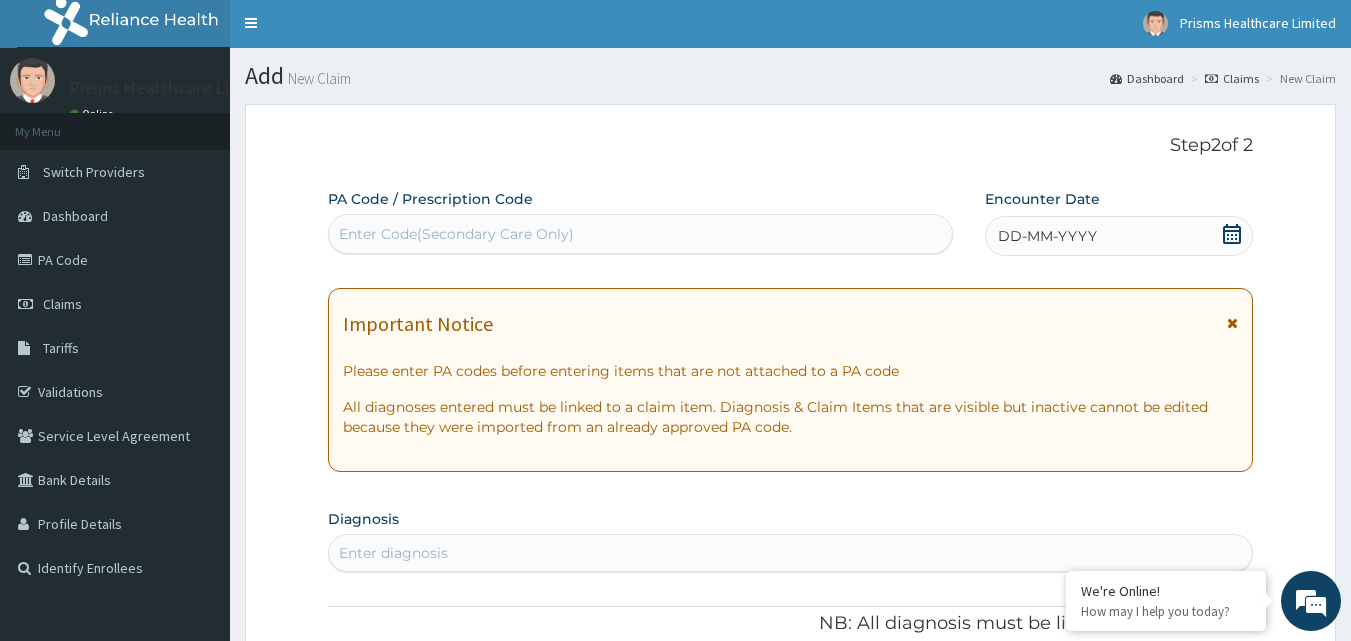 scroll, scrollTop: 0, scrollLeft: 0, axis: both 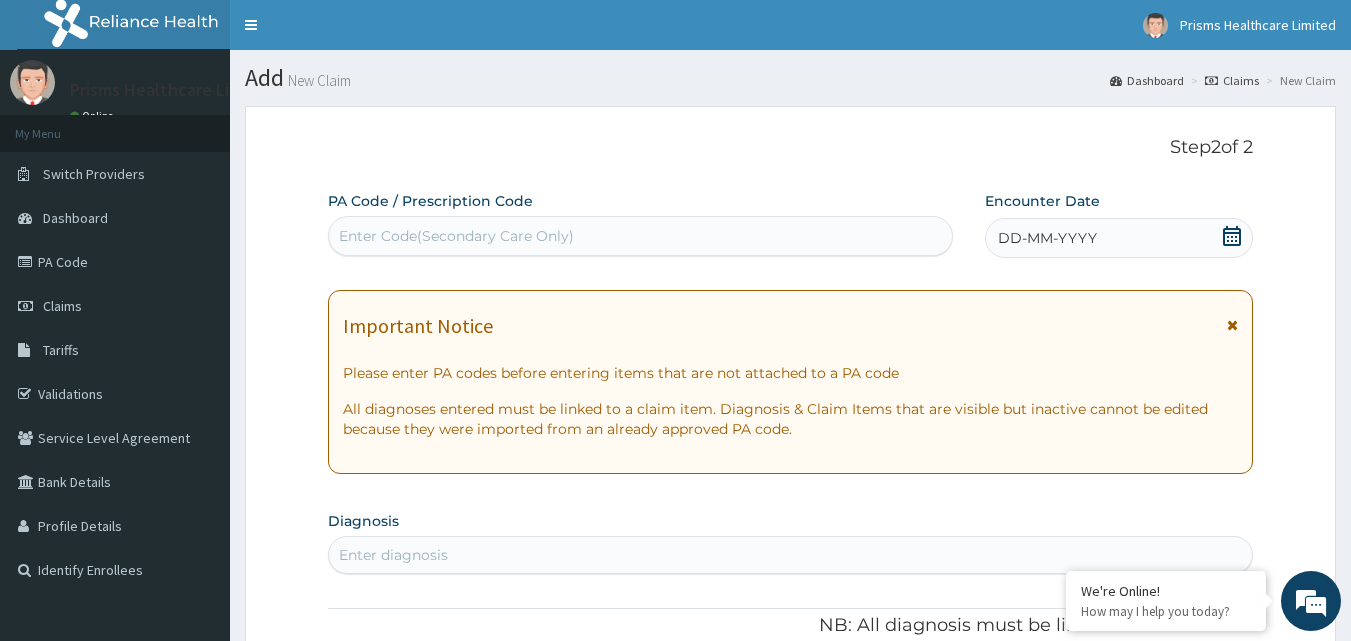 click on "Enter Code(Secondary Care Only)" at bounding box center (456, 236) 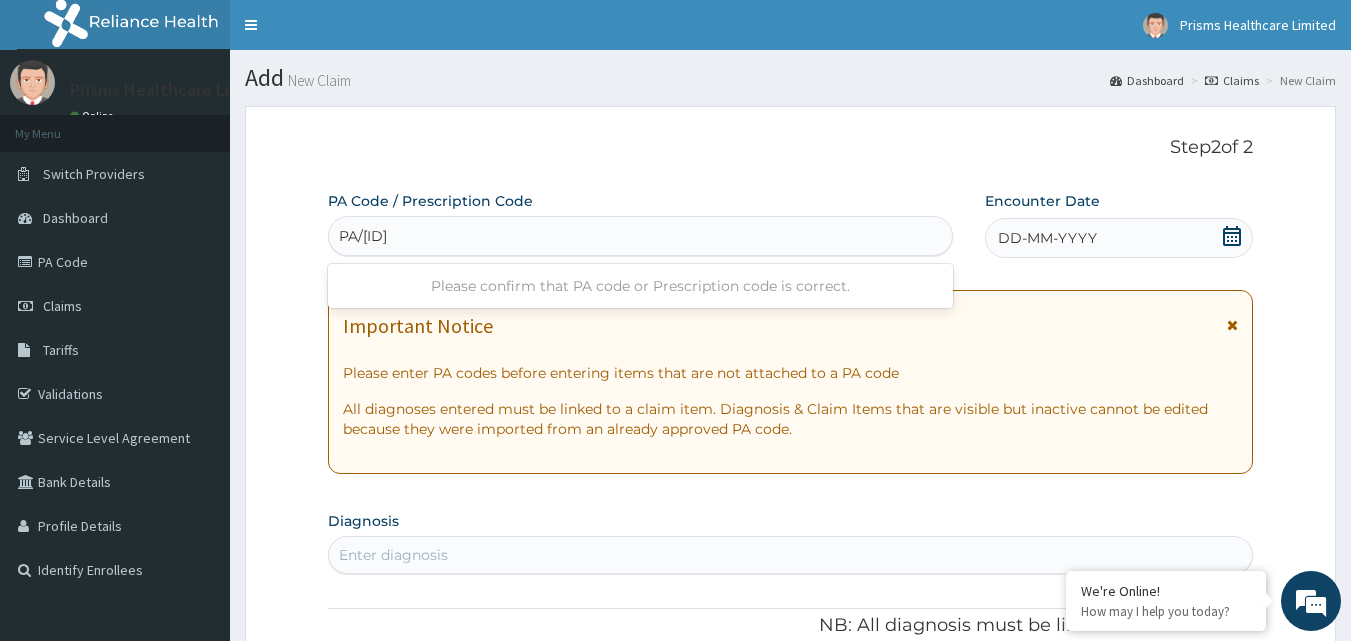 type on "PA/72F9EC" 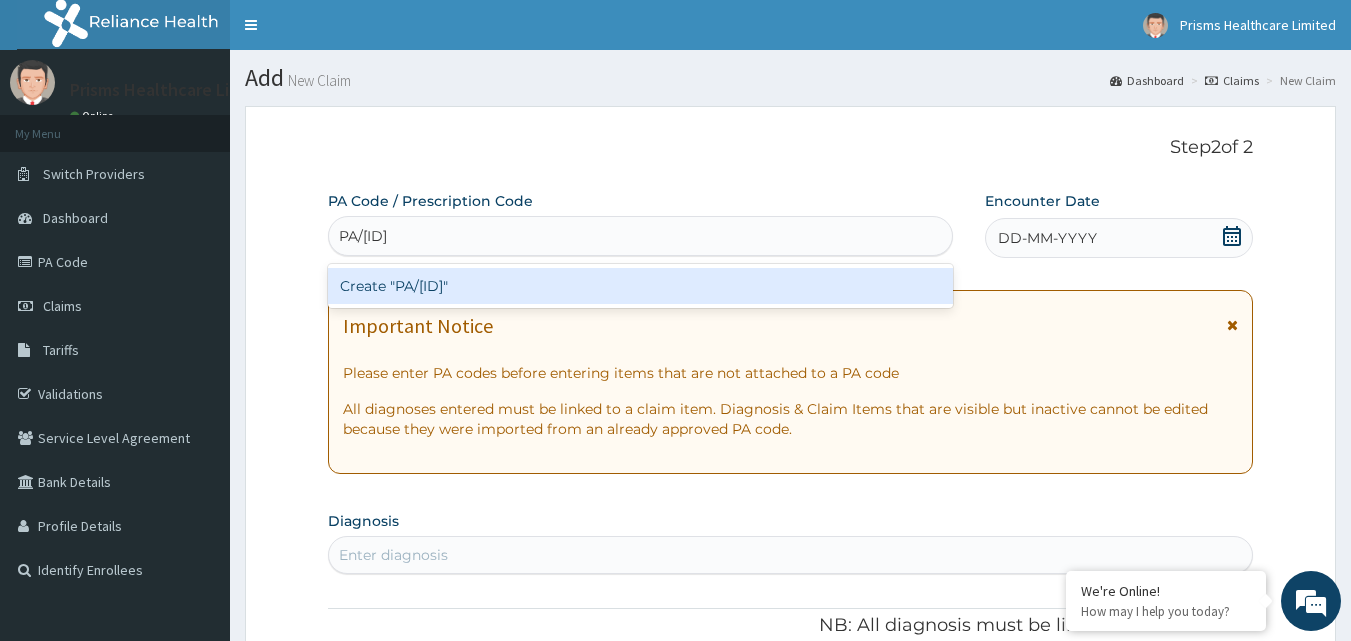 click on "Create "PA/72F9EC"" at bounding box center (641, 286) 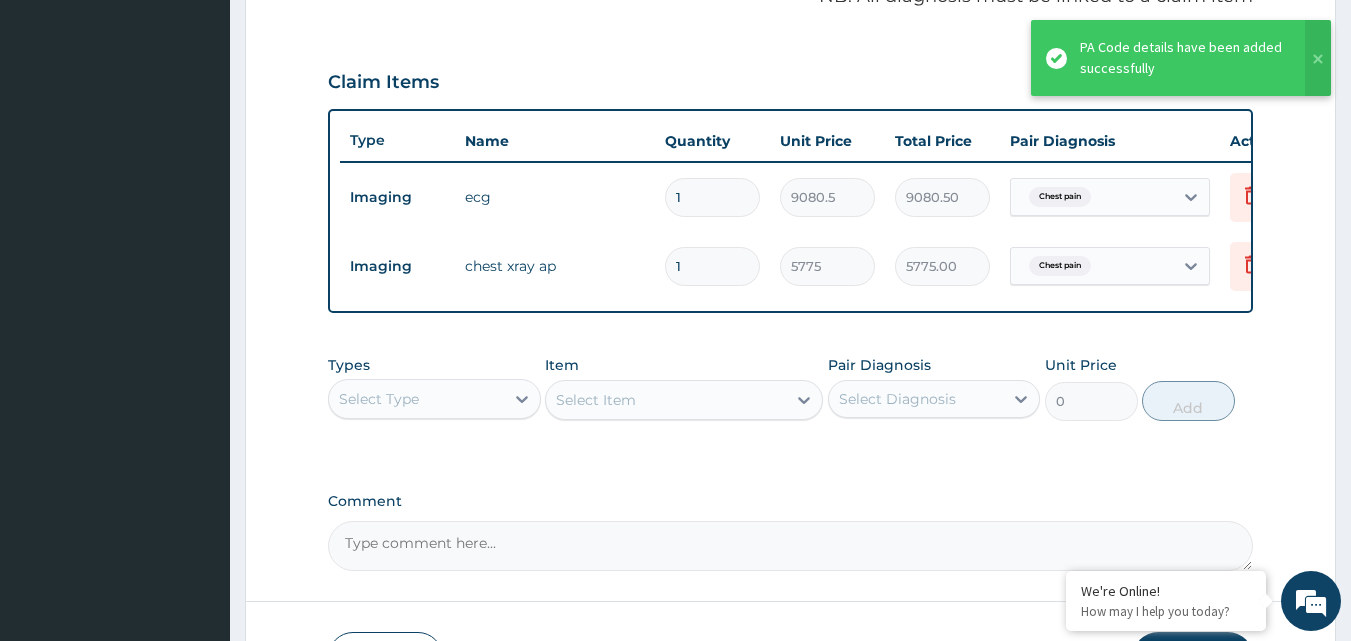 scroll, scrollTop: 781, scrollLeft: 0, axis: vertical 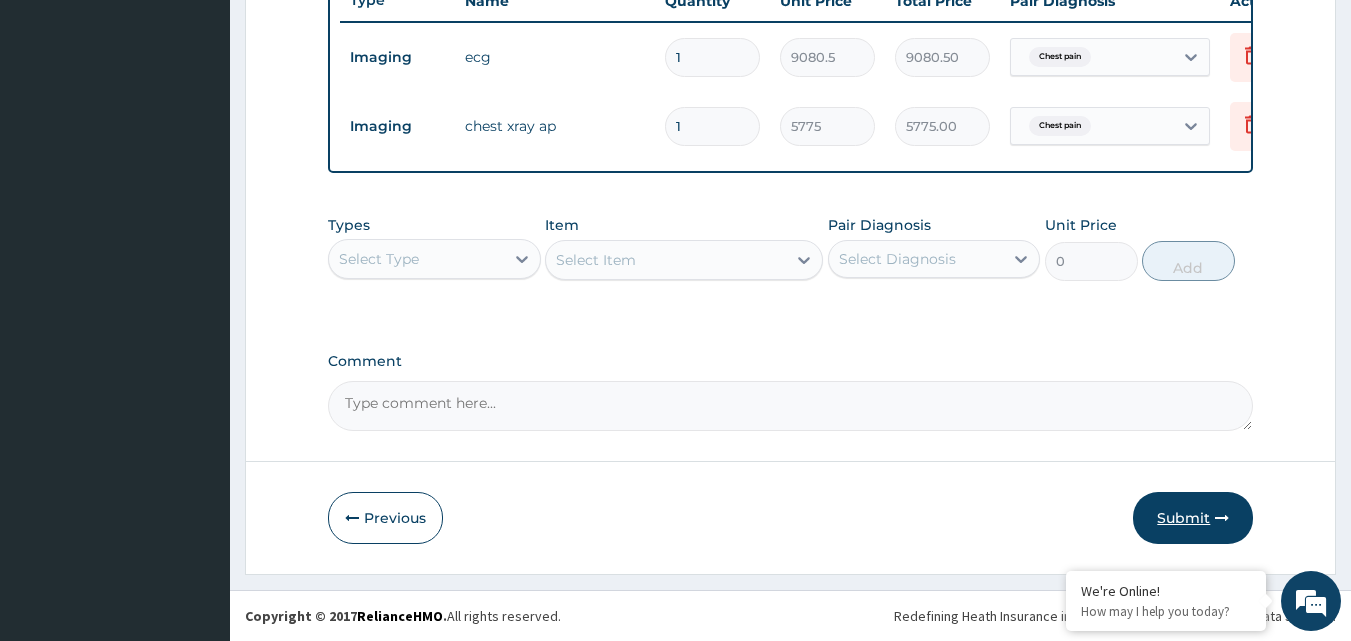 click on "Submit" at bounding box center (1193, 518) 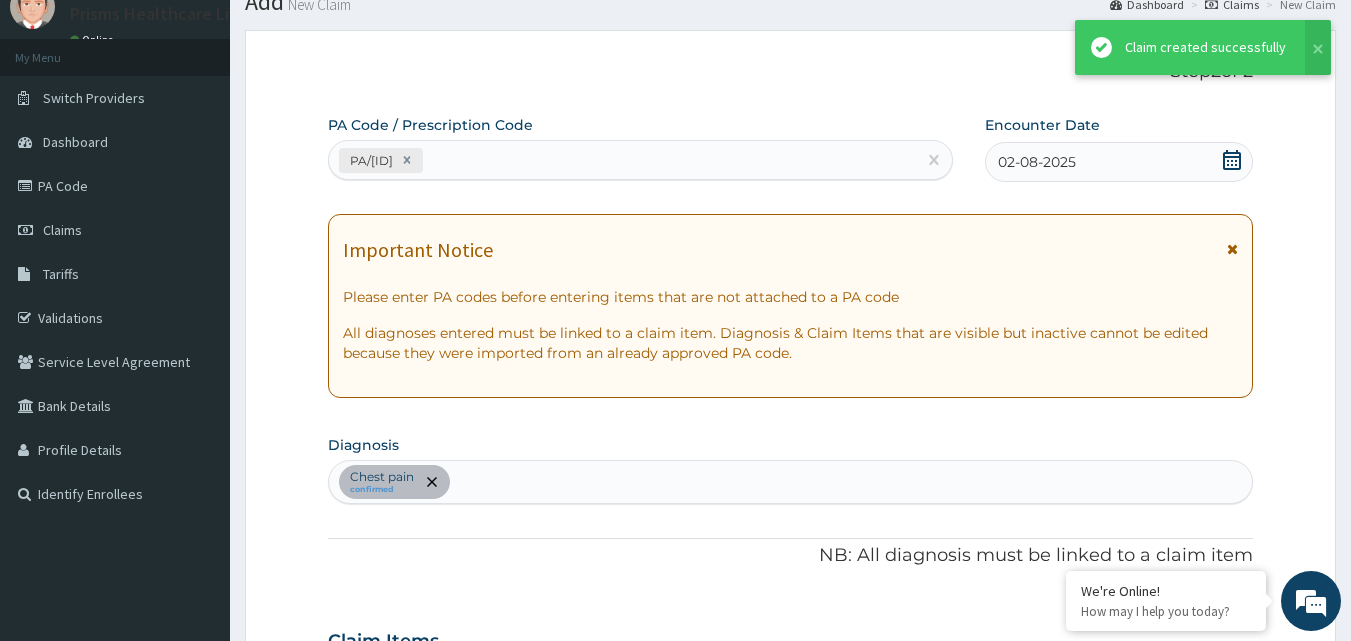 scroll, scrollTop: 781, scrollLeft: 0, axis: vertical 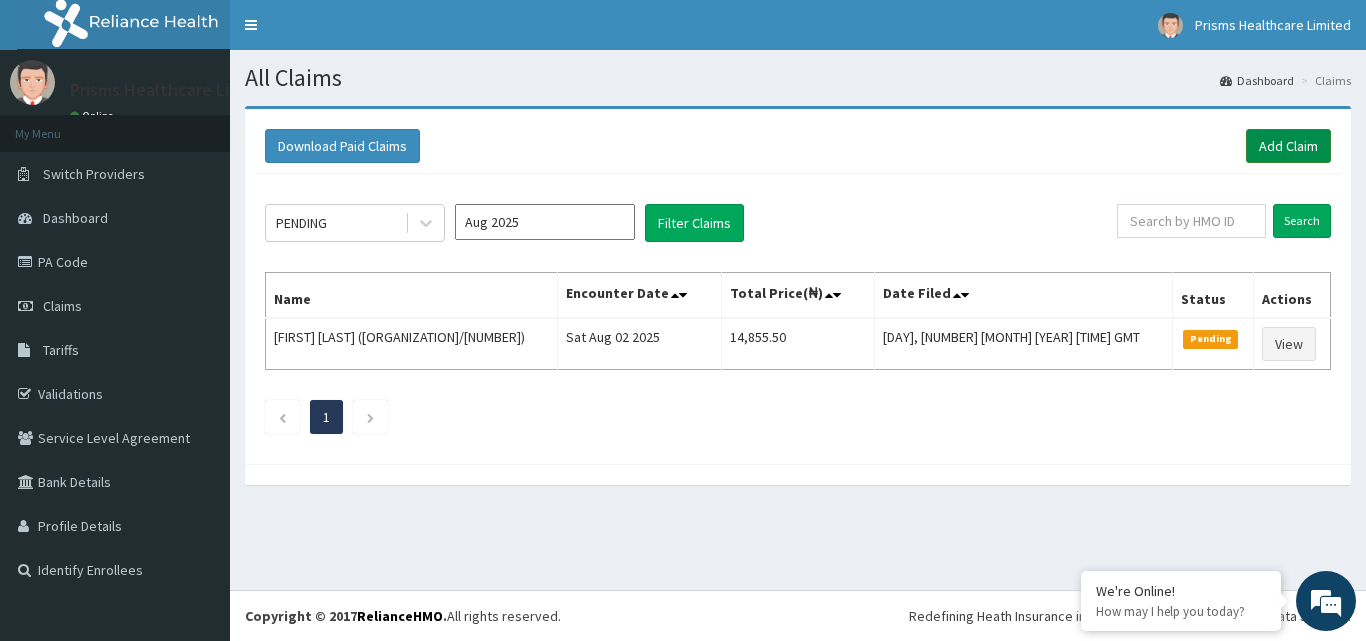 click on "Add Claim" at bounding box center [1288, 146] 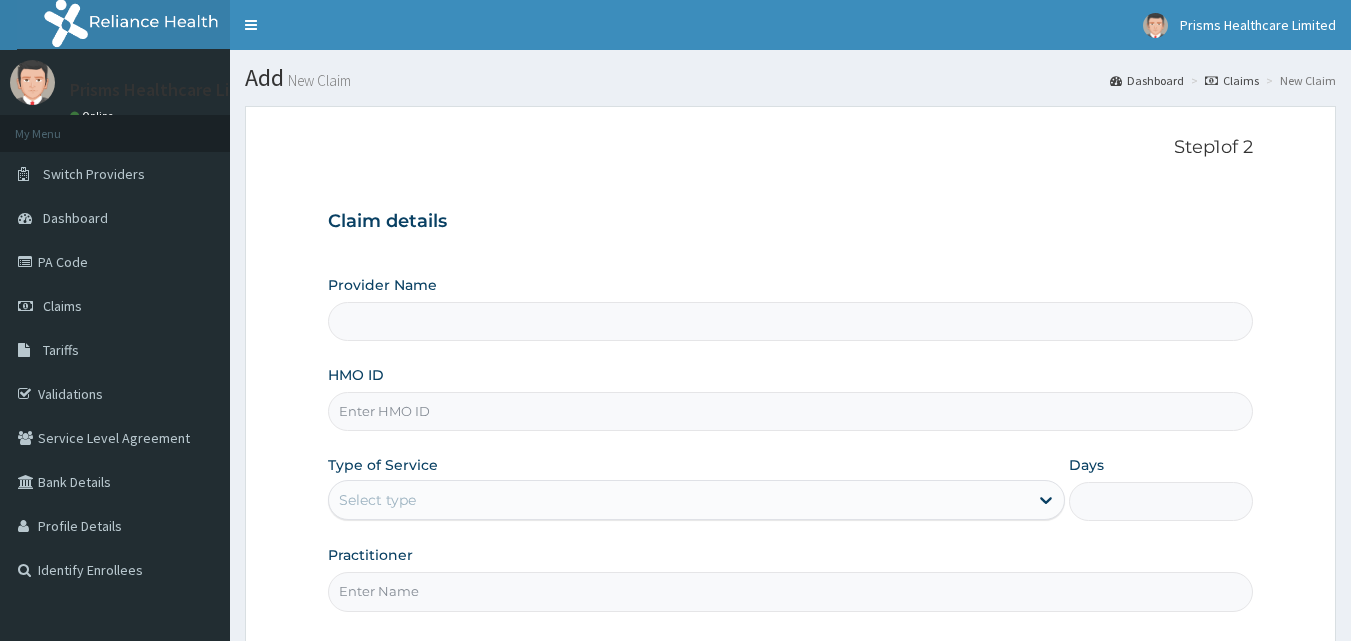 scroll, scrollTop: 0, scrollLeft: 0, axis: both 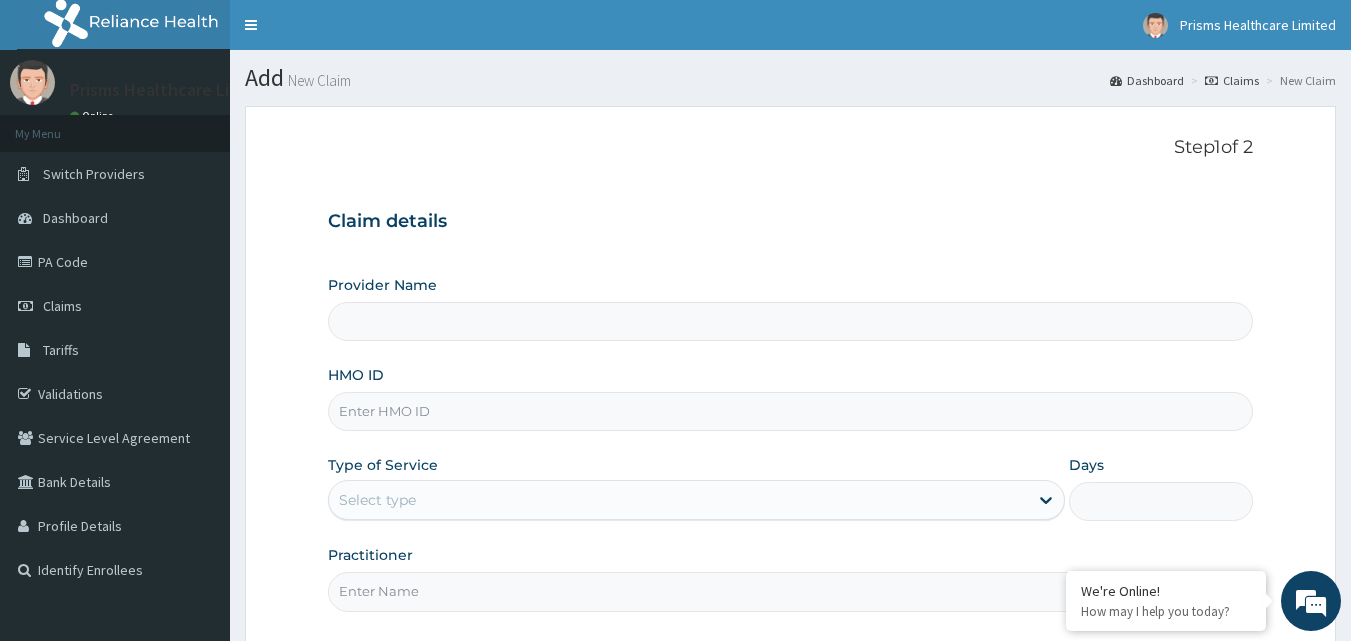 type on "Prisms Healthcare Limited" 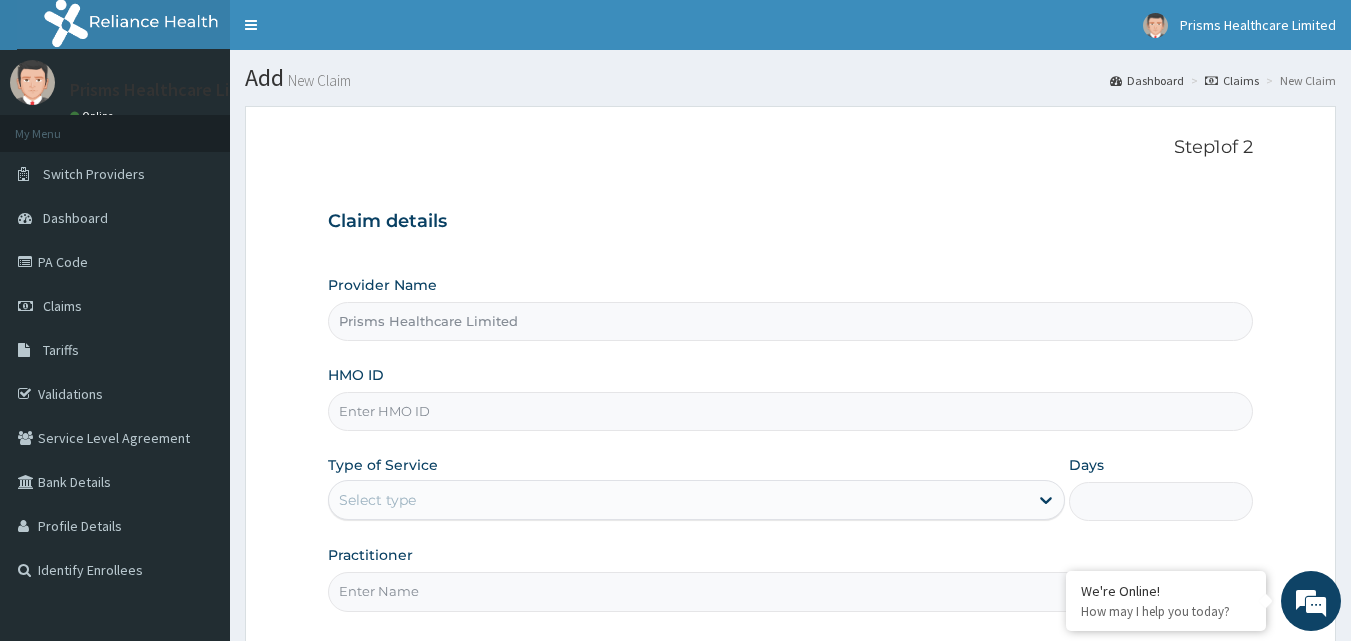 click on "HMO ID" at bounding box center [791, 411] 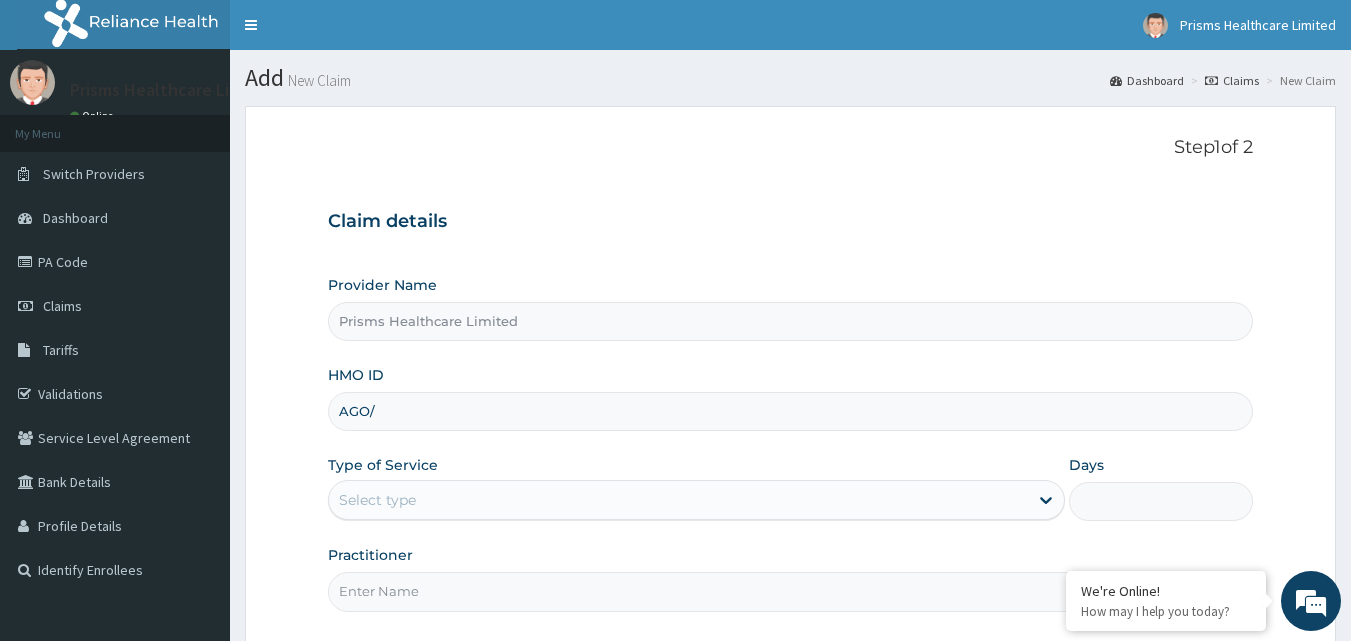 scroll, scrollTop: 0, scrollLeft: 0, axis: both 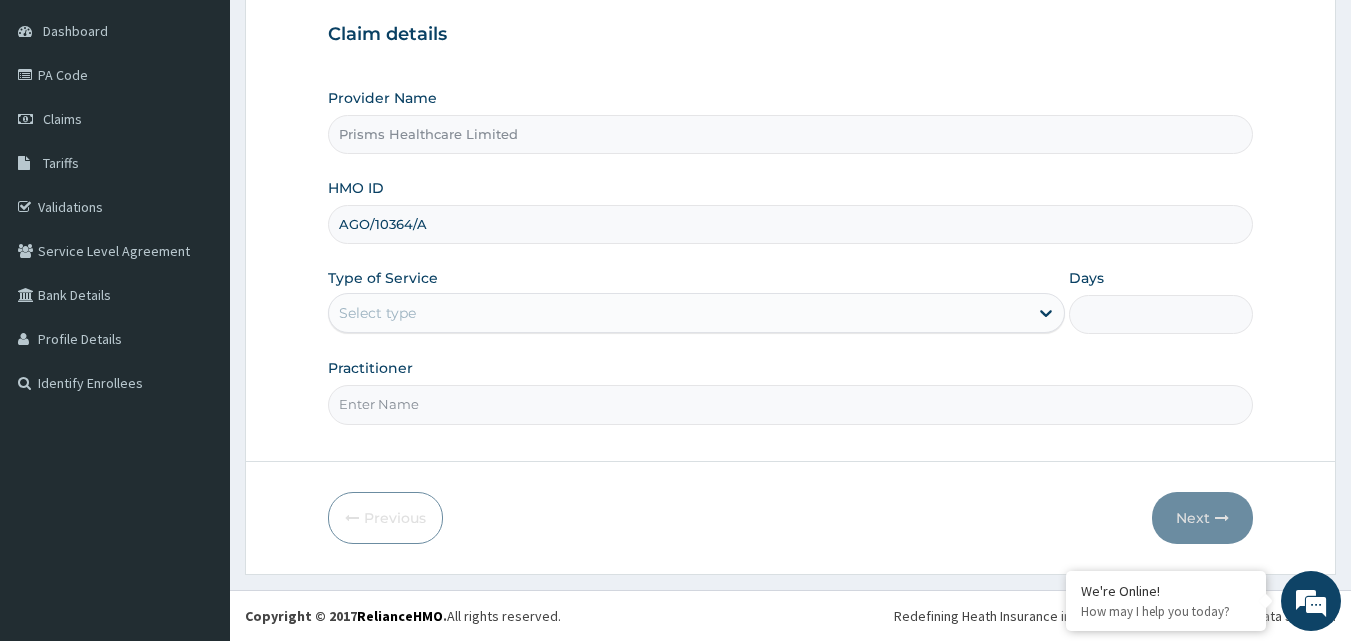 type on "AGO/10364/A" 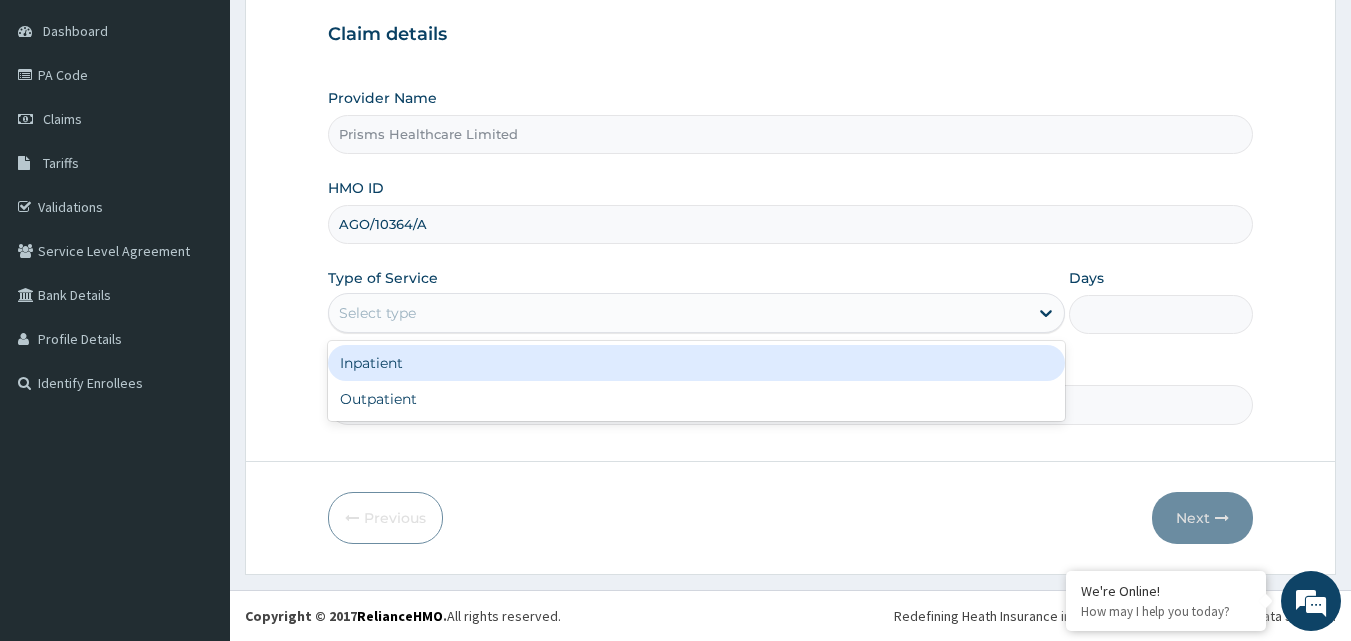 click on "Select type" at bounding box center [377, 313] 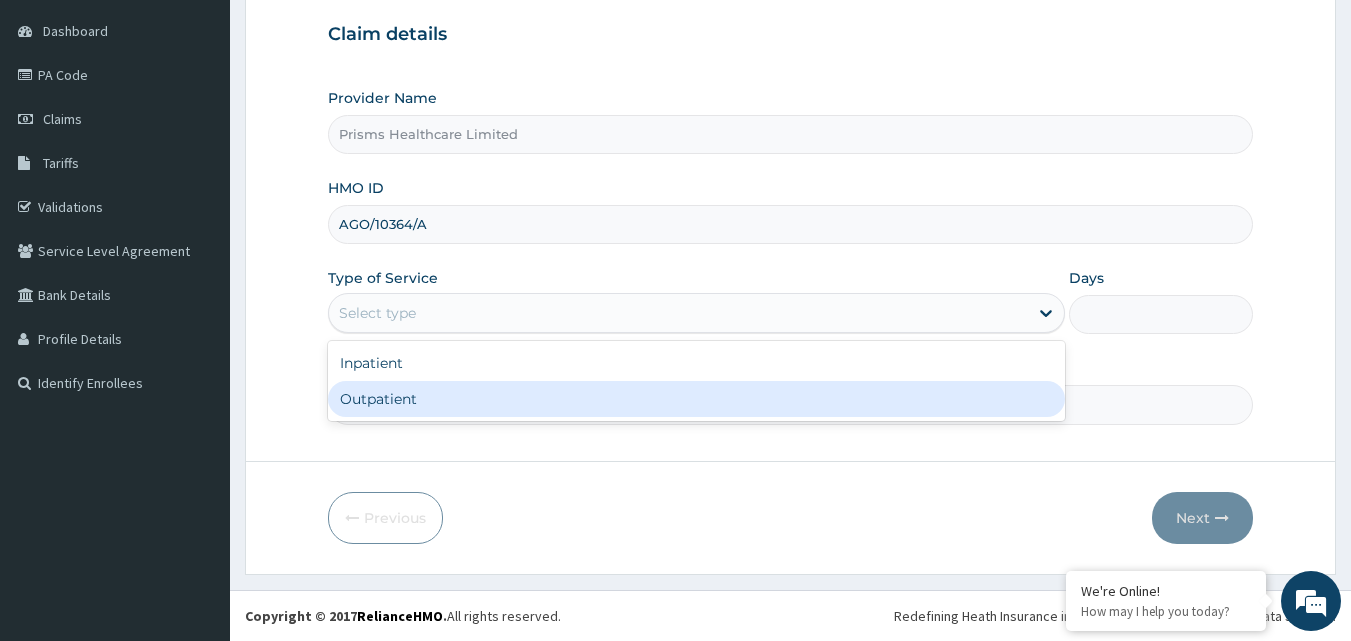 click on "Outpatient" at bounding box center [696, 399] 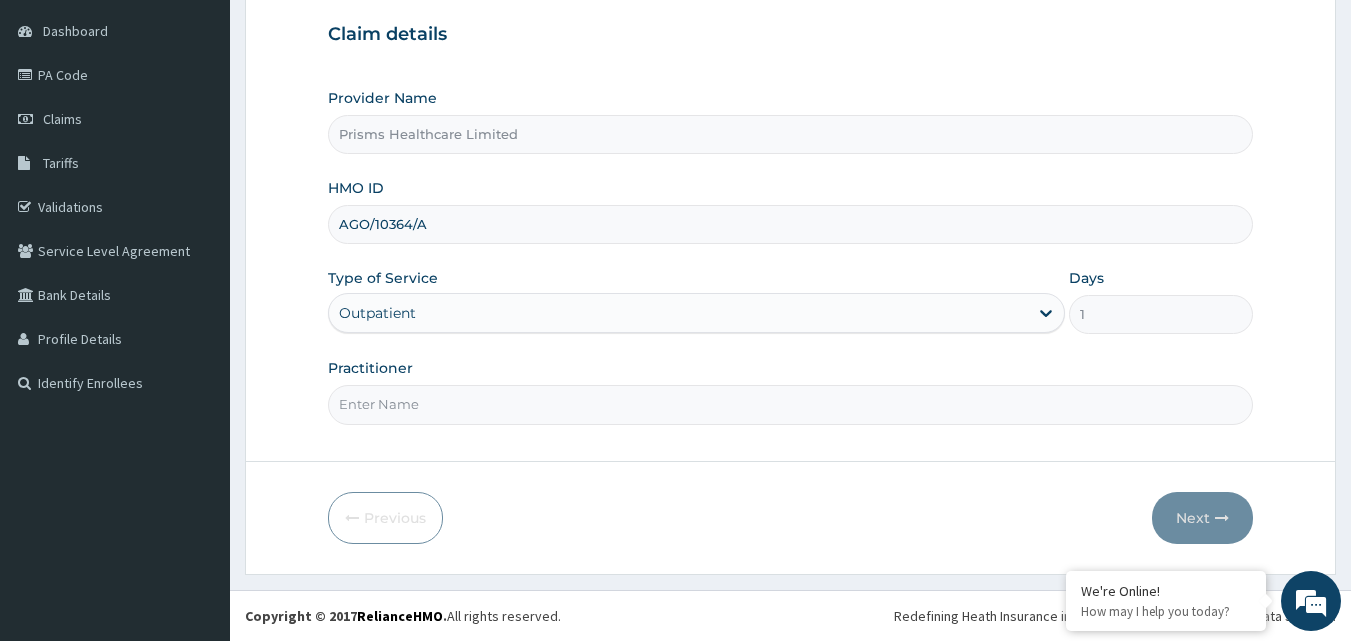 click on "Practitioner" at bounding box center (791, 404) 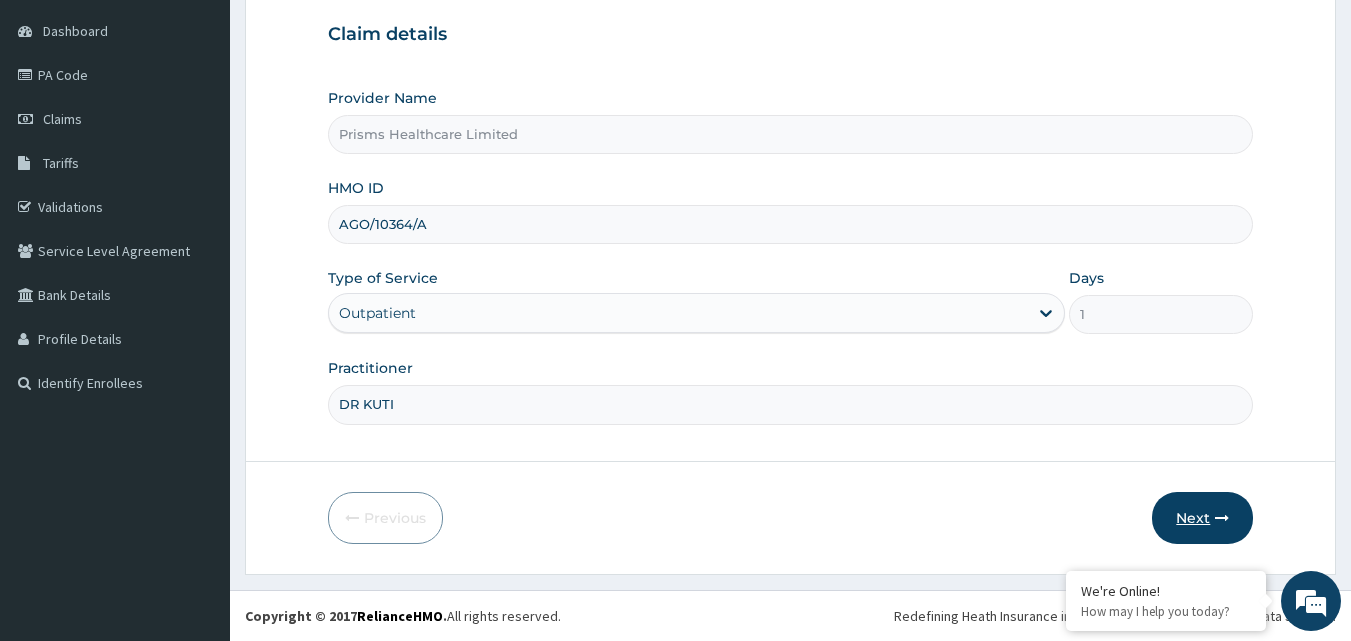 type on "DR KUTI" 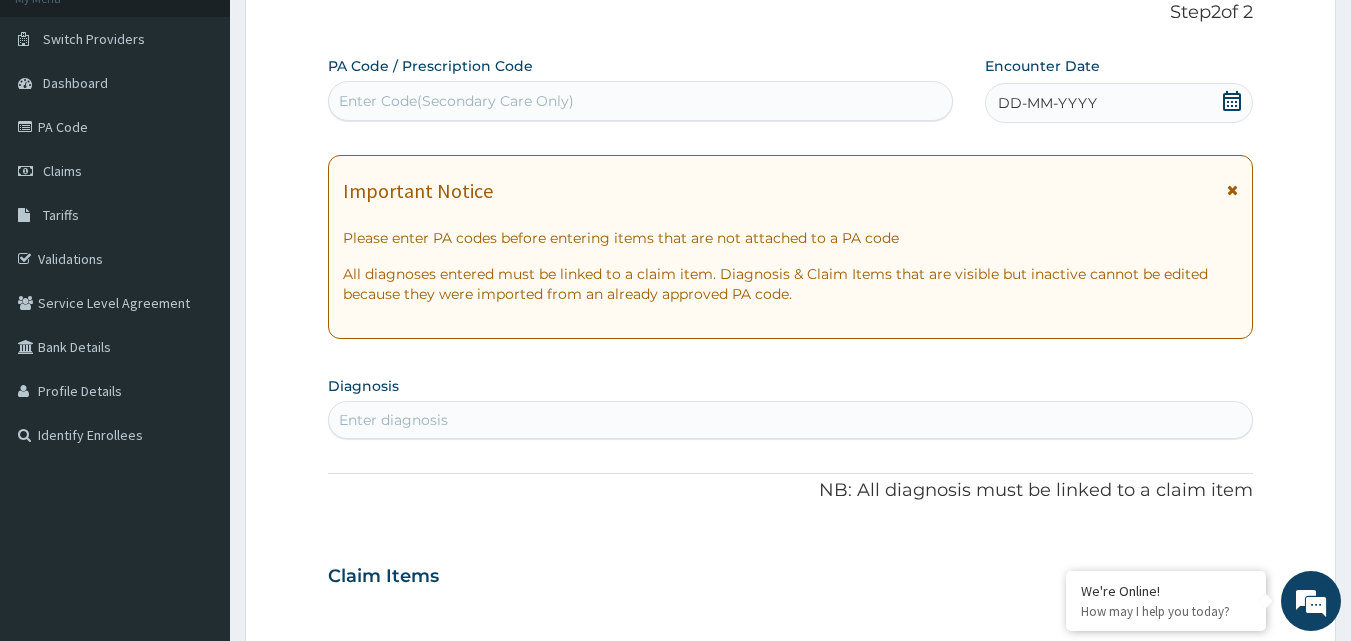 scroll, scrollTop: 87, scrollLeft: 0, axis: vertical 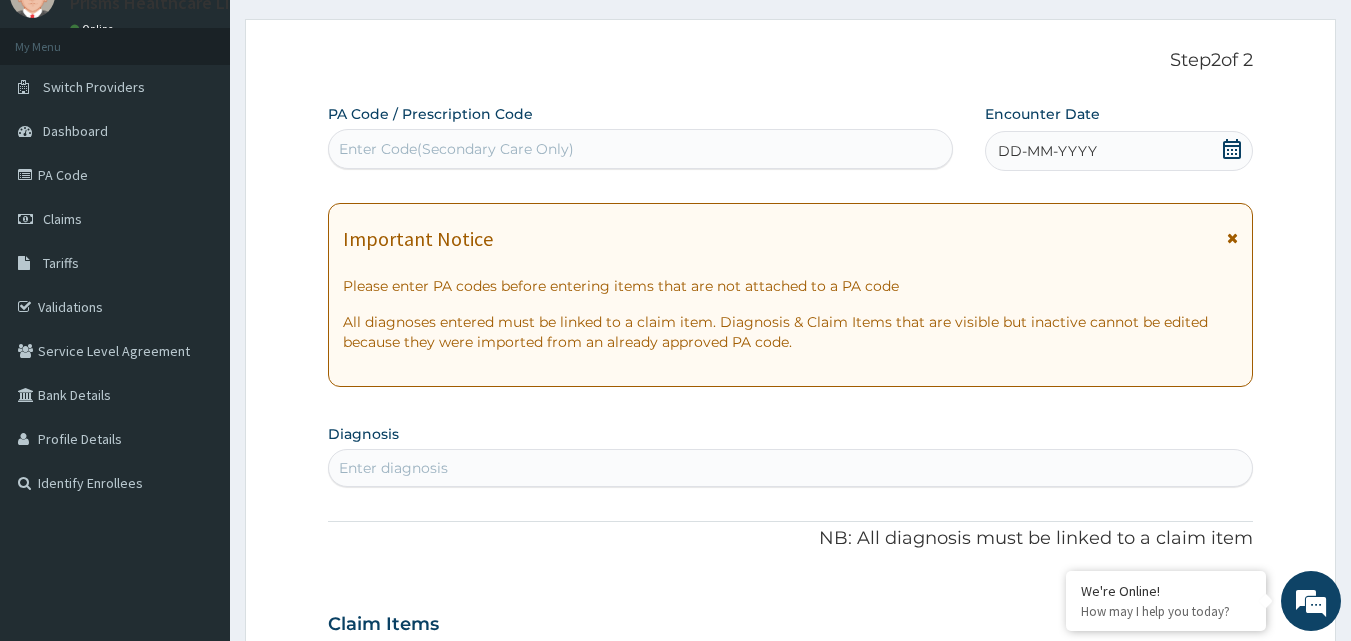click on "Enter Code(Secondary Care Only)" at bounding box center [456, 149] 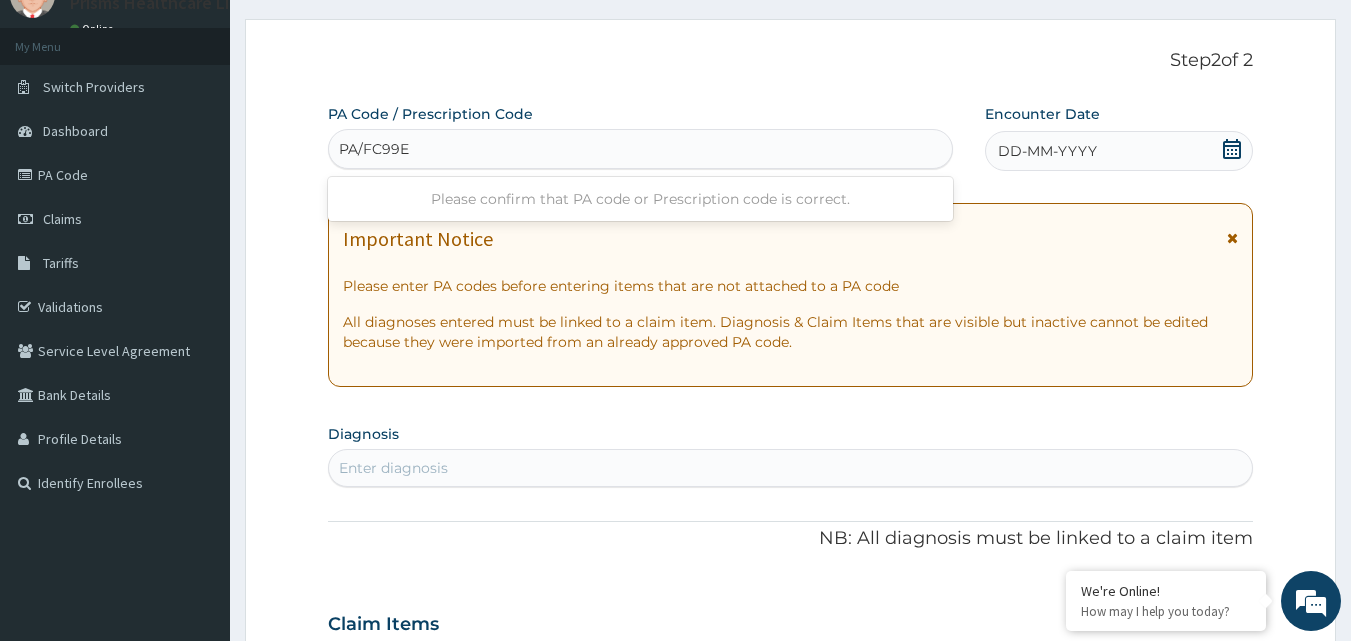 type on "PA/FC99EB" 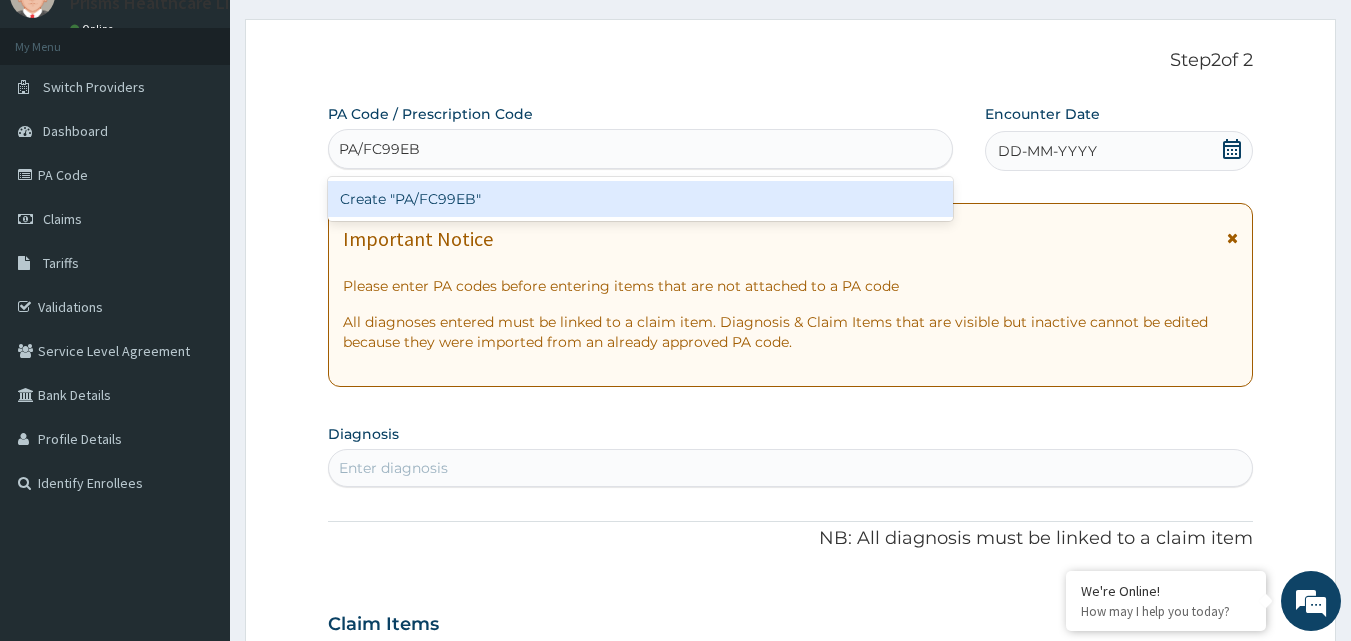 click on "Create "PA/FC99EB"" at bounding box center (641, 199) 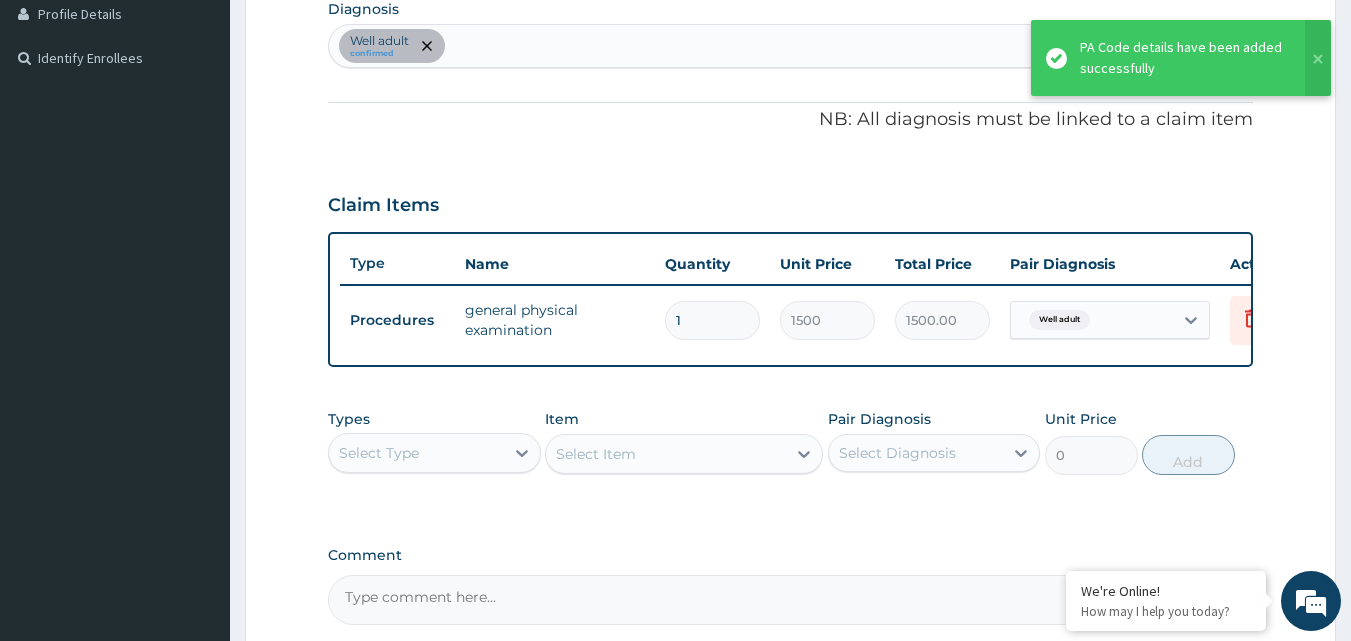 scroll, scrollTop: 712, scrollLeft: 0, axis: vertical 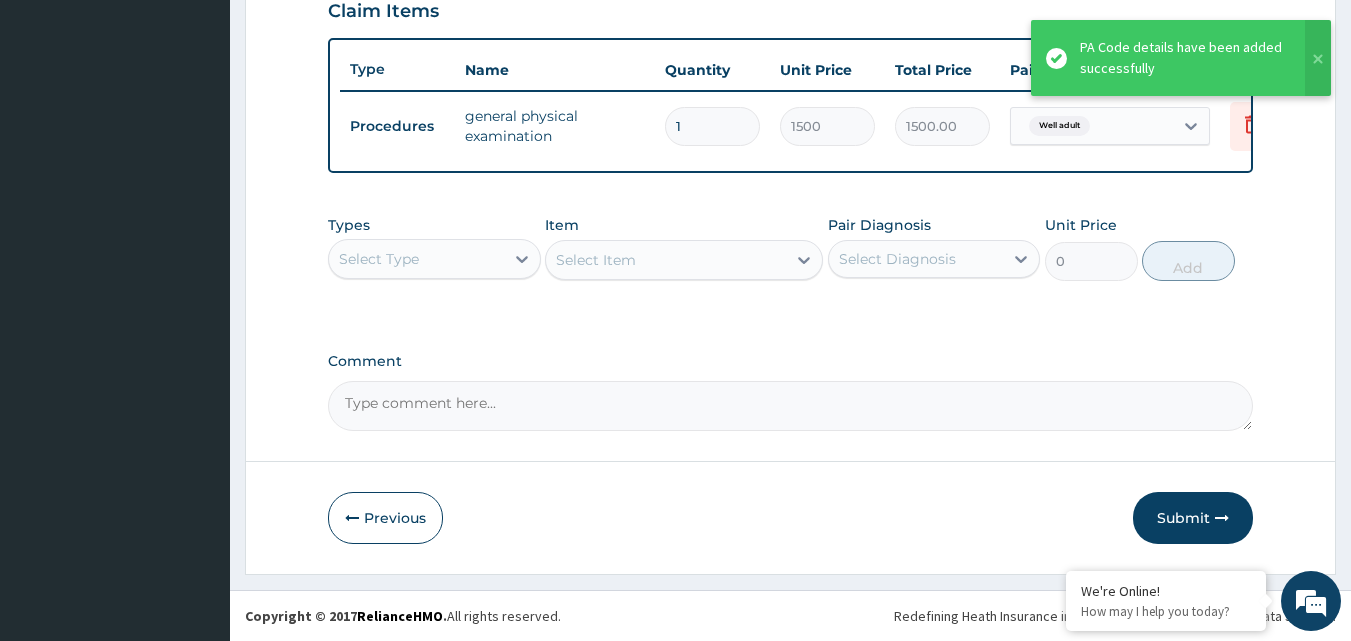 click on "Select Type" at bounding box center (416, 259) 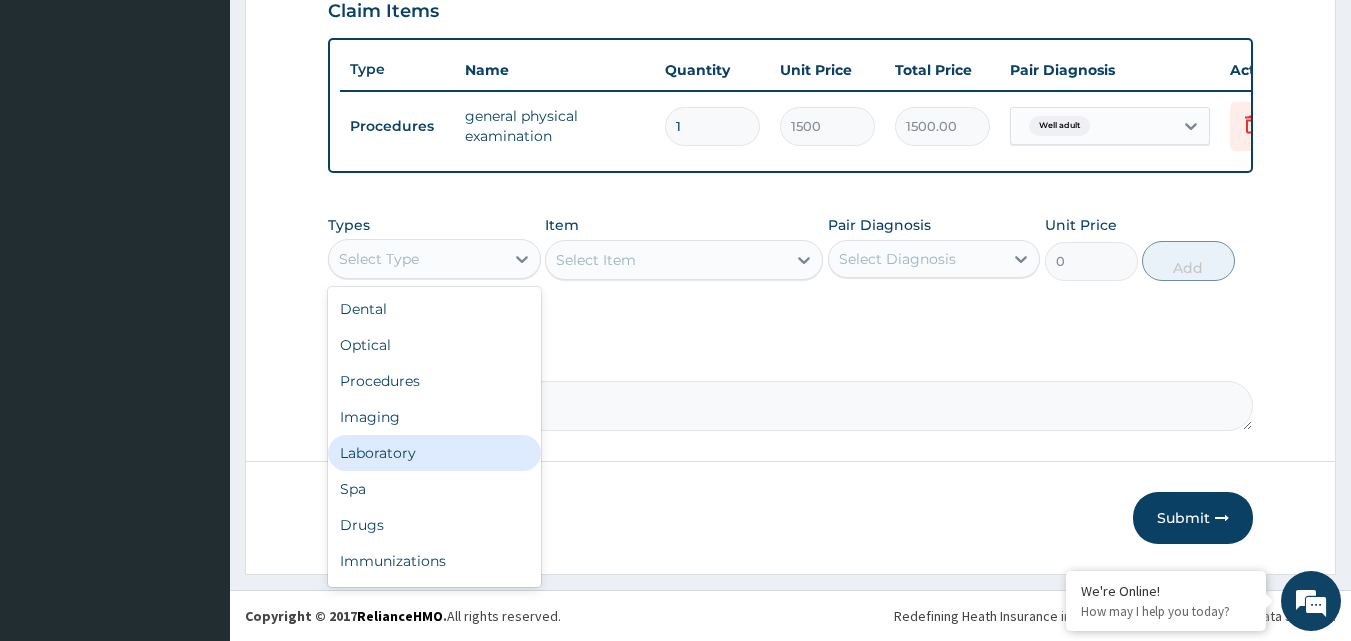 click on "Laboratory" at bounding box center (434, 453) 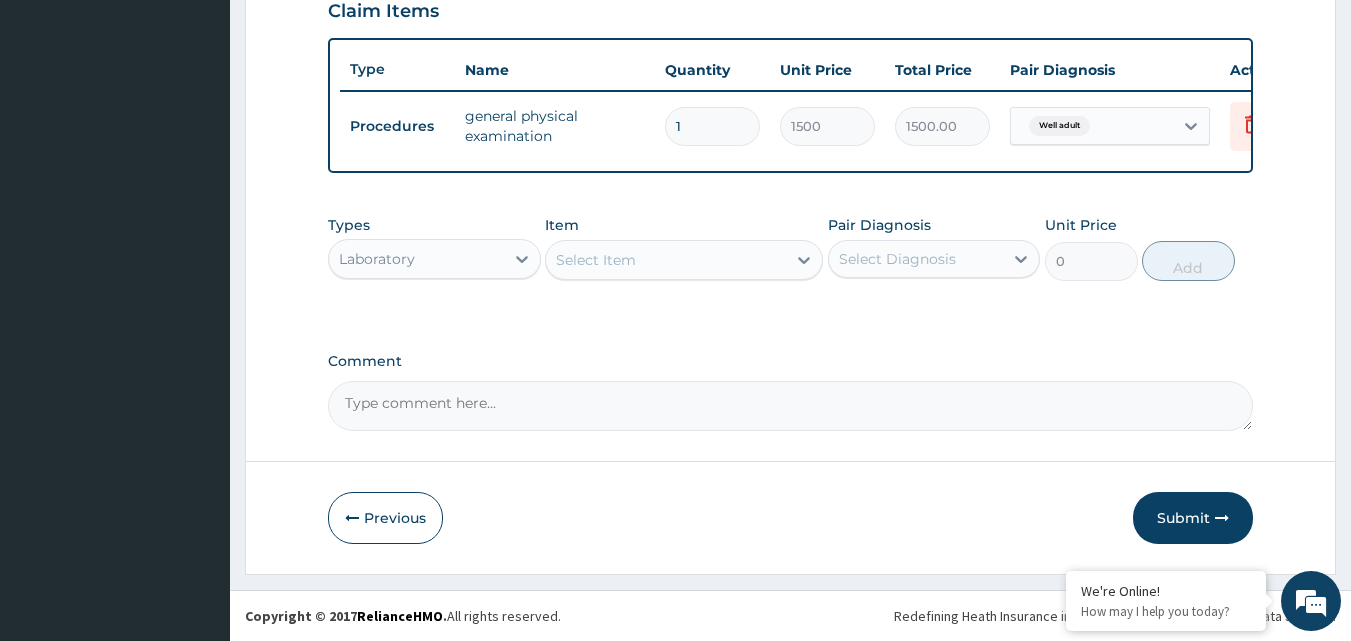 scroll, scrollTop: 721, scrollLeft: 0, axis: vertical 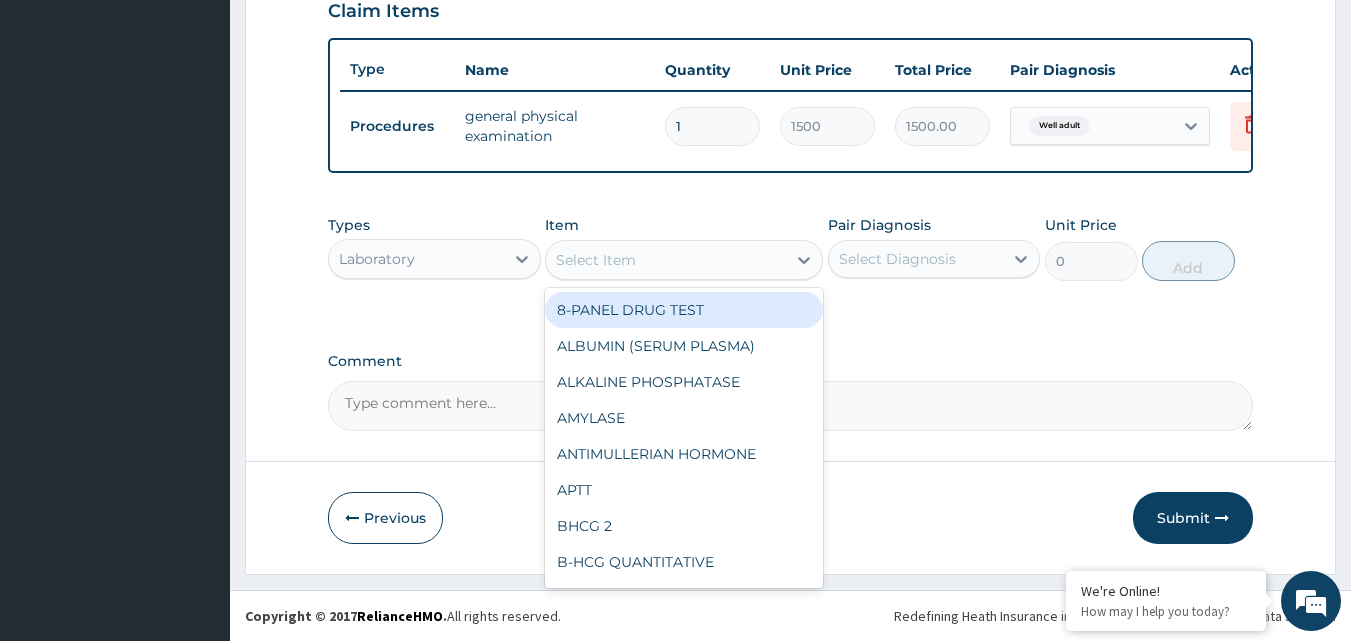 click on "Select Item" at bounding box center (666, 260) 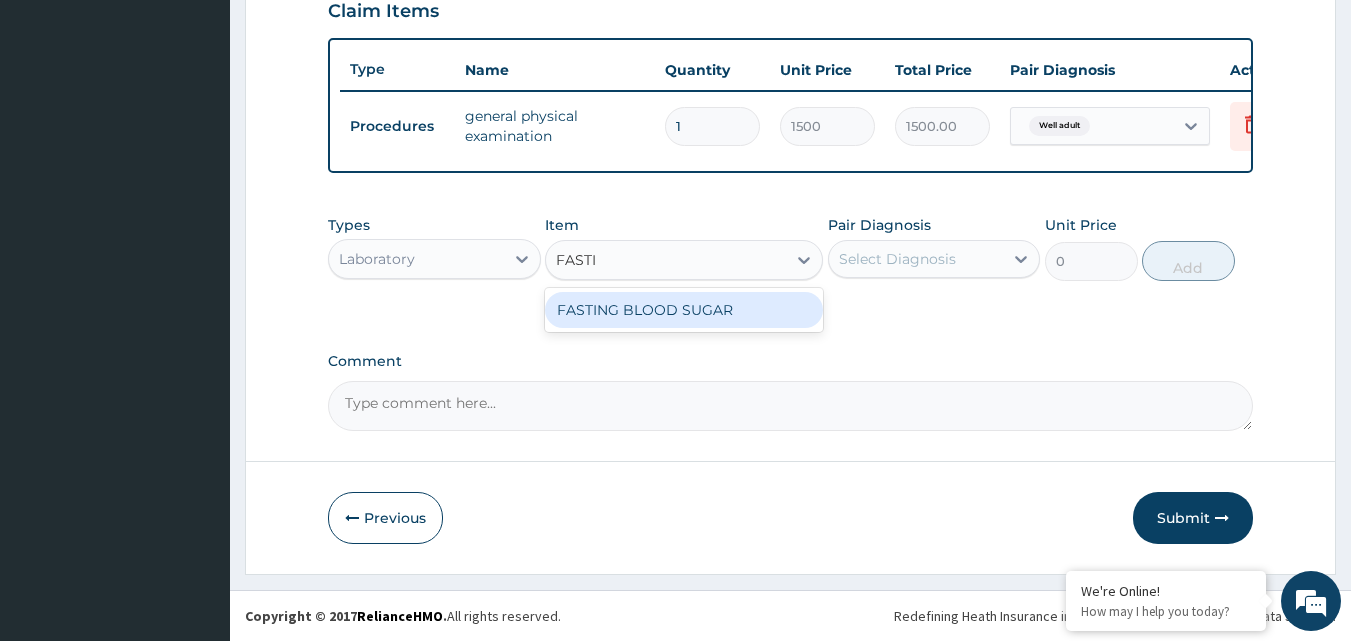type on "FASTING" 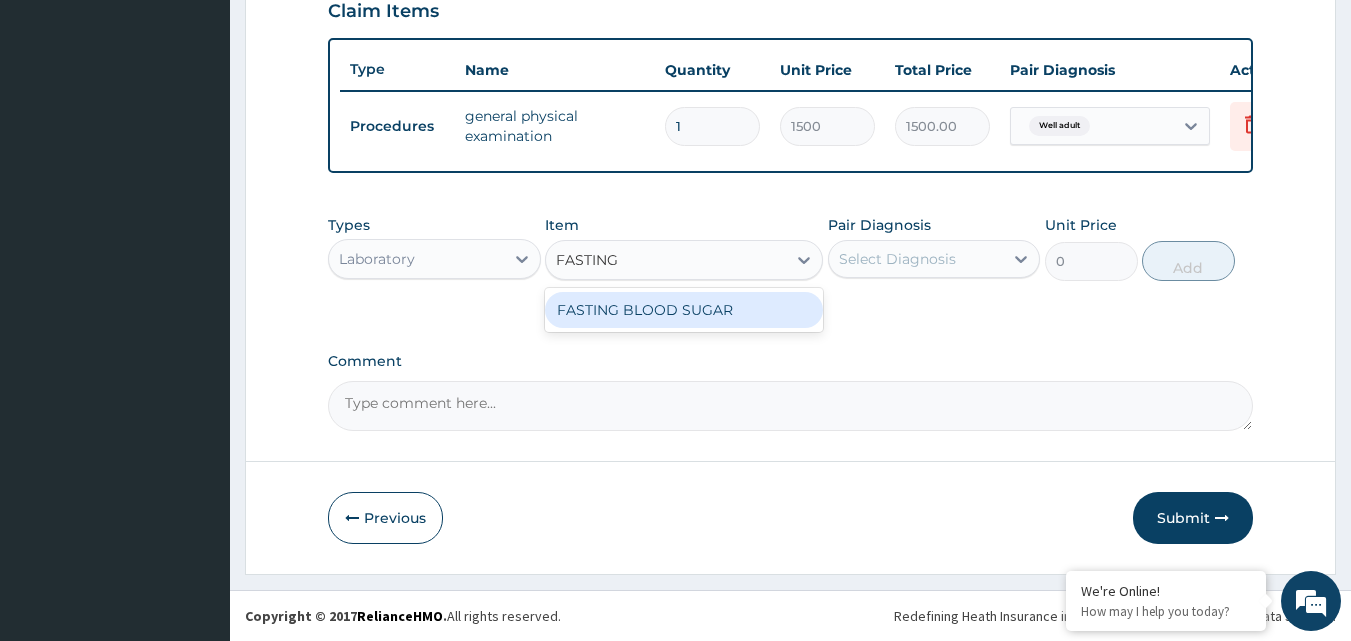 click on "FASTING BLOOD SUGAR" at bounding box center [684, 310] 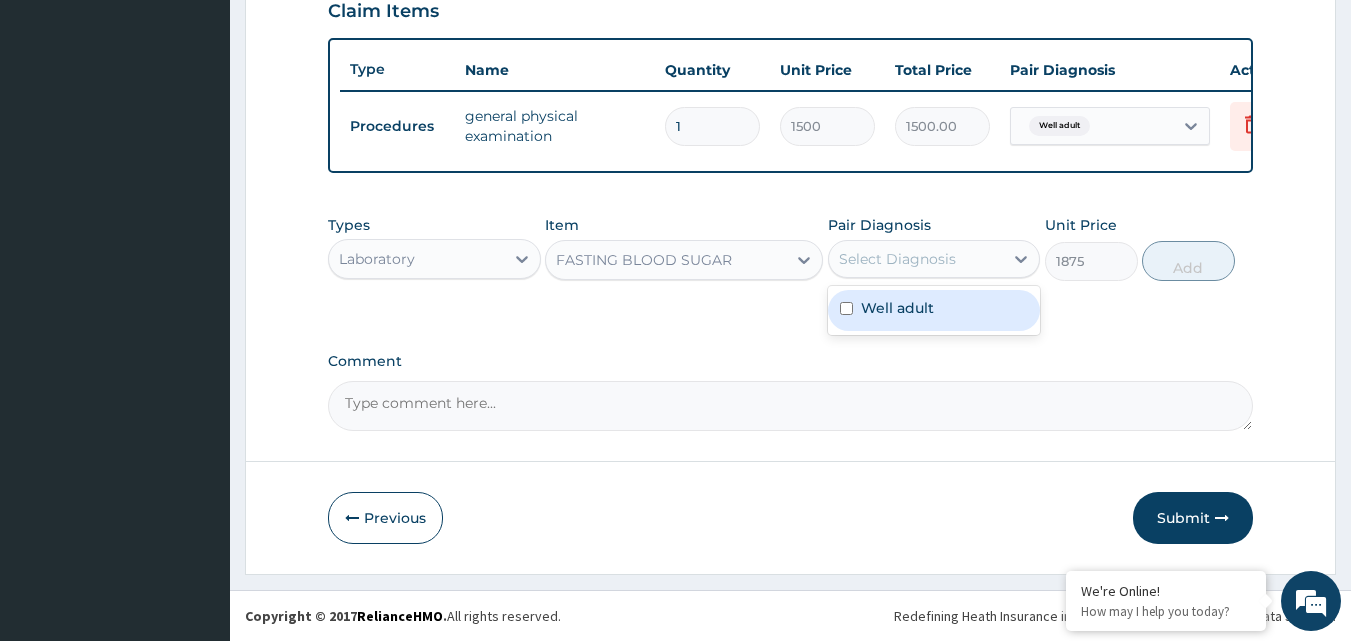 click on "Select Diagnosis" at bounding box center [916, 259] 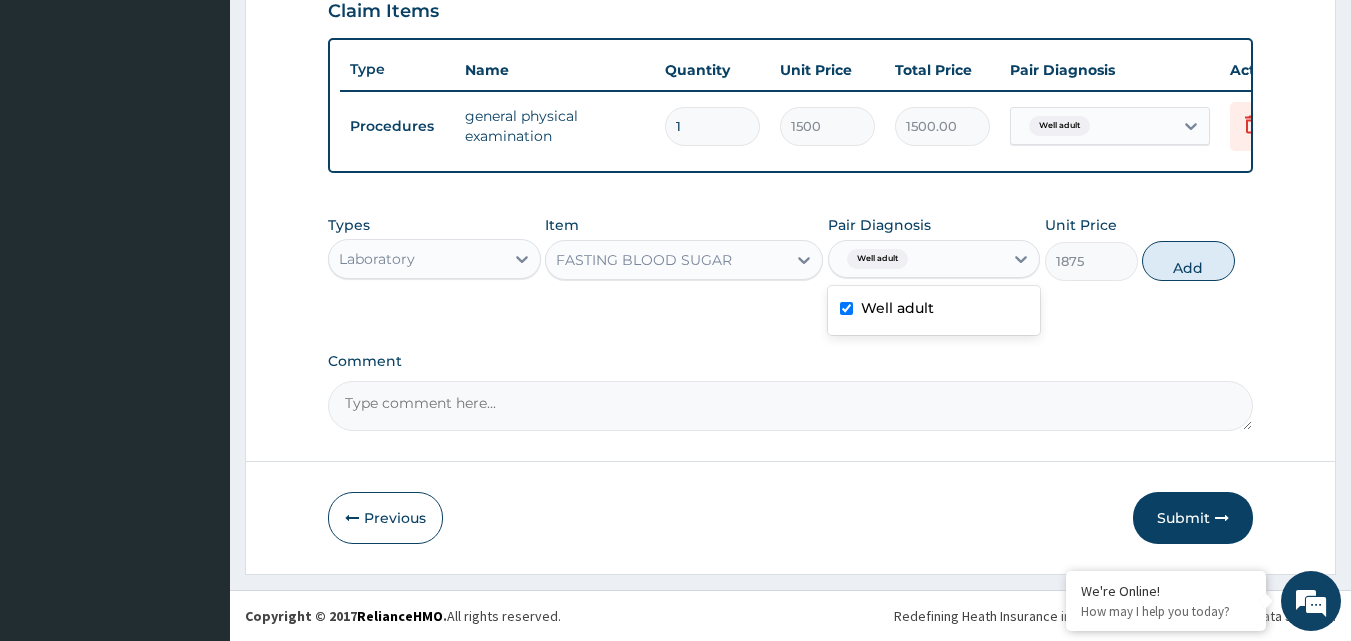 click on "Well adult" at bounding box center [934, 310] 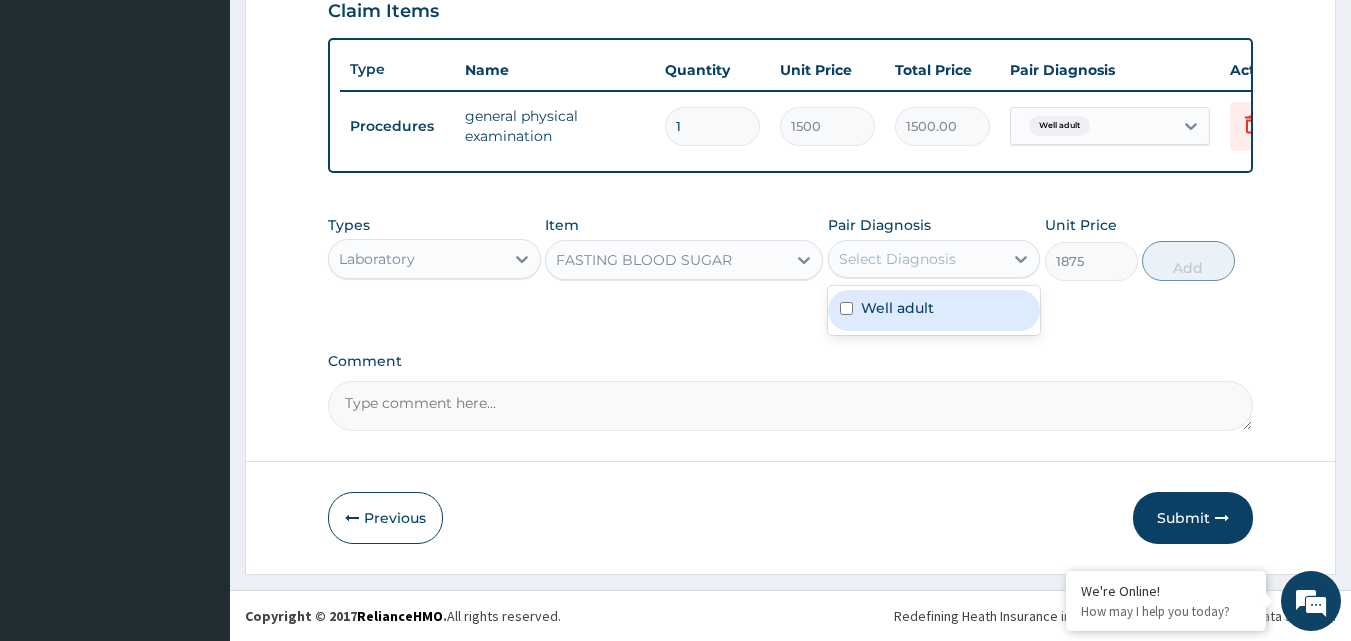 click on "Well adult" at bounding box center [934, 310] 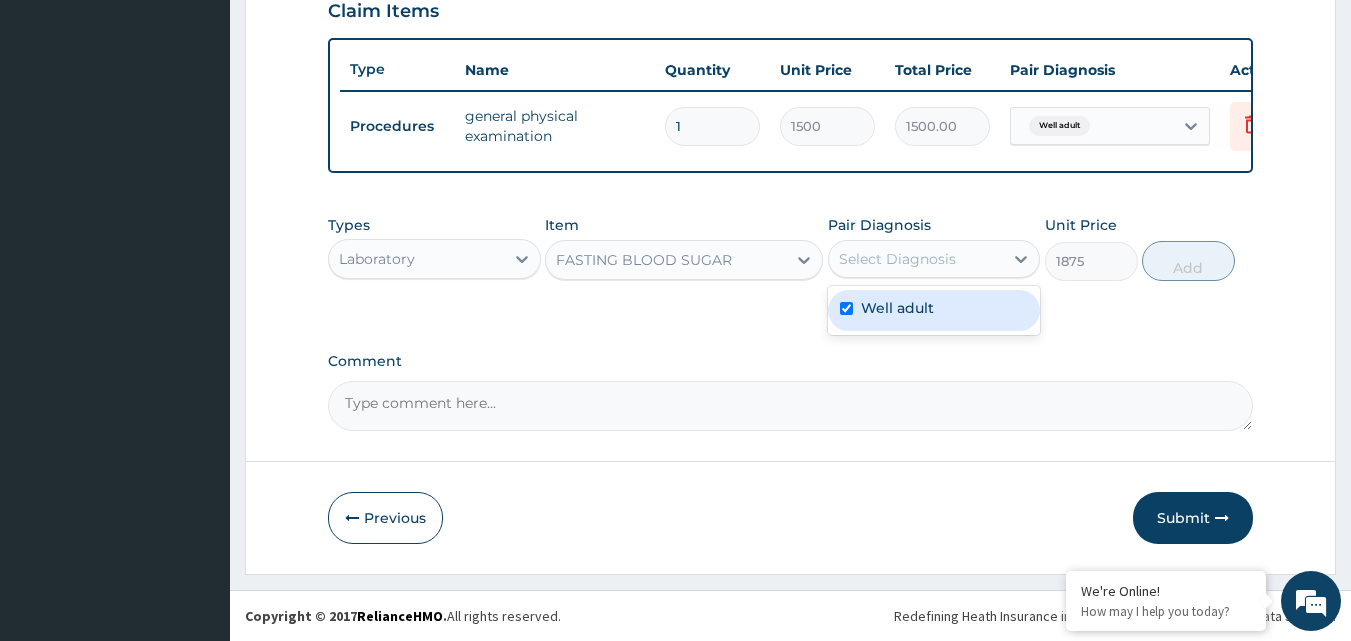 checkbox on "true" 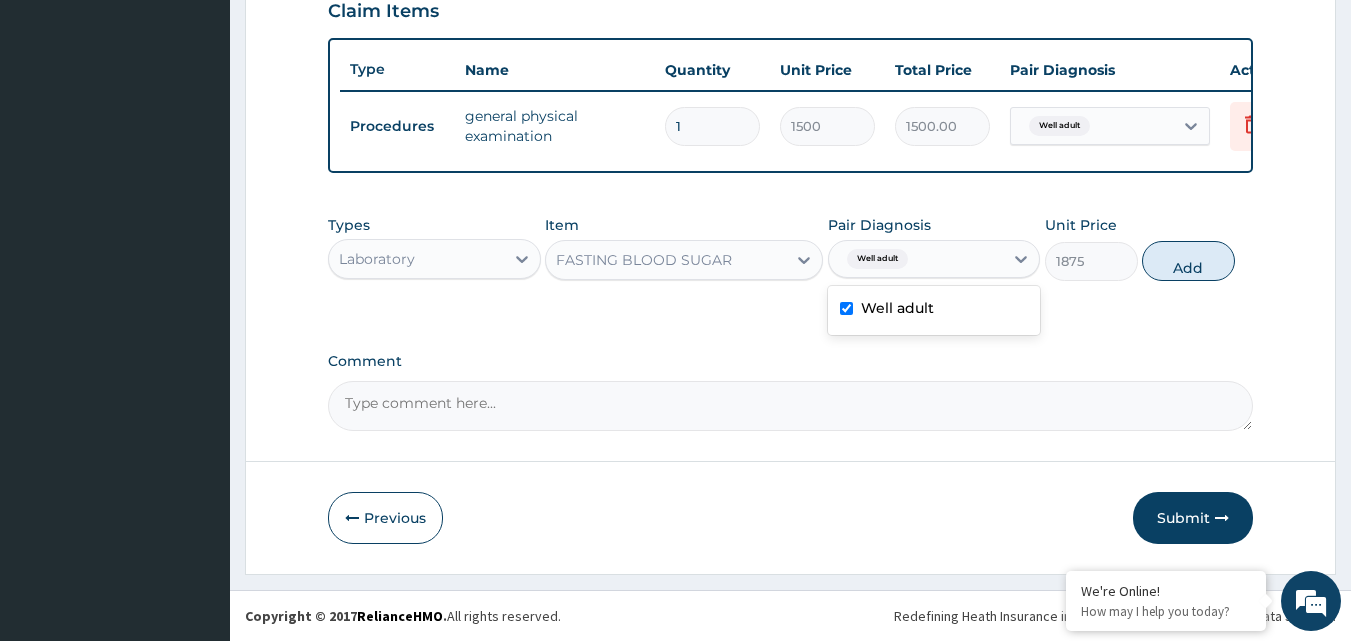 click on "Types Laboratory Item FASTING BLOOD SUGAR Pair Diagnosis option Well adult, selected. option Well adult selected, 1 of 1. 1 result available. Use Up and Down to choose options, press Enter to select the currently focused option, press Escape to exit the menu, press Tab to select the option and exit the menu. Well adult Well adult Unit Price 1875 Add" at bounding box center (791, 263) 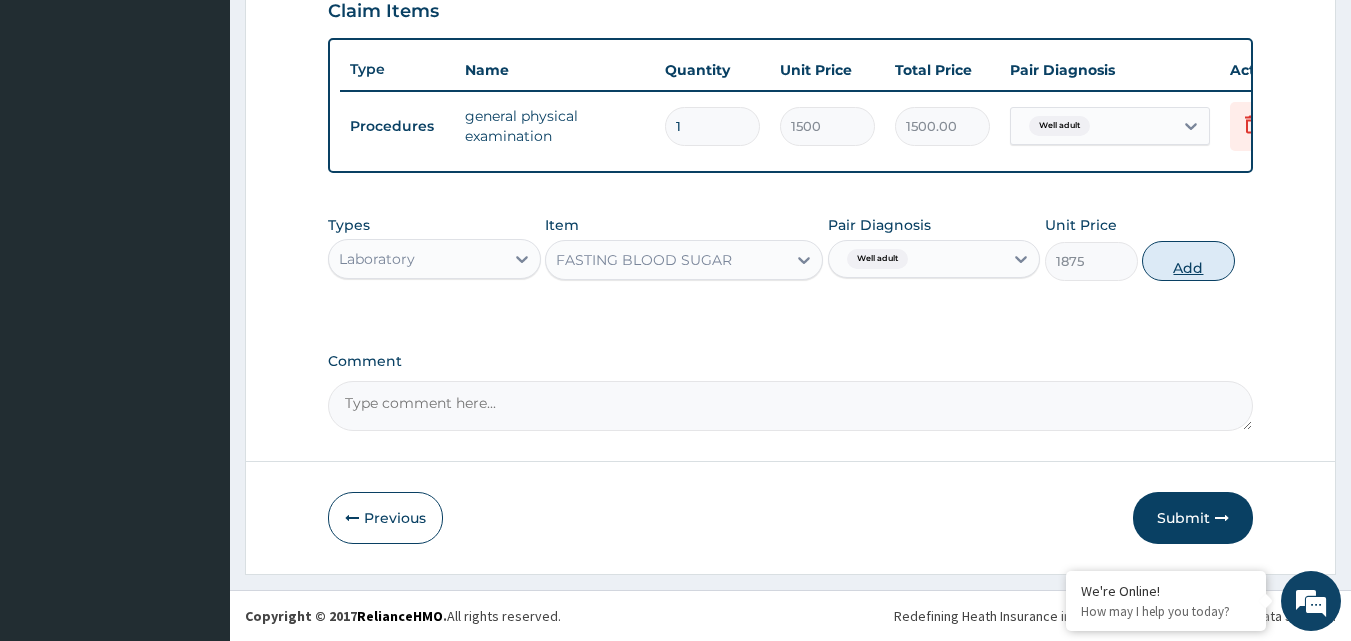click on "Add" at bounding box center (1188, 261) 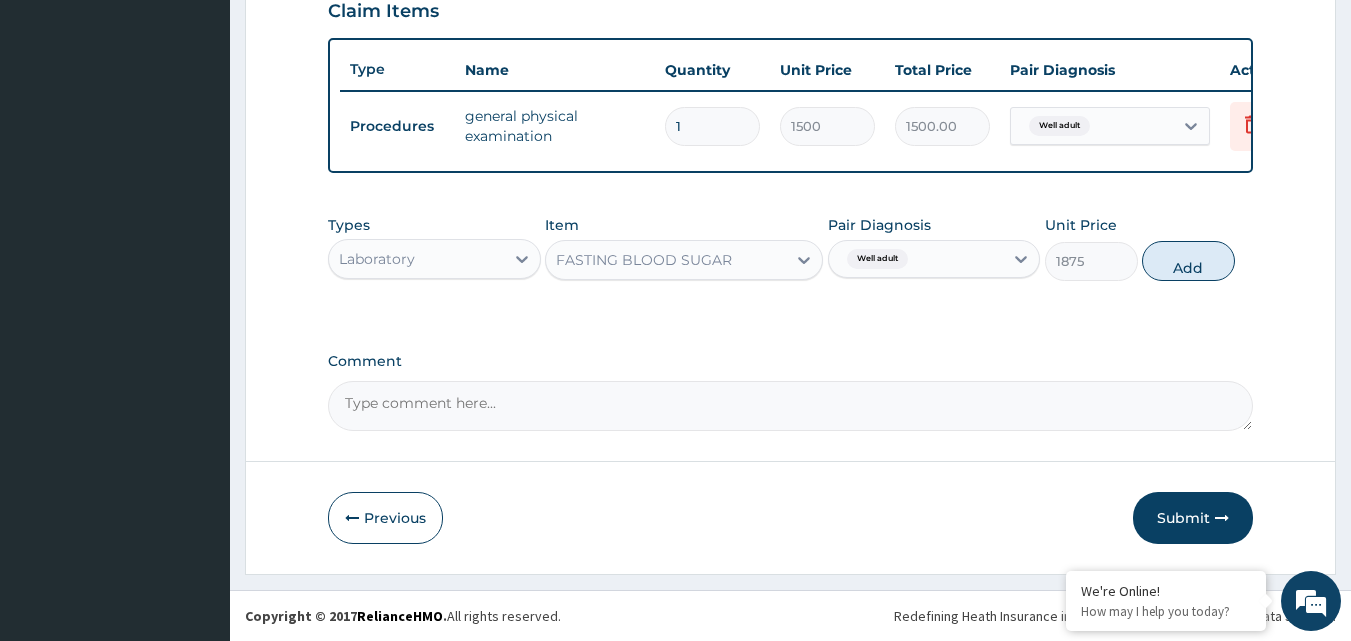 type on "0" 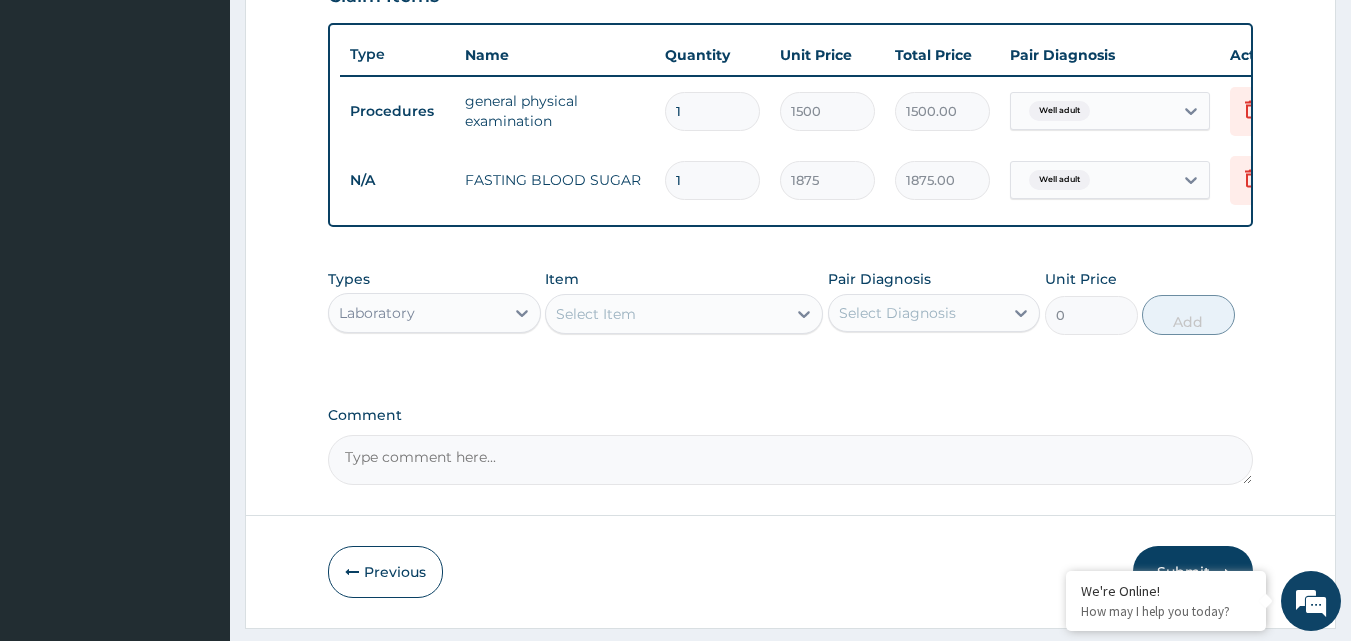click on "Select Item" at bounding box center [666, 314] 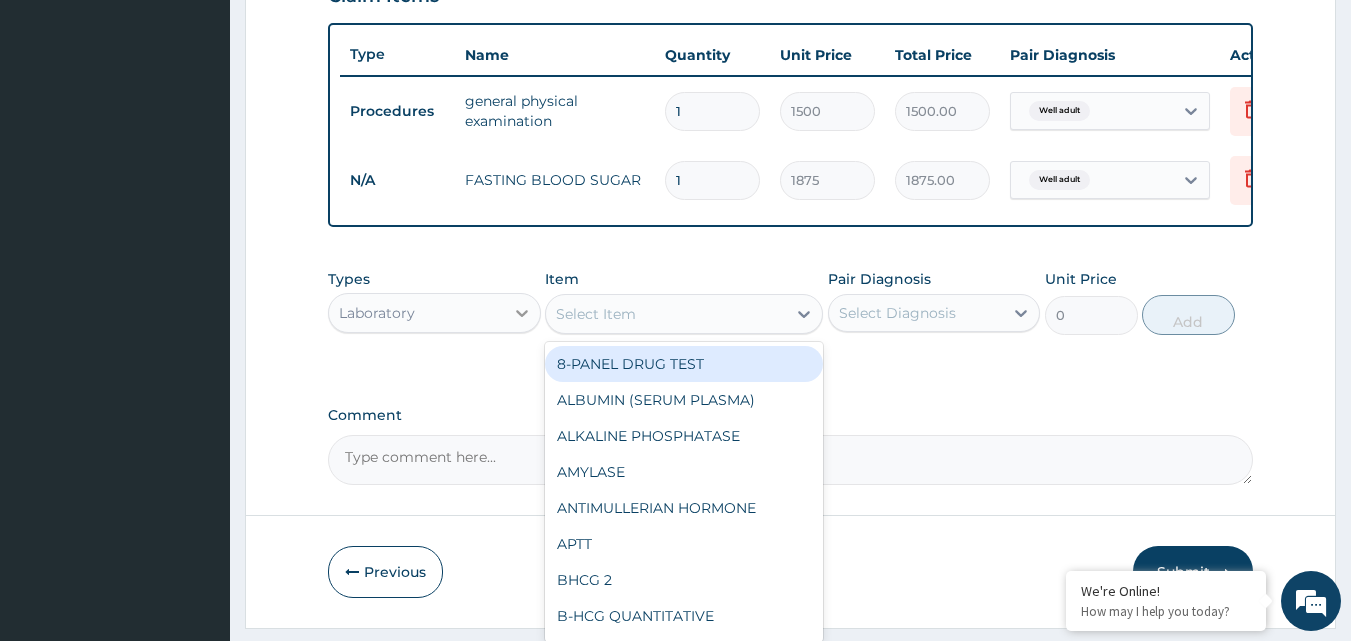 click 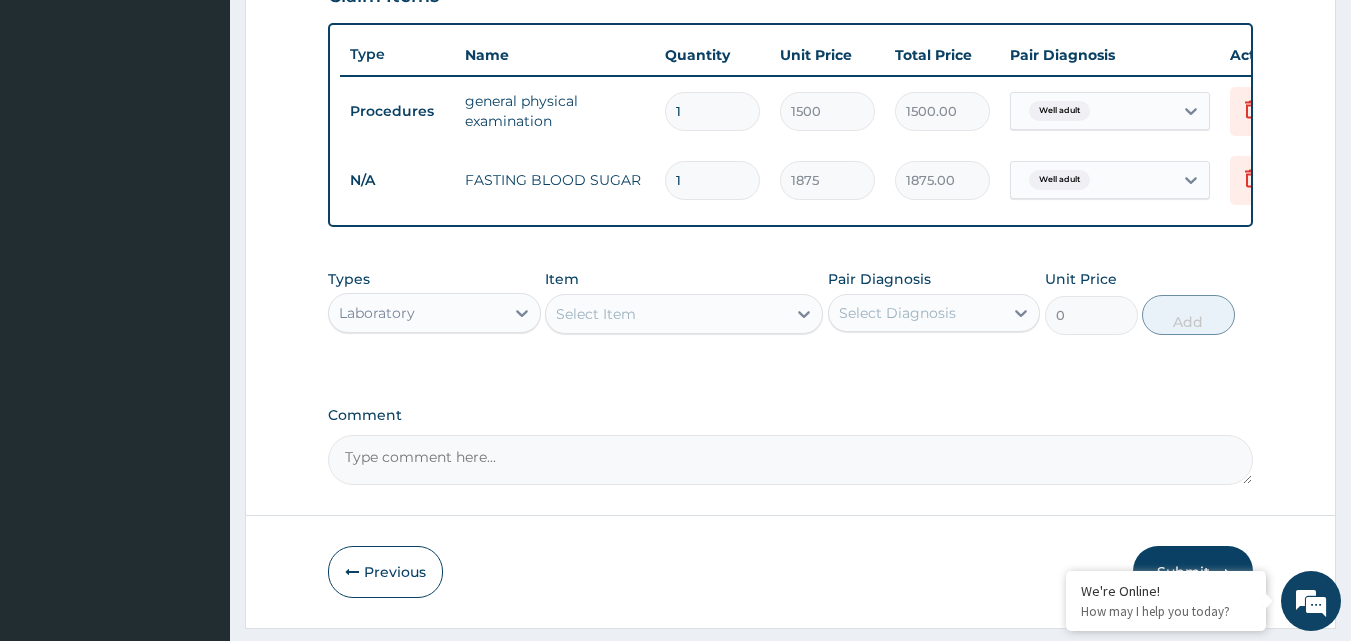 click on "PA Code / Prescription Code PA/FC99EB Encounter Date 02-08-2025 Important Notice Please enter PA codes before entering items that are not attached to a PA code   All diagnoses entered must be linked to a claim item. Diagnosis & Claim Items that are visible but inactive cannot be edited because they were imported from an already approved PA code. Diagnosis Well adult confirmed NB: All diagnosis must be linked to a claim item Claim Items Type Name Quantity Unit Price Total Price Pair Diagnosis Actions Procedures general physical examination 1 1500 1500.00 Well adult Delete N/A FASTING BLOOD SUGAR 1 1875 1875.00 Well adult Delete Types Laboratory Item Select Item Pair Diagnosis Select Diagnosis Unit Price 0 Add Comment" at bounding box center [791, -23] 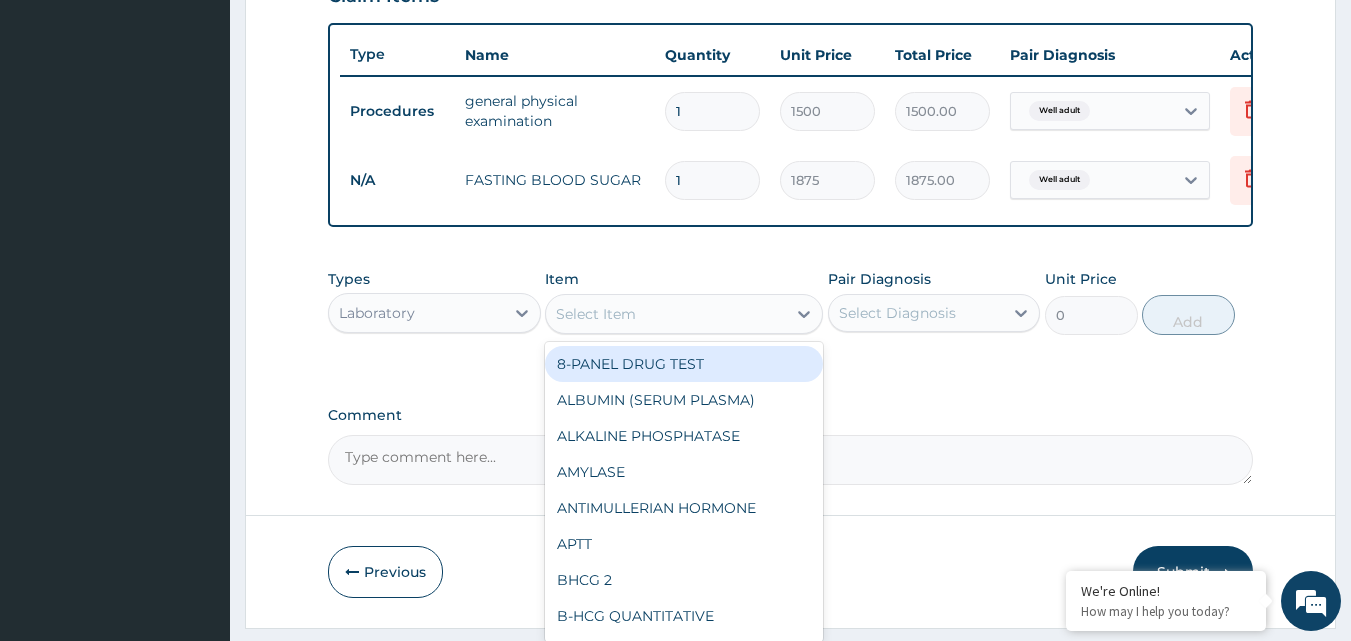 click on "Select Item" at bounding box center (596, 314) 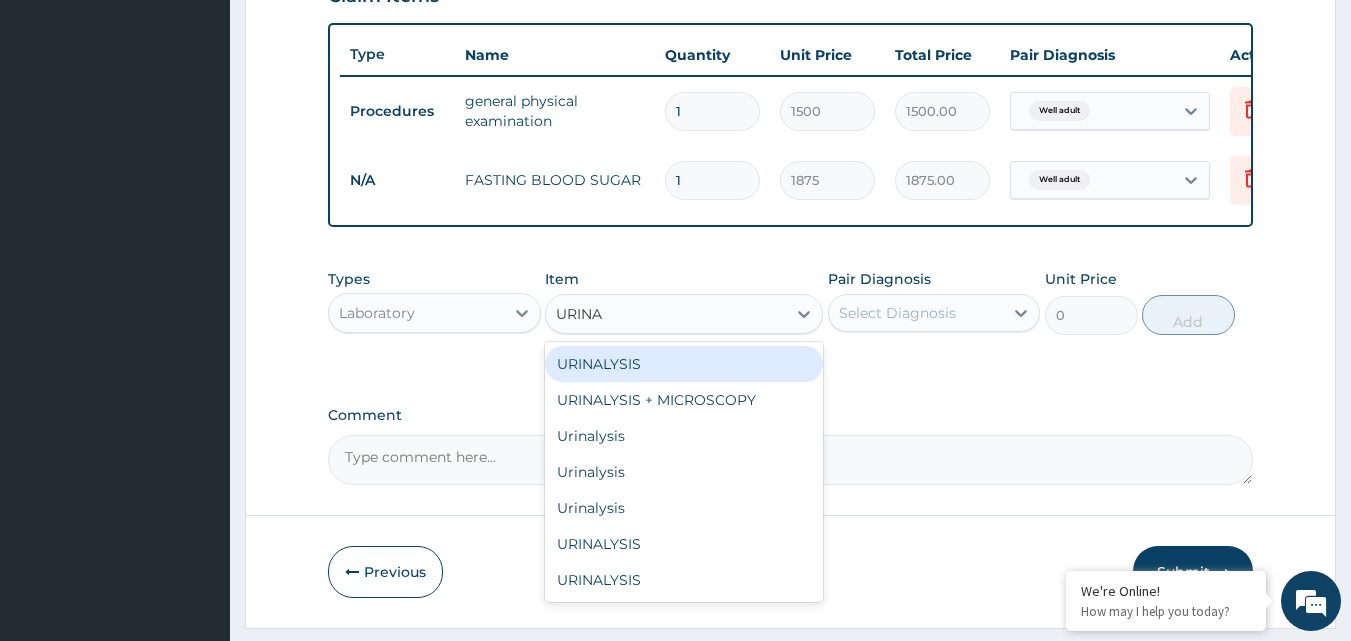 type on "URINAL" 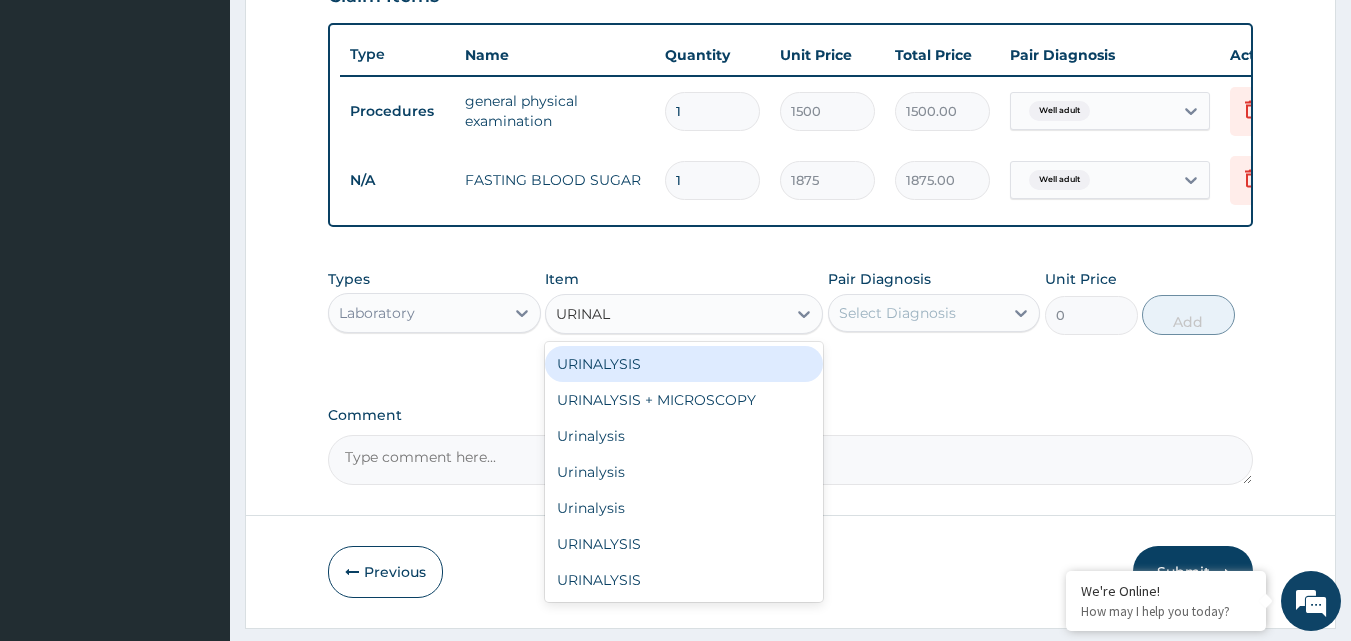 click on "URINALYSIS" at bounding box center (684, 364) 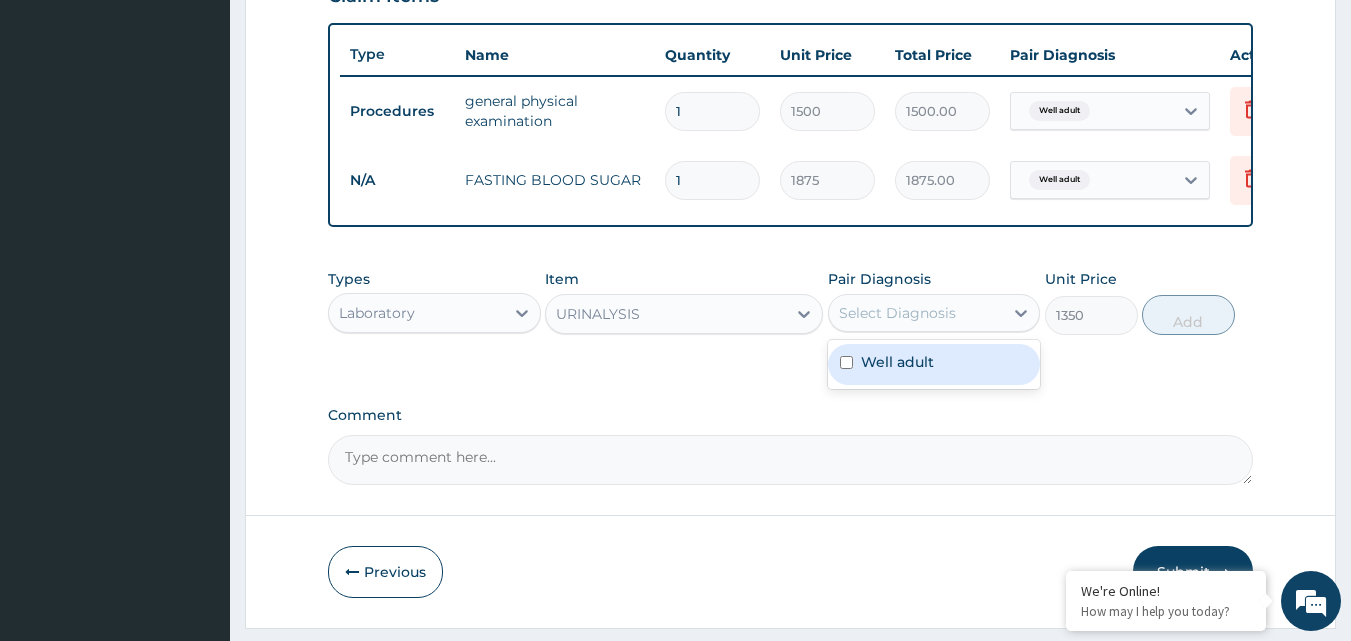 click on "Select Diagnosis" at bounding box center [897, 313] 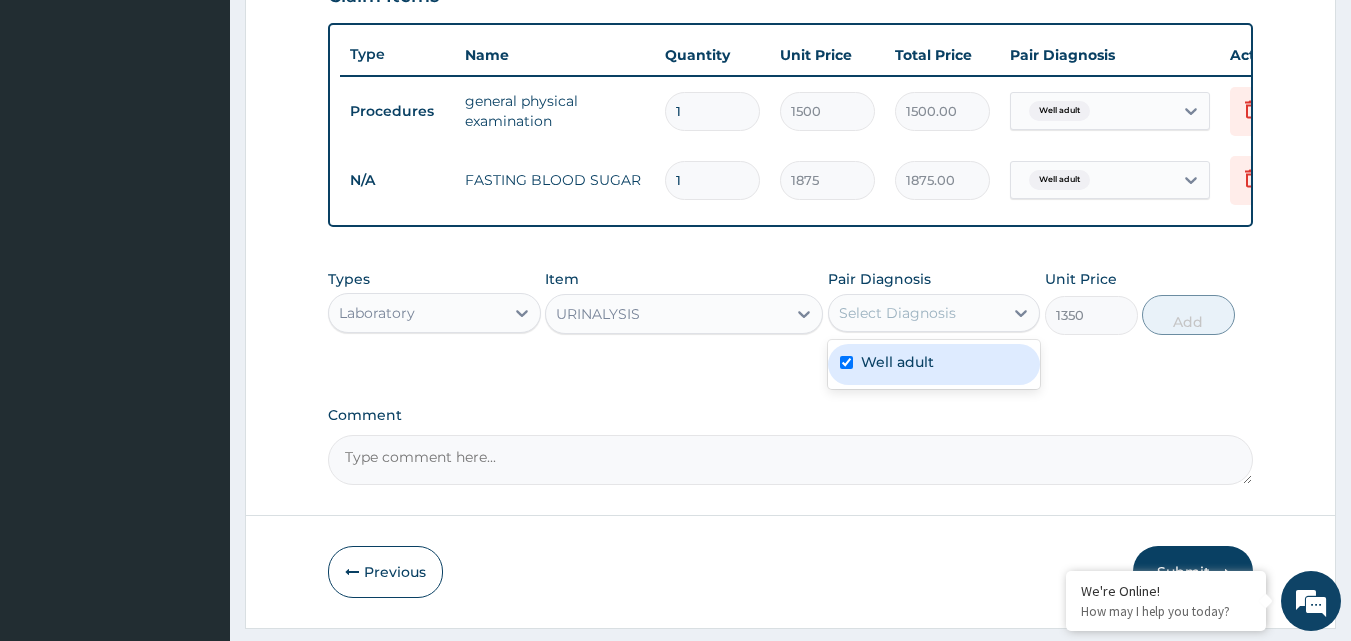 checkbox on "true" 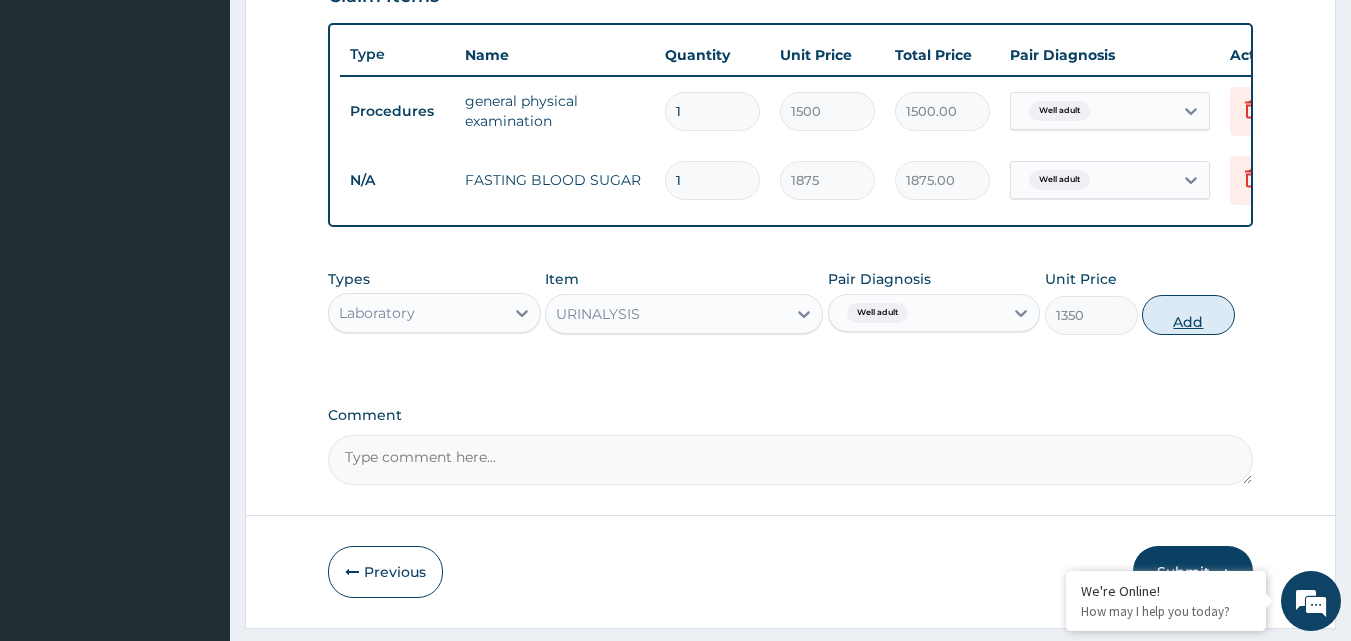 click on "Add" at bounding box center [1188, 315] 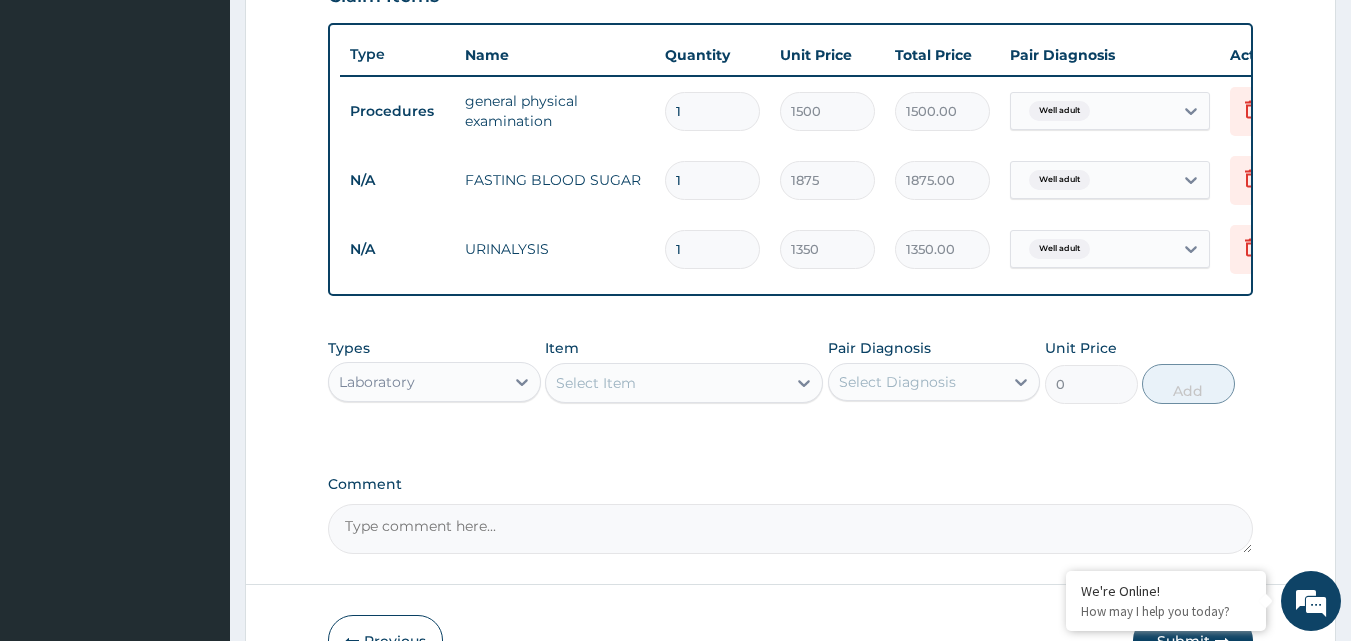 click on "Select Item" at bounding box center (666, 383) 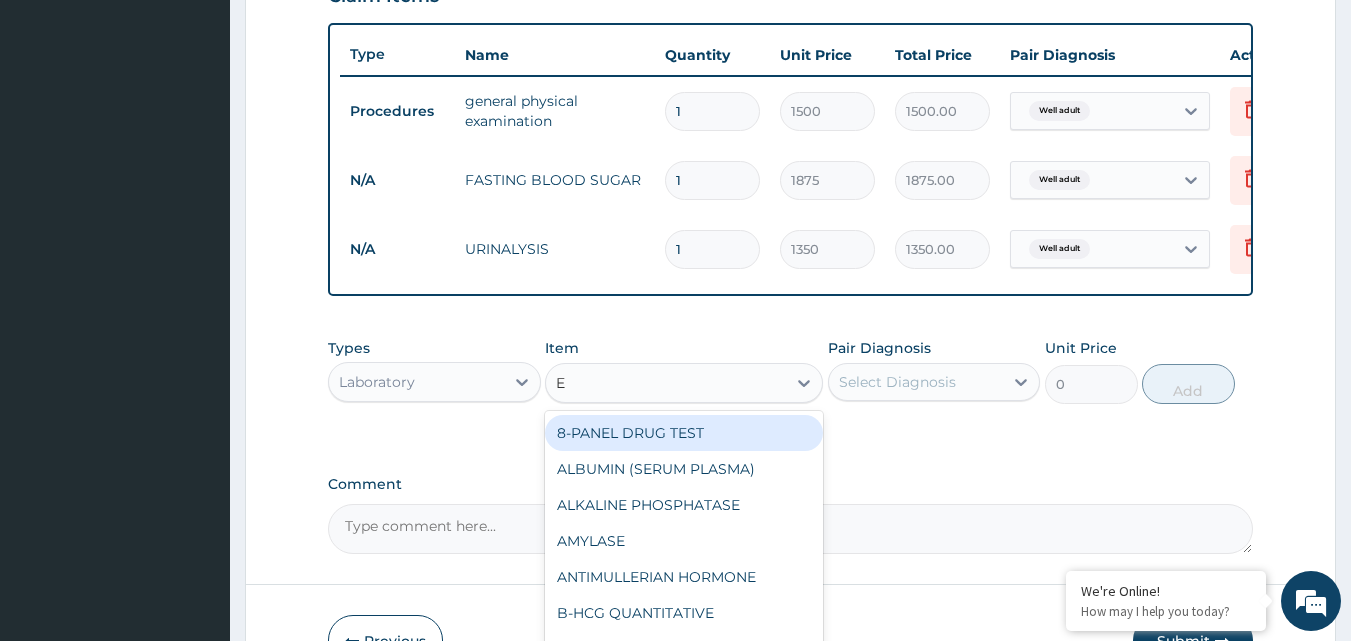 type on "E/" 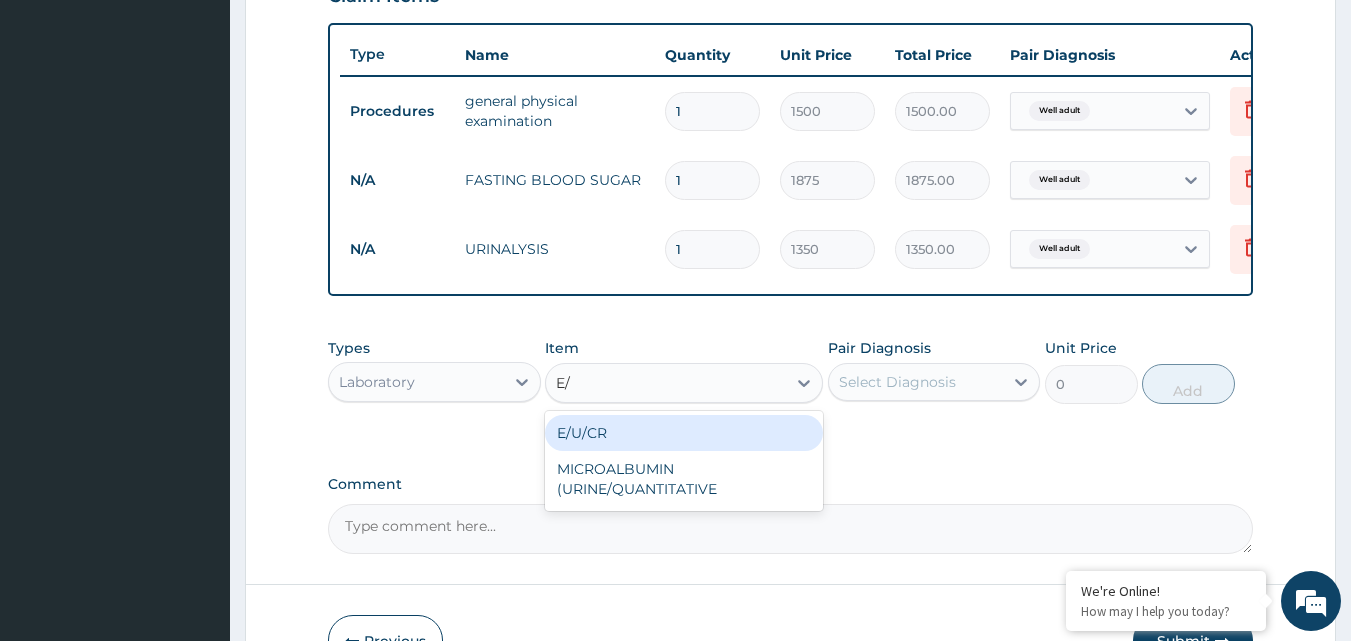 click on "E/U/CR" at bounding box center [684, 433] 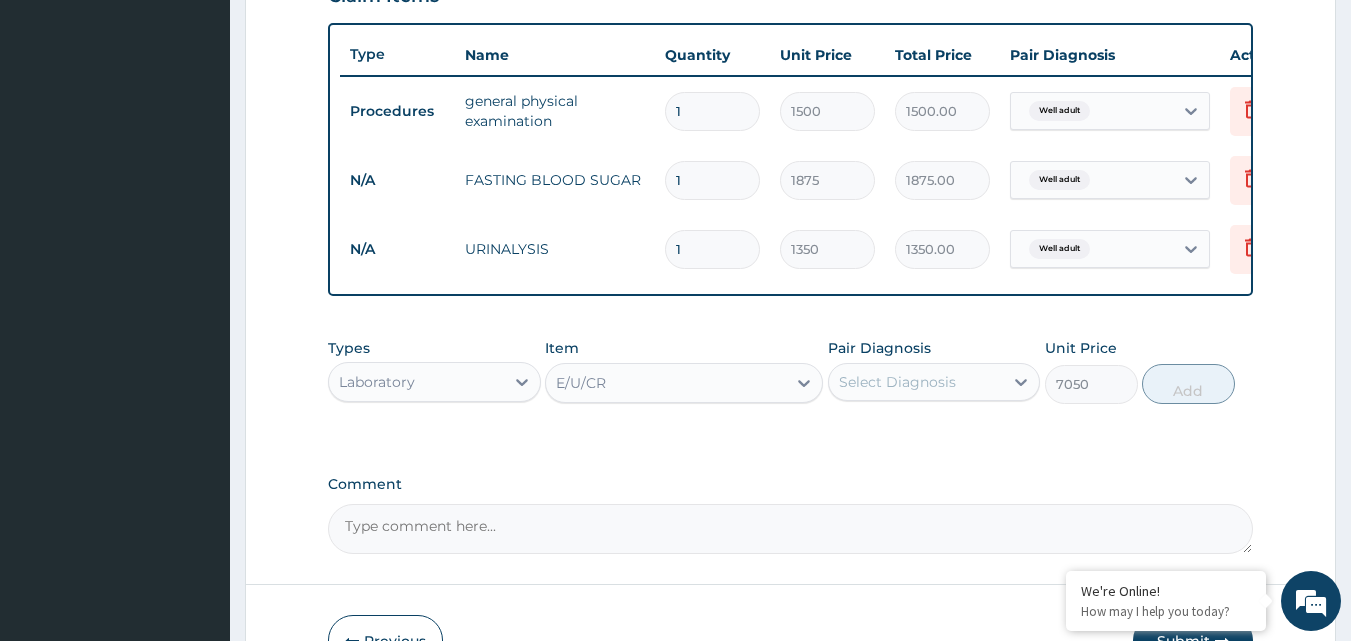 click on "Select Diagnosis" at bounding box center (916, 382) 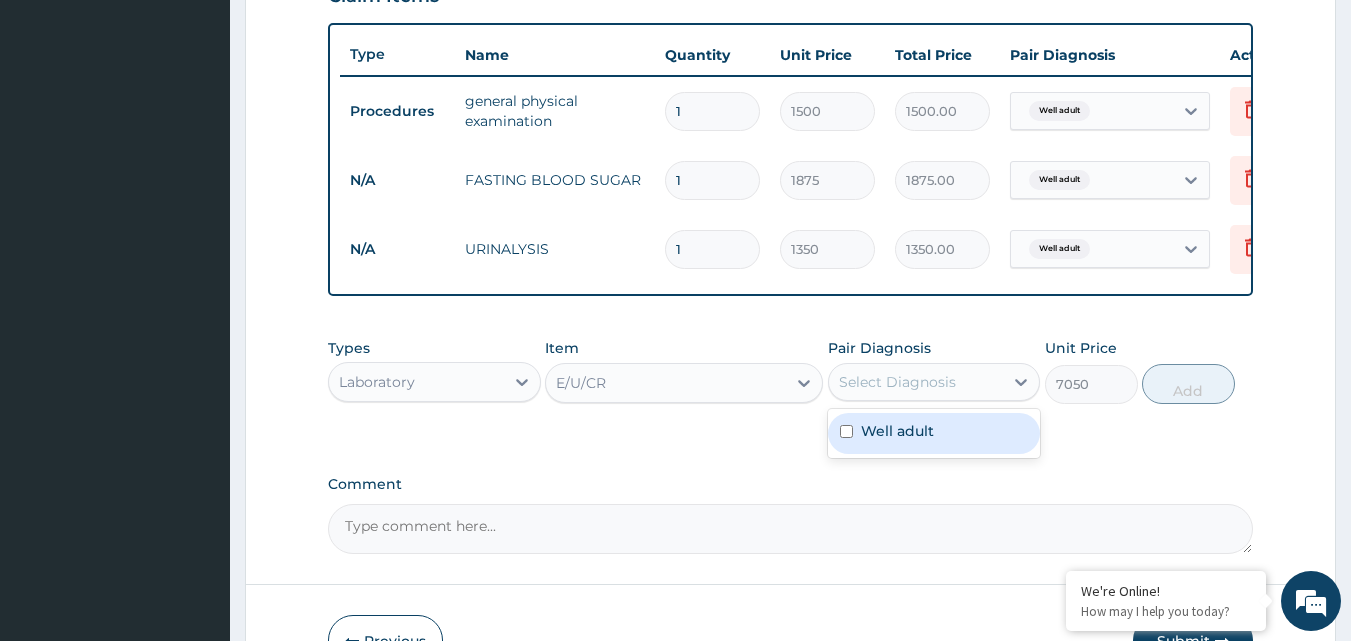 click on "Well adult" at bounding box center [934, 433] 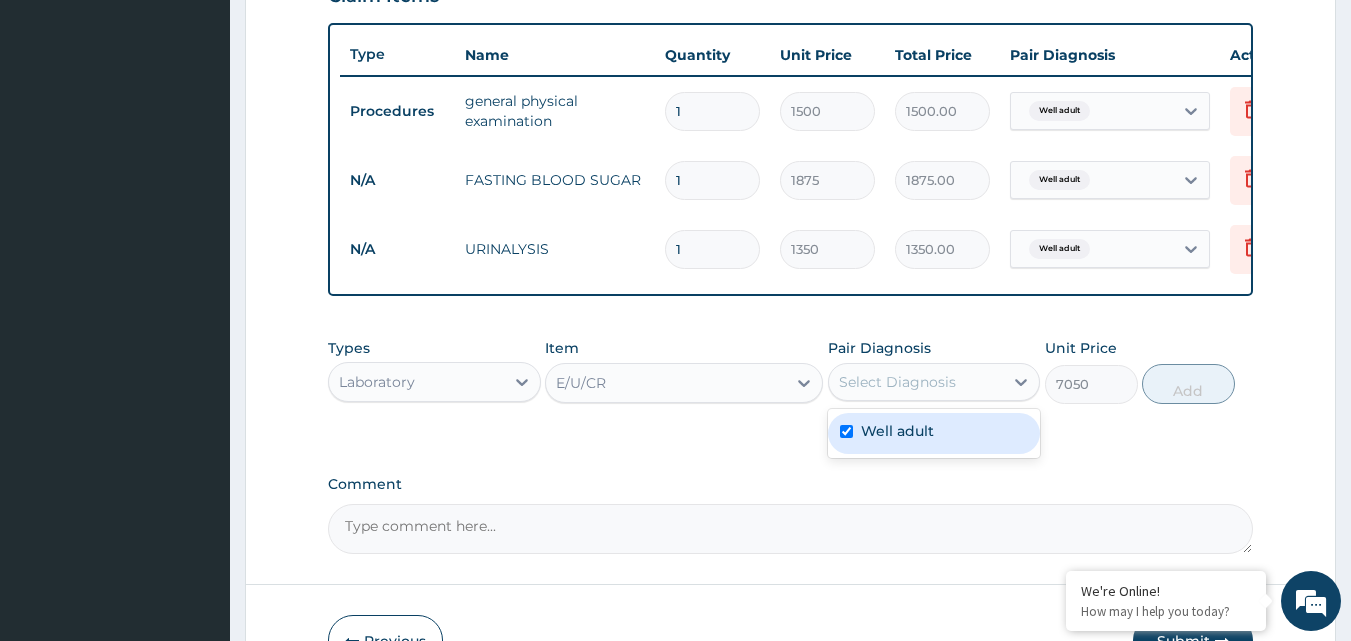 checkbox on "true" 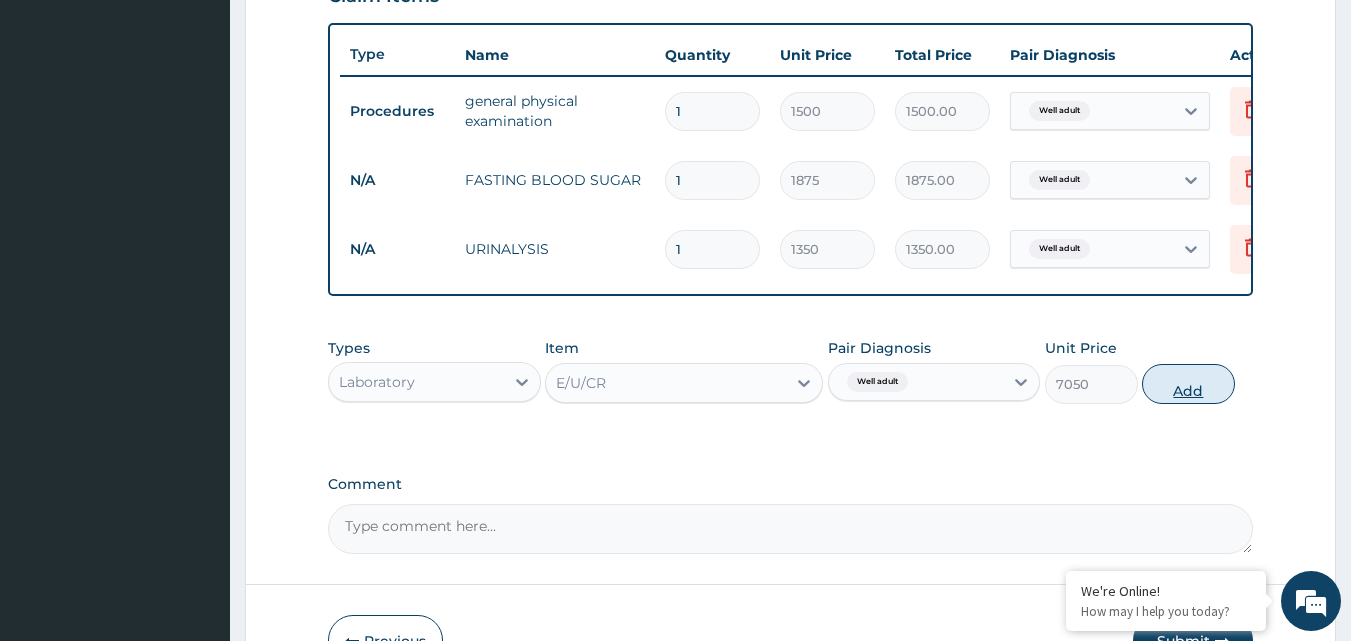 click on "Add" at bounding box center [1188, 384] 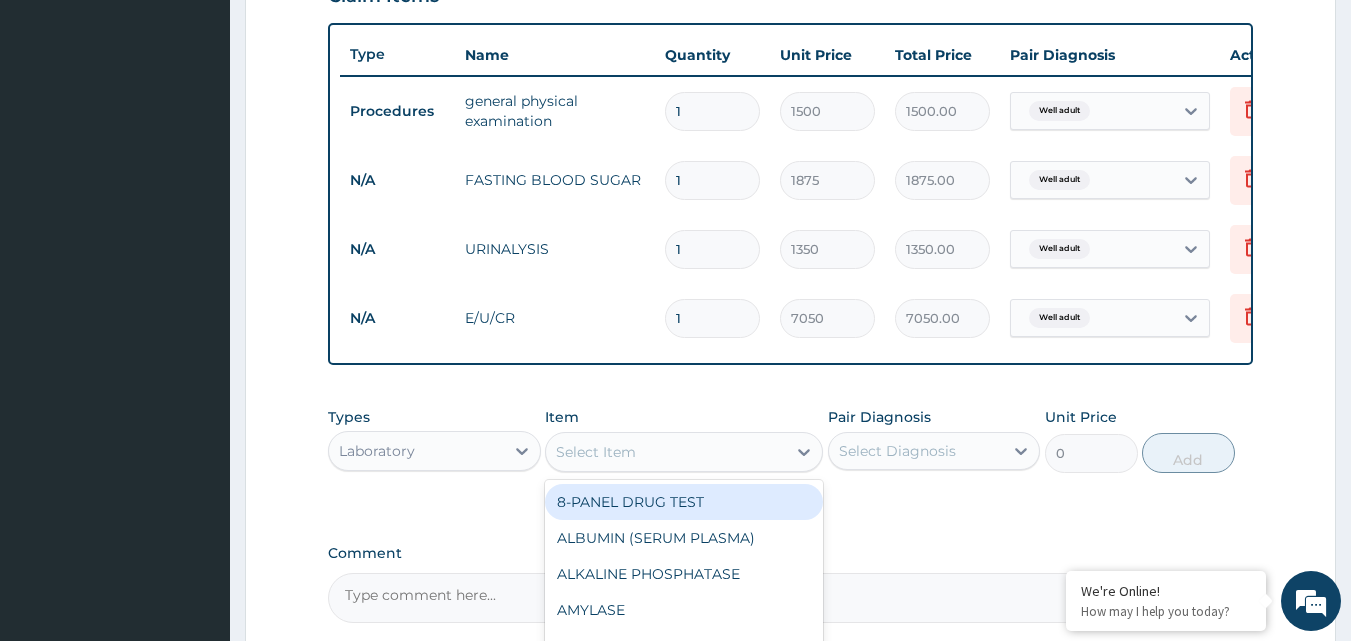 click on "Select Item" at bounding box center [596, 452] 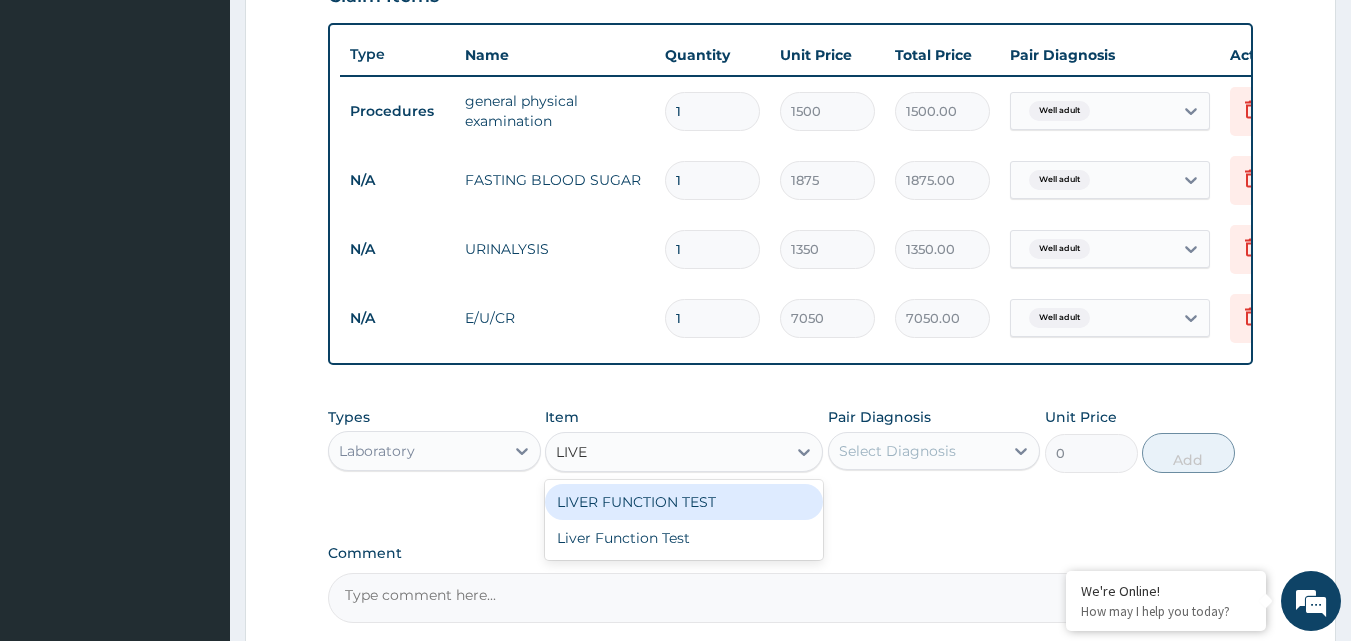 type on "LIVER" 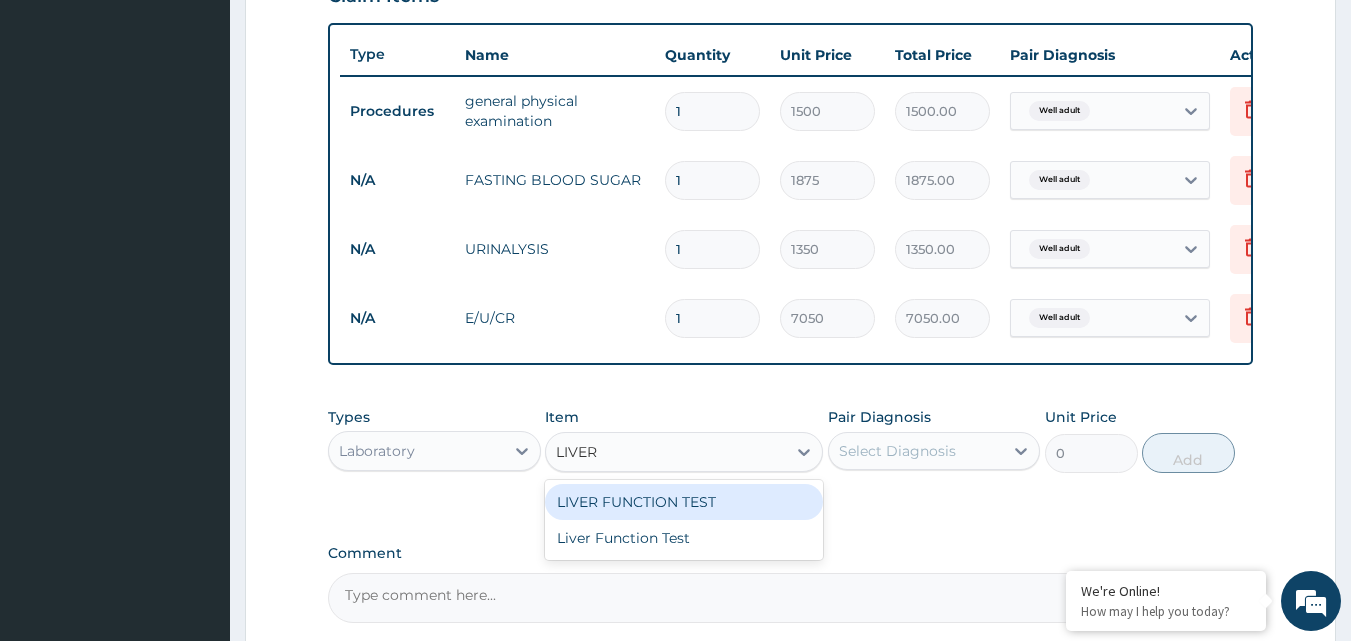 click on "LIVER FUNCTION TEST" at bounding box center (684, 502) 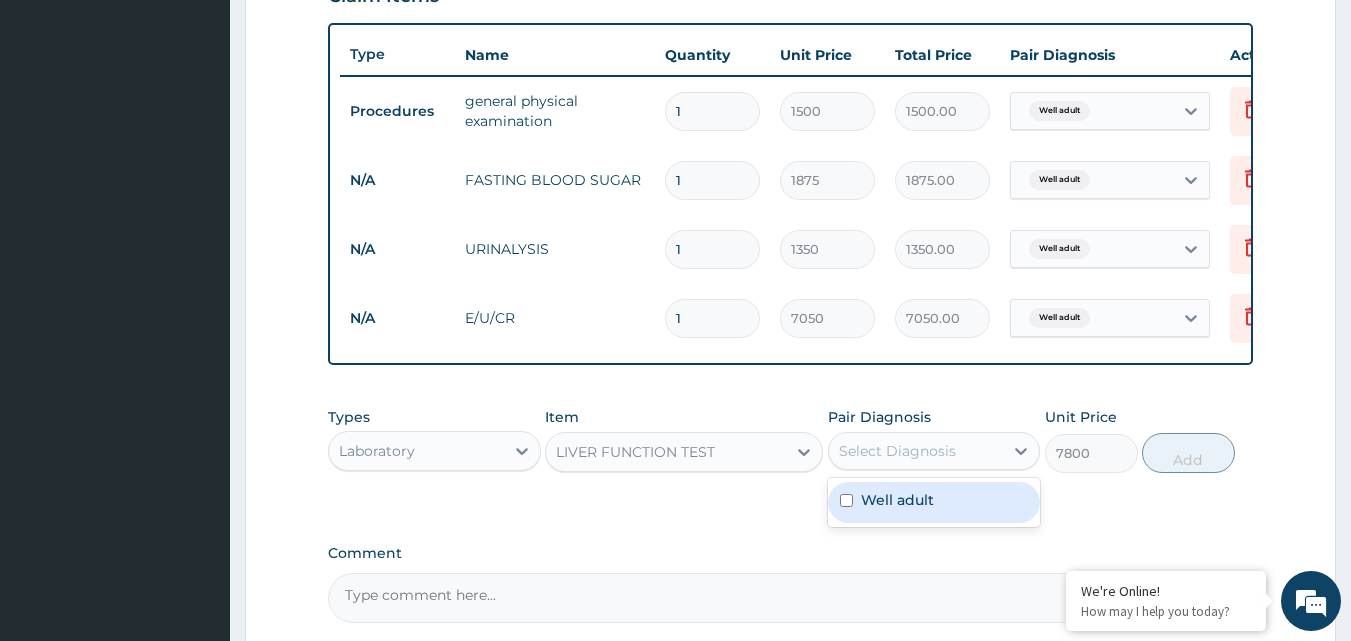 click on "Select Diagnosis" at bounding box center [897, 451] 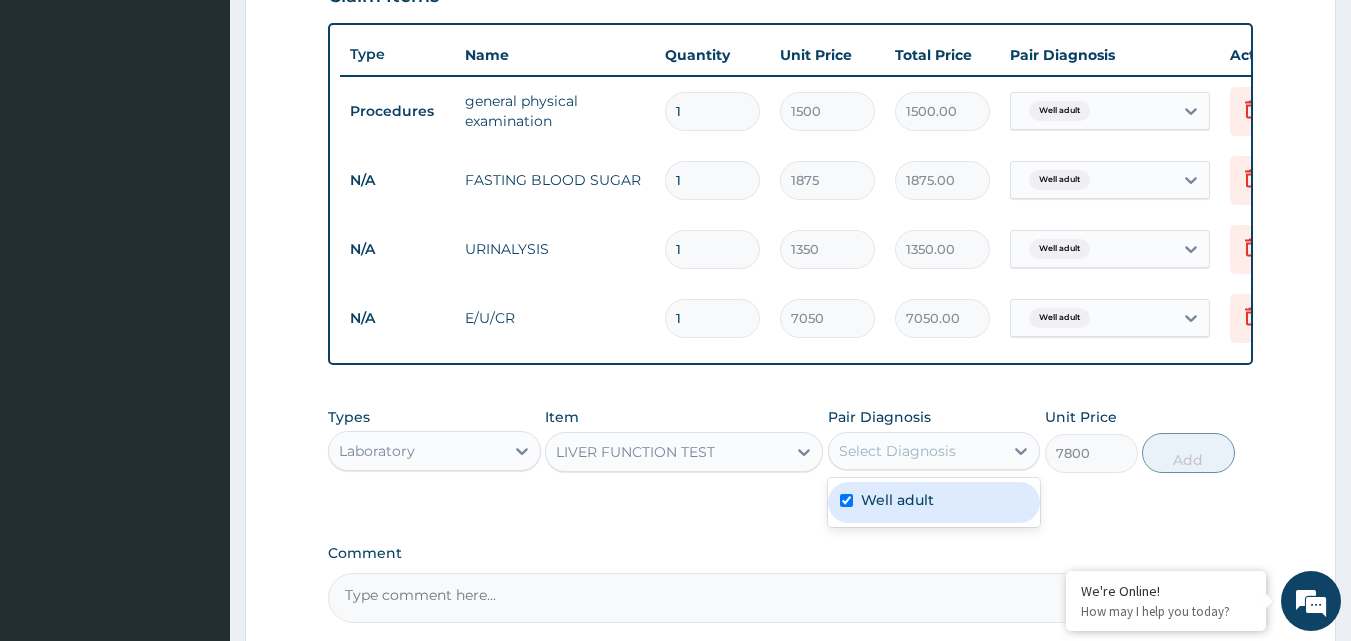 checkbox on "true" 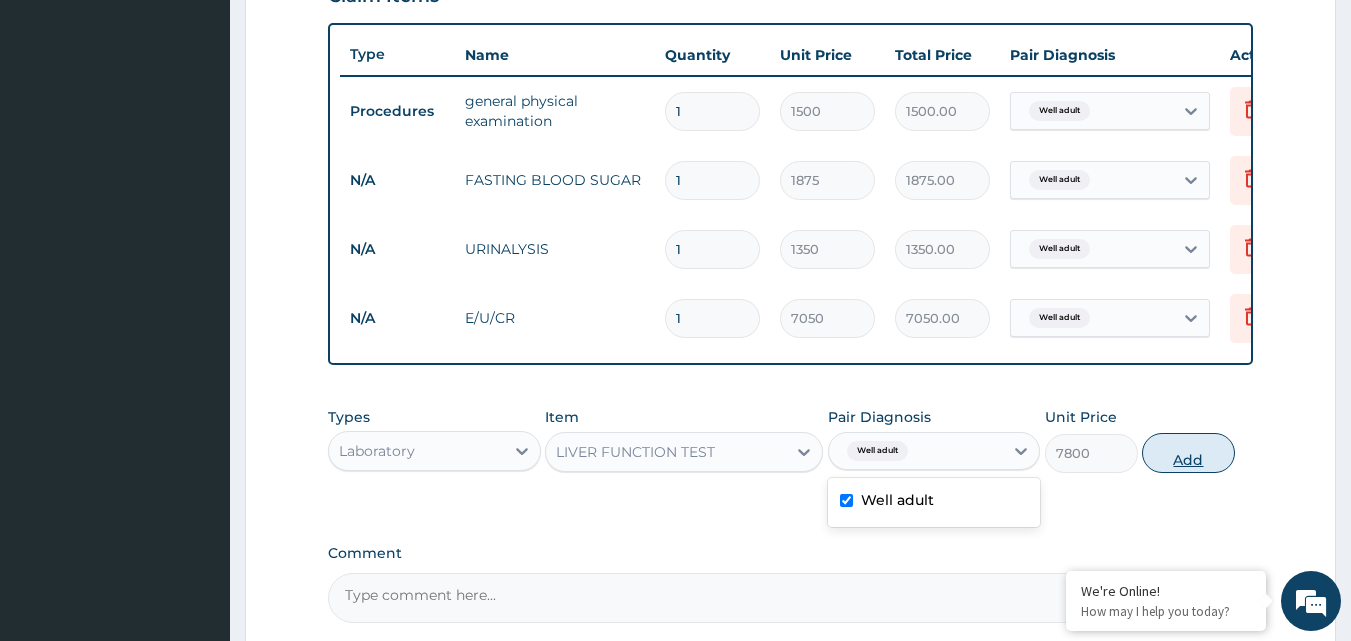 click on "Add" at bounding box center [1188, 453] 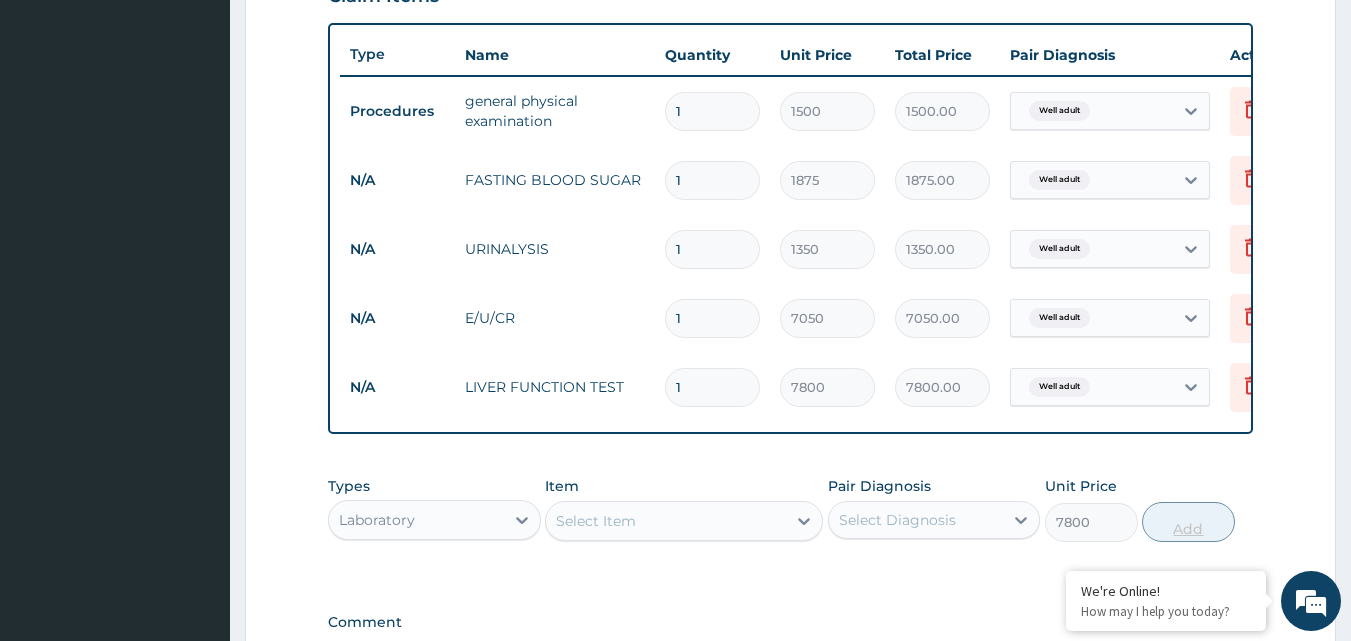 type on "0" 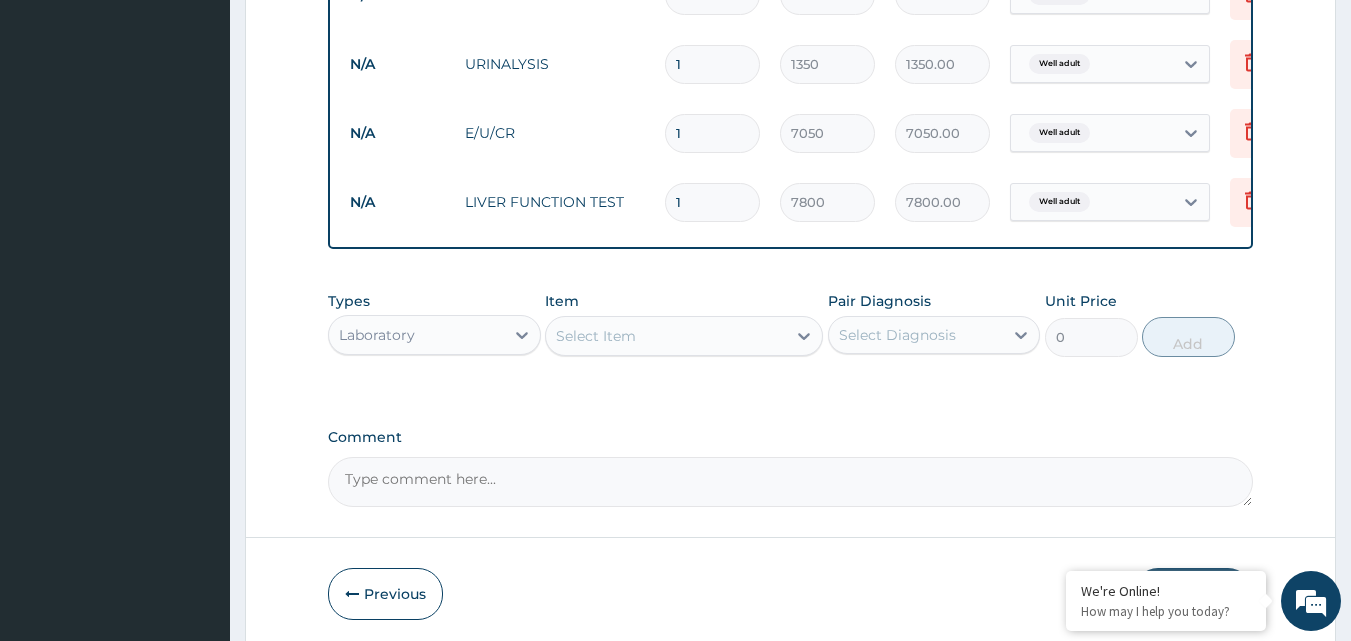scroll, scrollTop: 921, scrollLeft: 0, axis: vertical 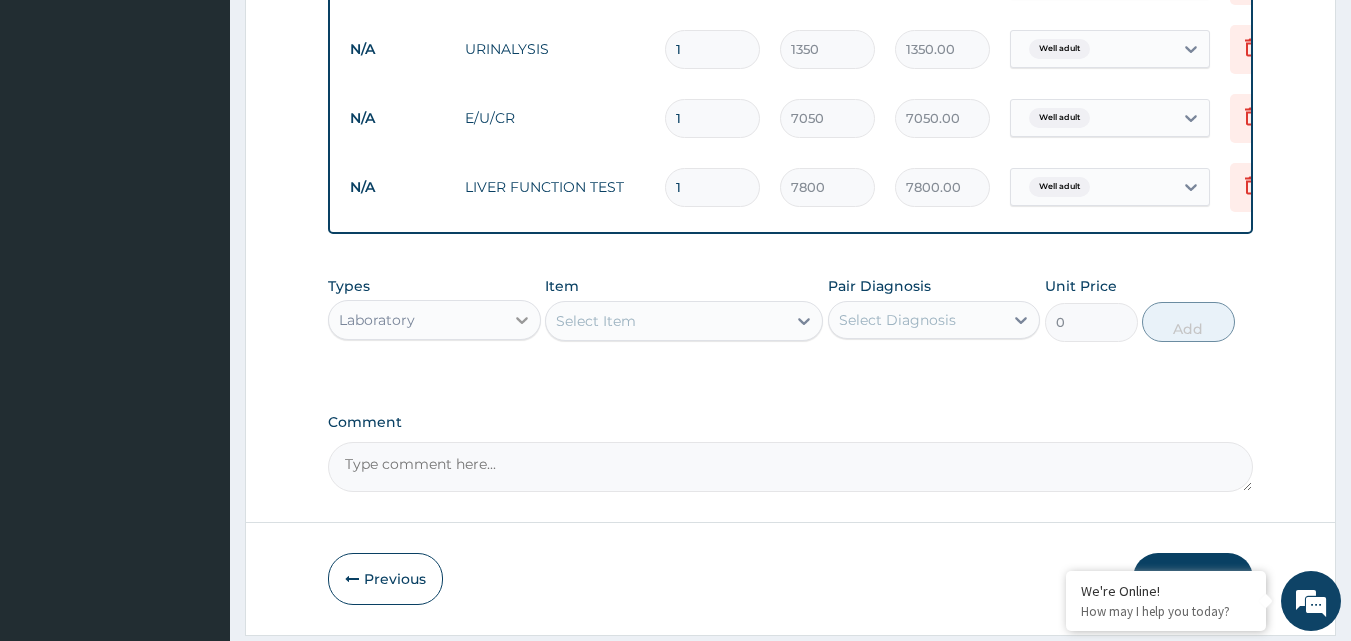 click 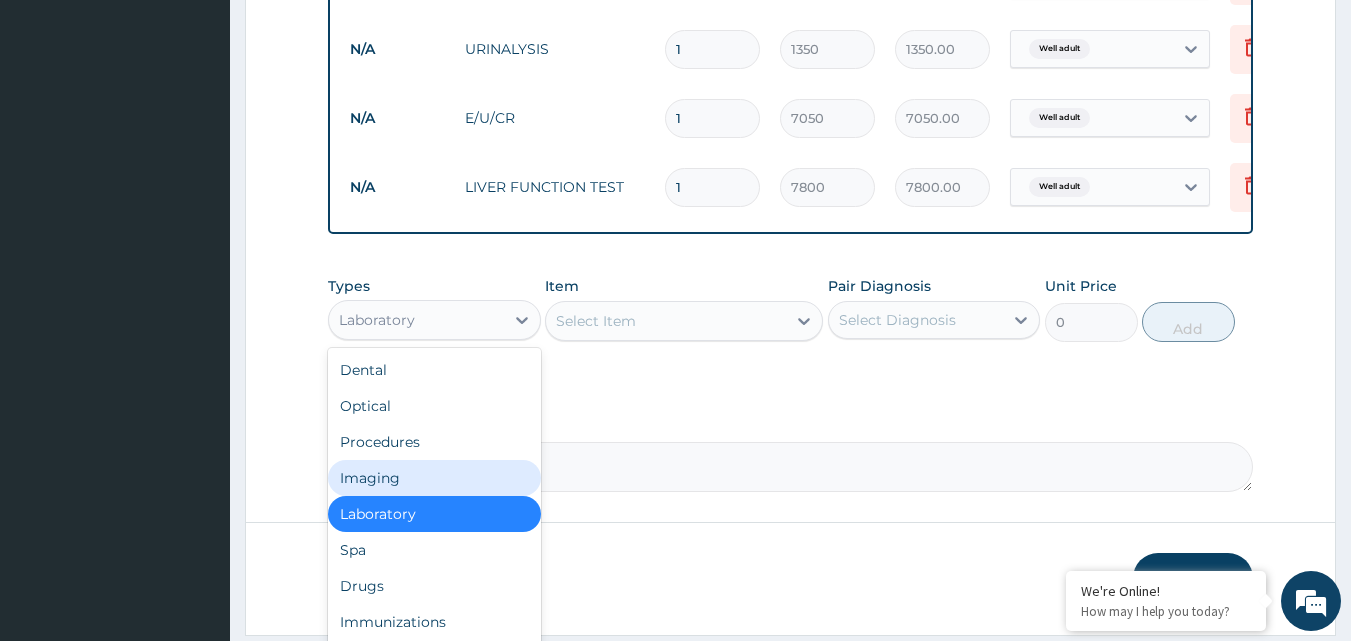 drag, startPoint x: 389, startPoint y: 493, endPoint x: 492, endPoint y: 426, distance: 122.87392 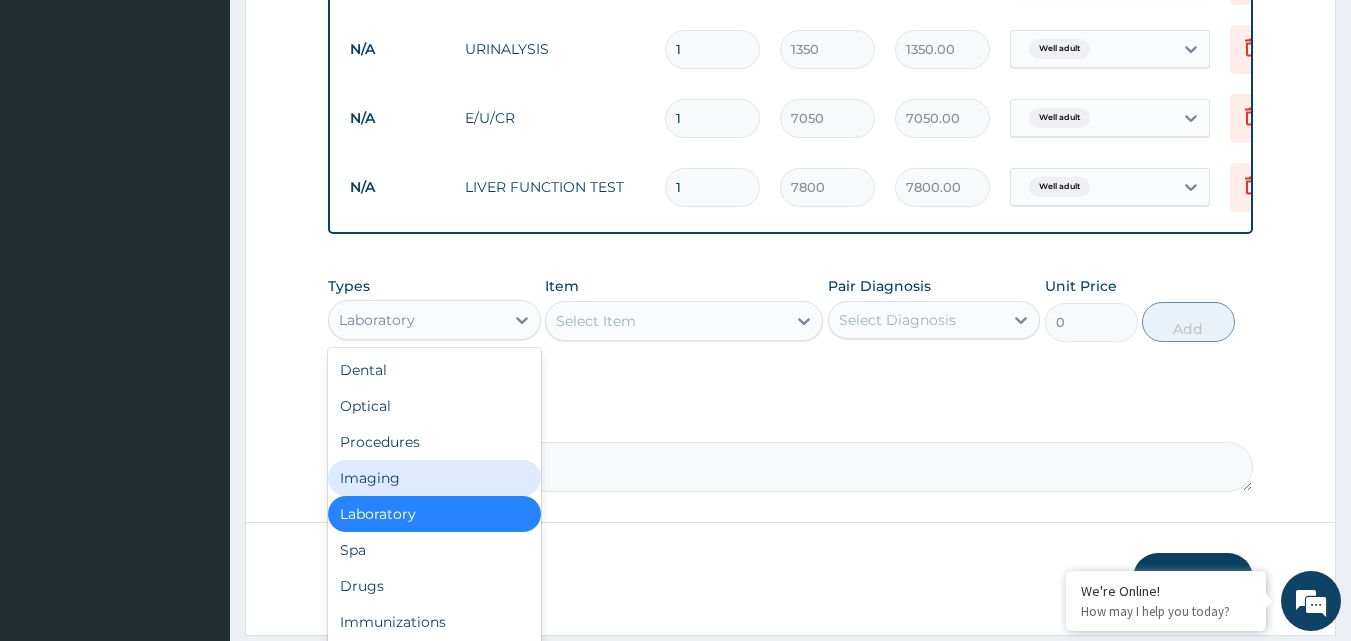 click on "Imaging" at bounding box center [434, 478] 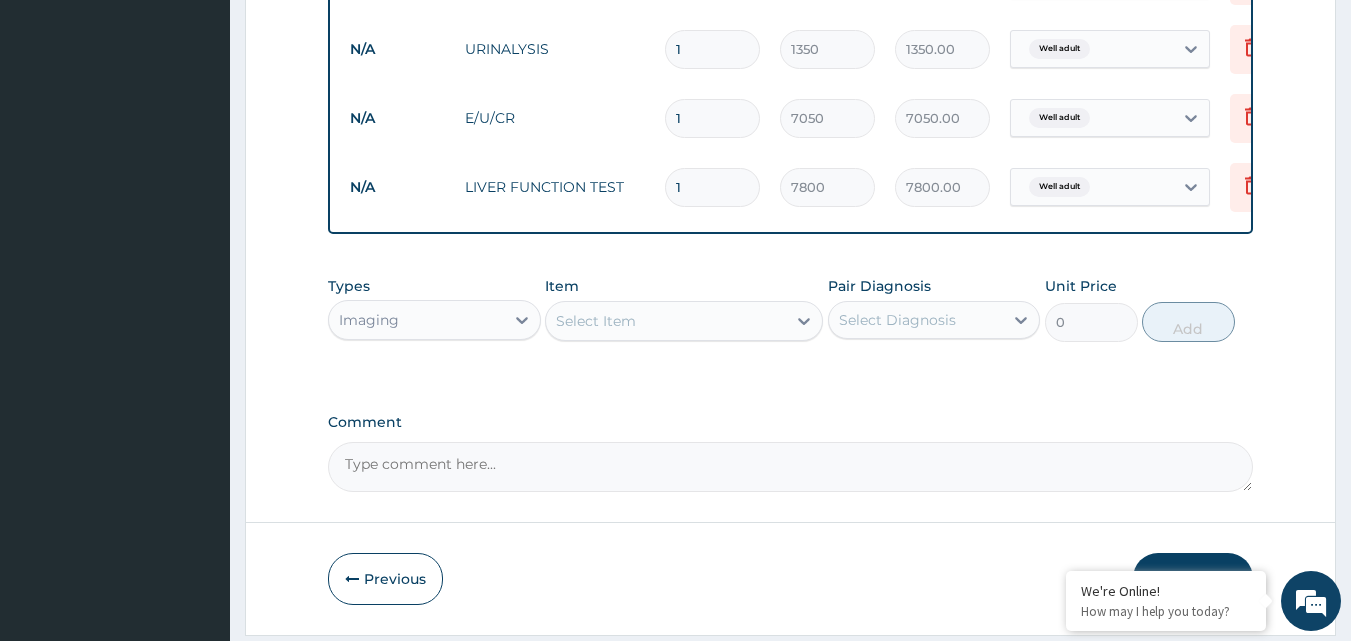 click on "Select Item" at bounding box center (596, 321) 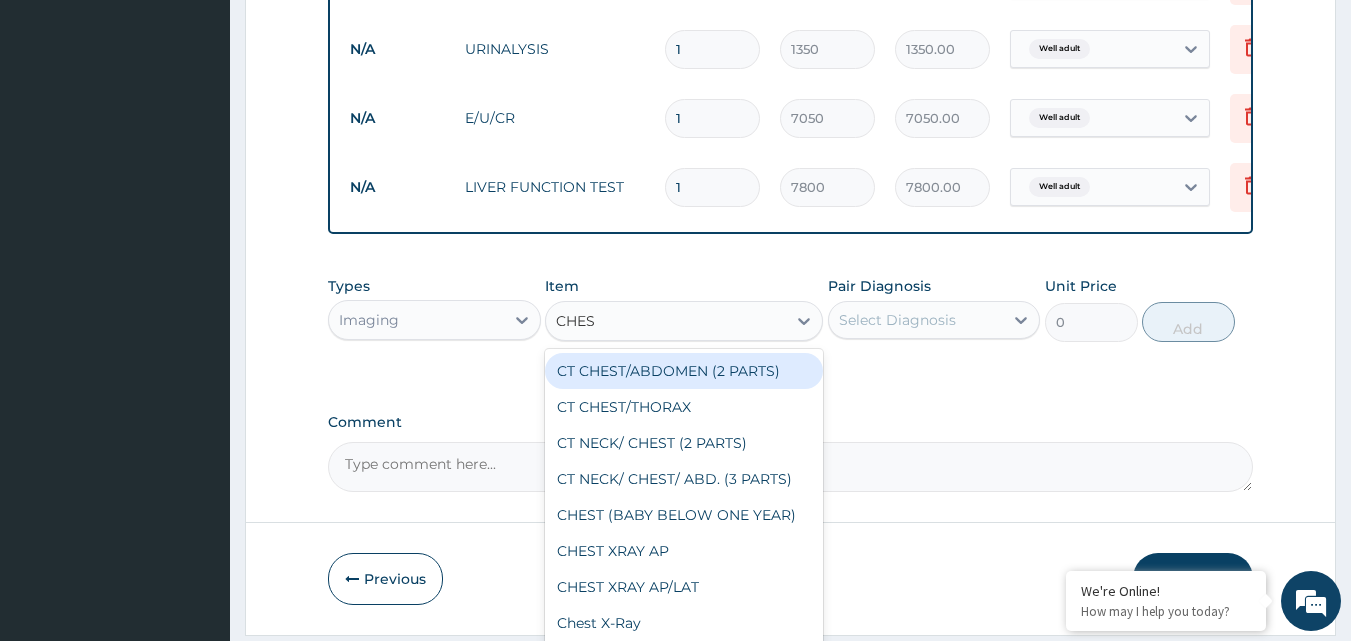 type on "CHEST" 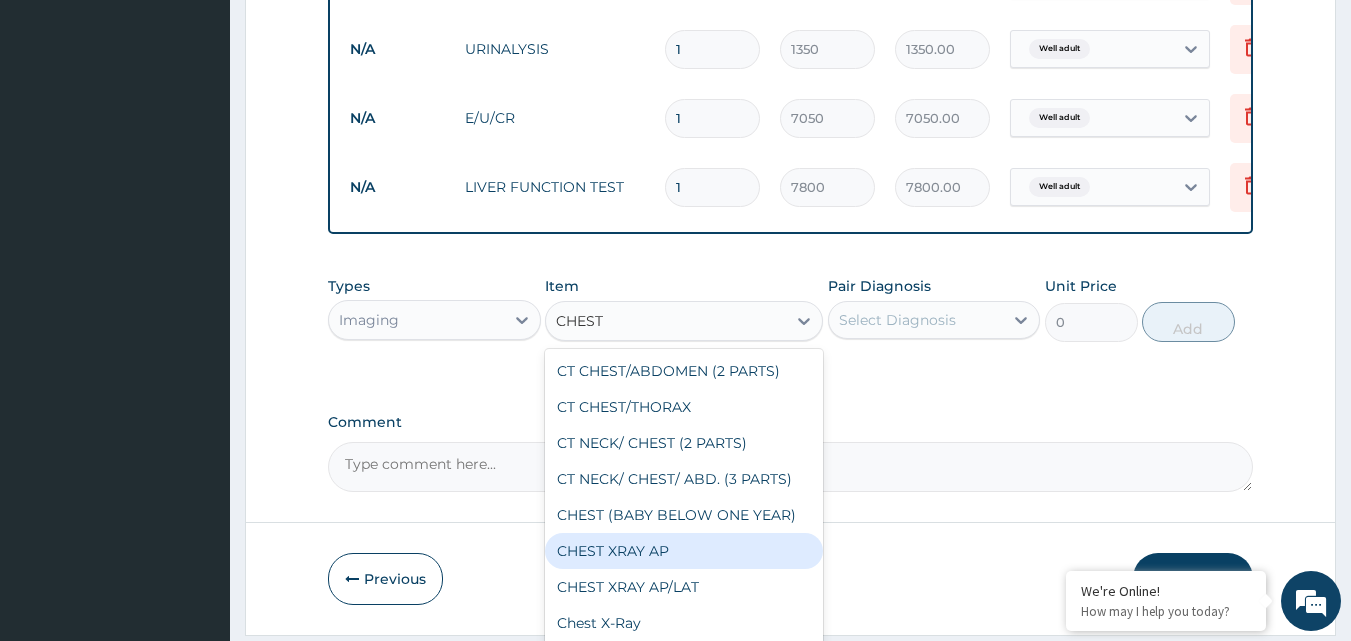 click on "CHEST XRAY AP" at bounding box center (684, 551) 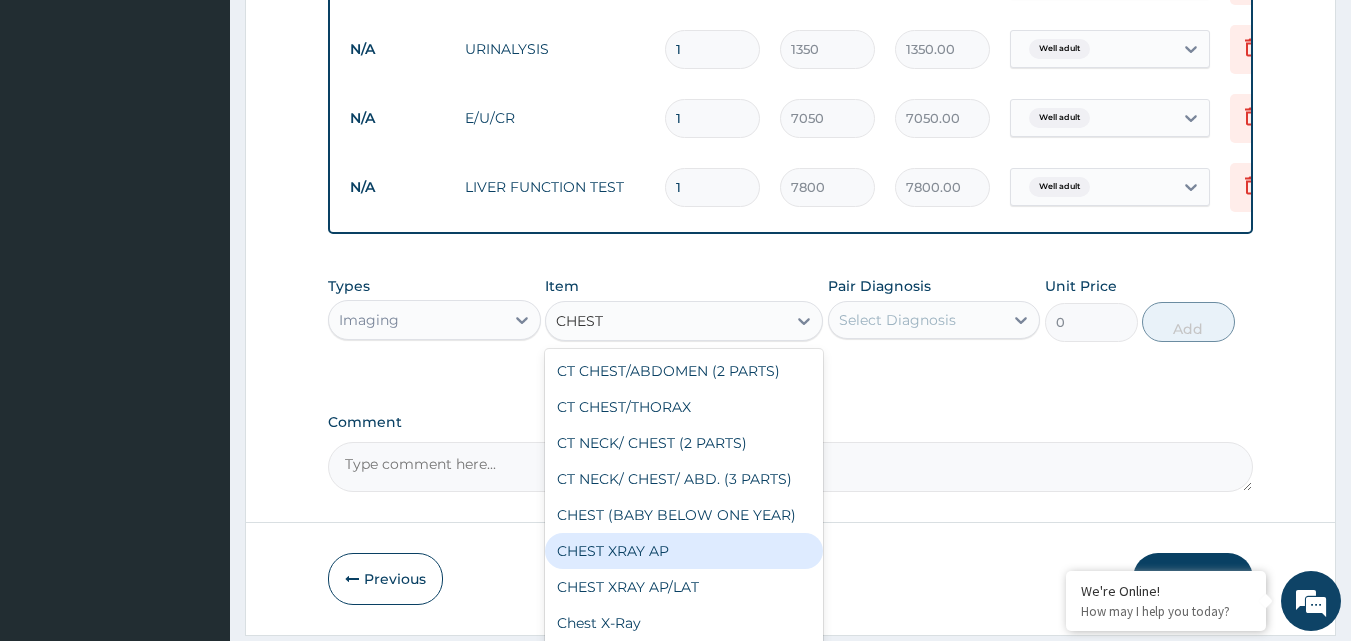 type 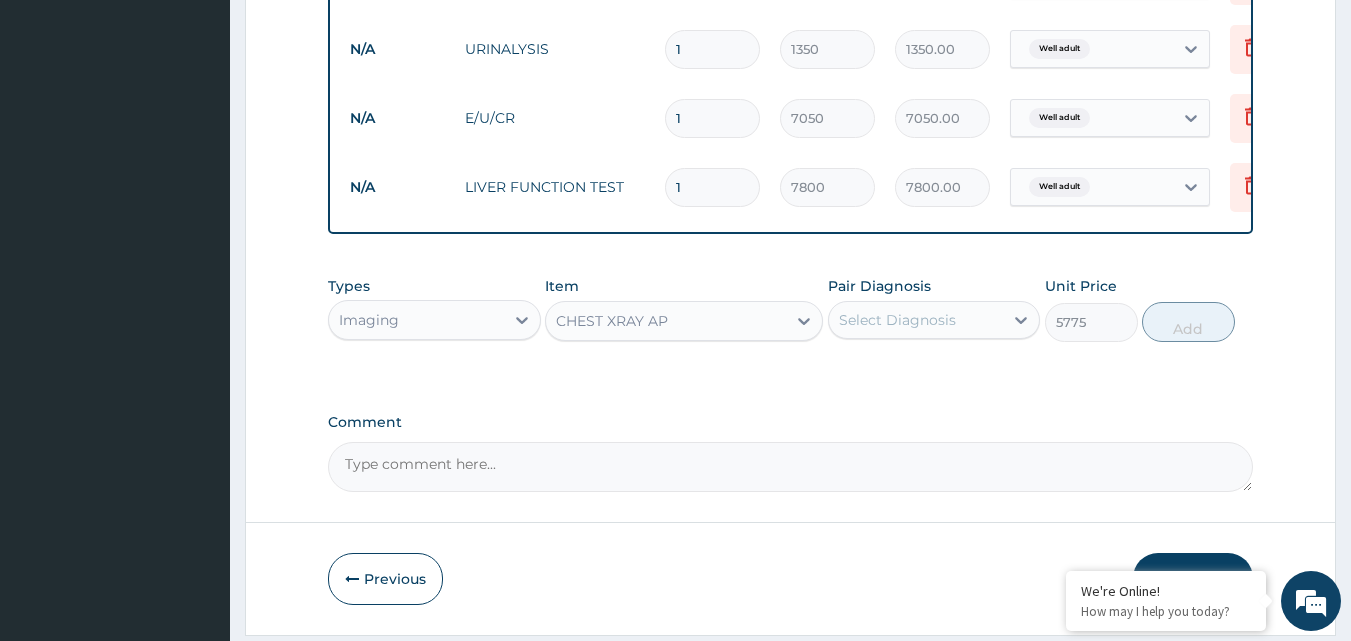 click on "Select Diagnosis" at bounding box center (897, 320) 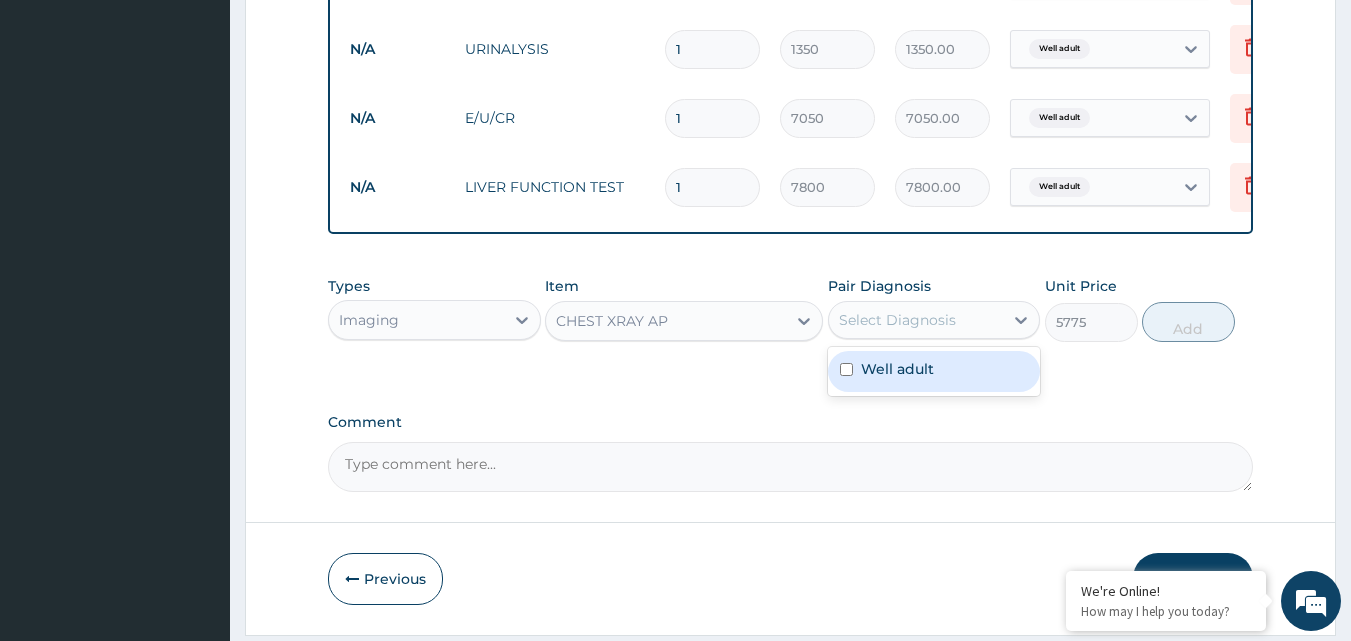 click on "Well adult" at bounding box center (934, 371) 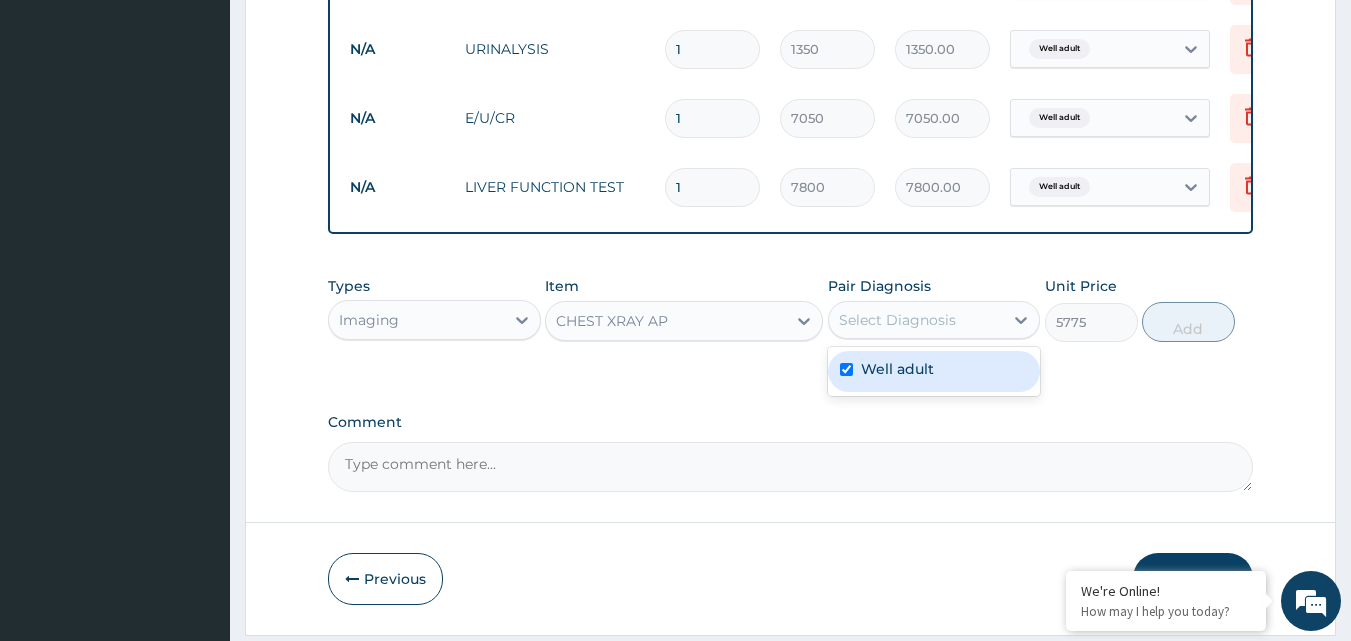 checkbox on "true" 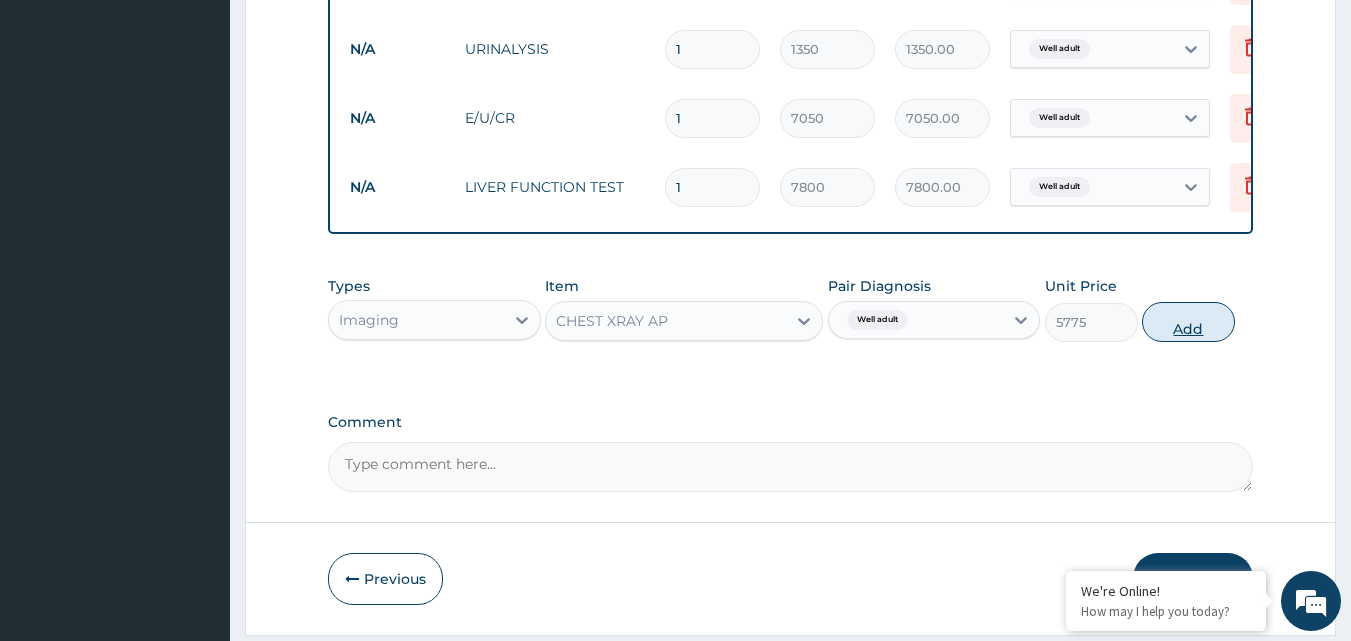 click on "Add" at bounding box center (1188, 322) 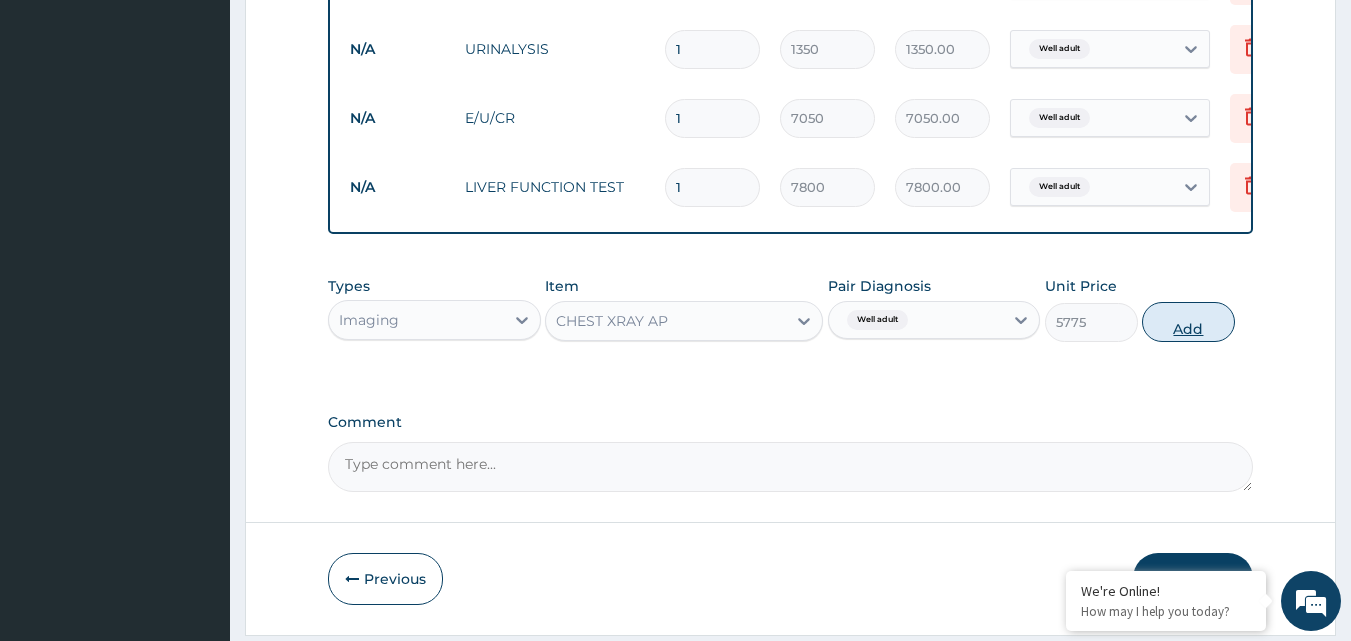 type on "0" 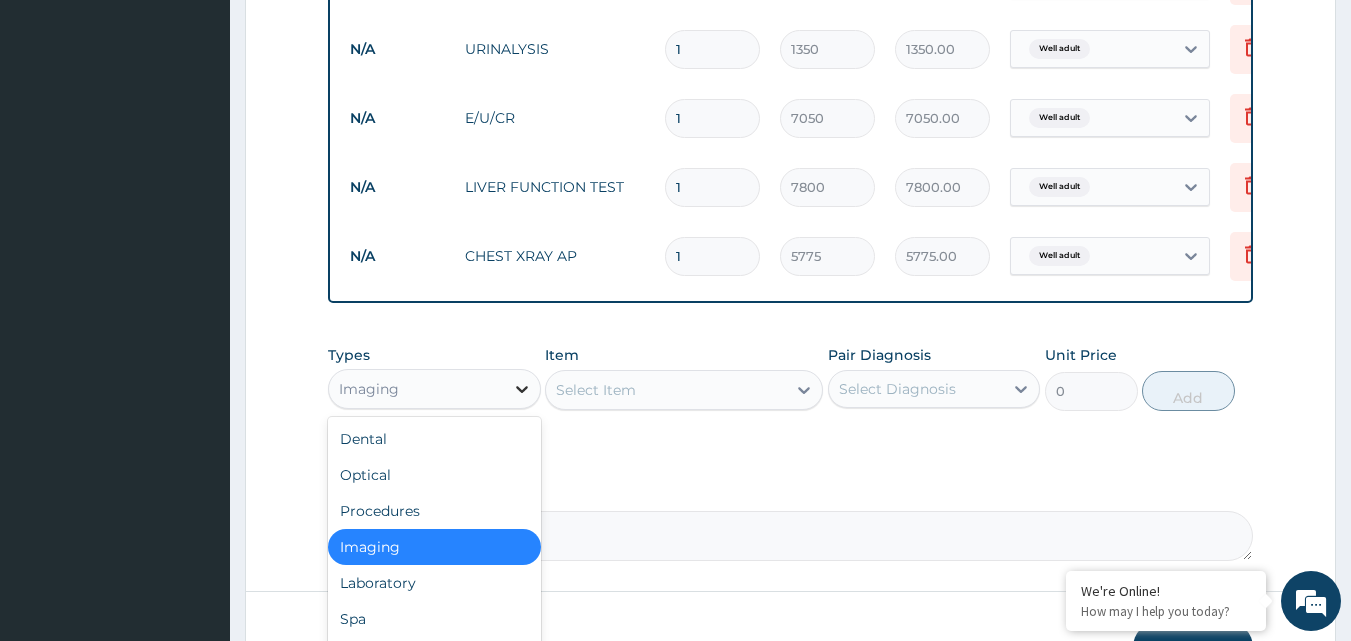 click 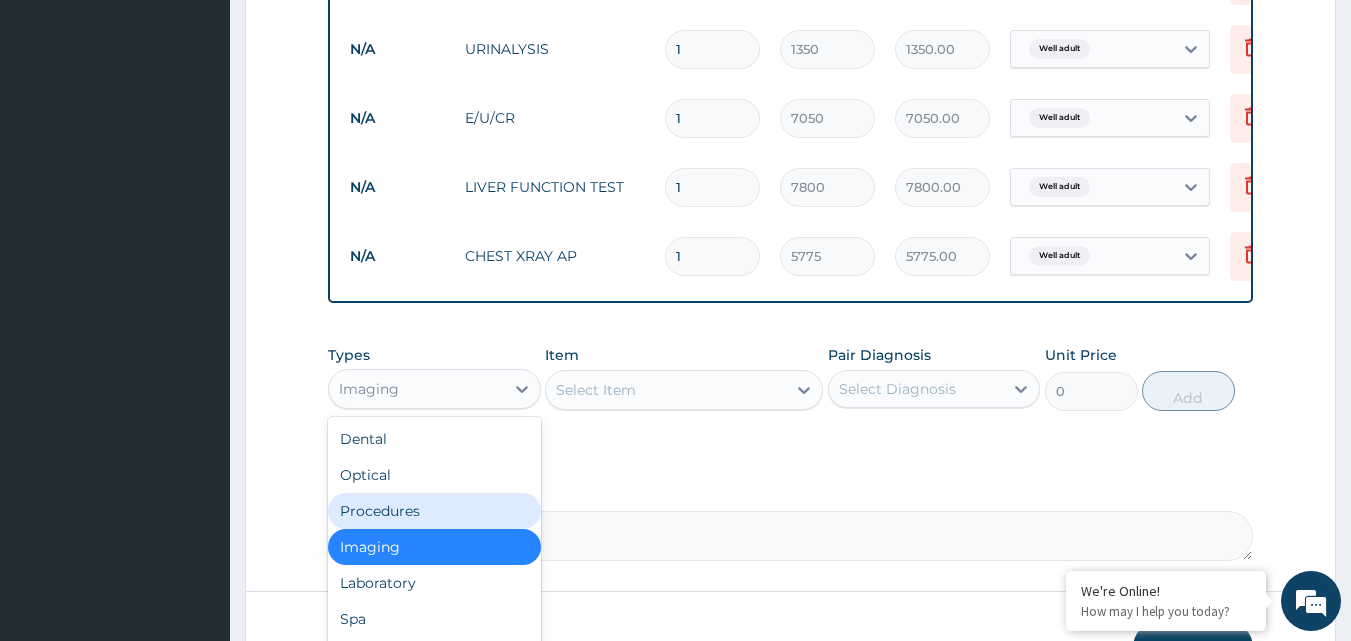 click on "Procedures" at bounding box center [434, 511] 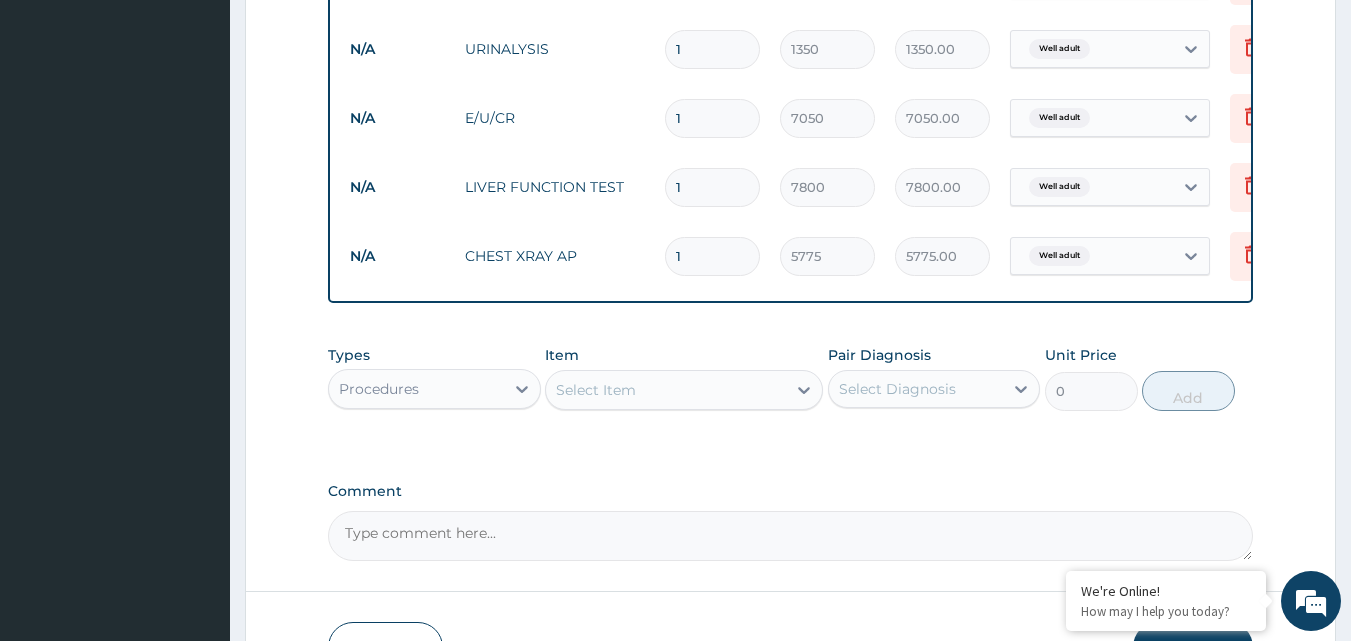 click on "Select Item" at bounding box center [596, 390] 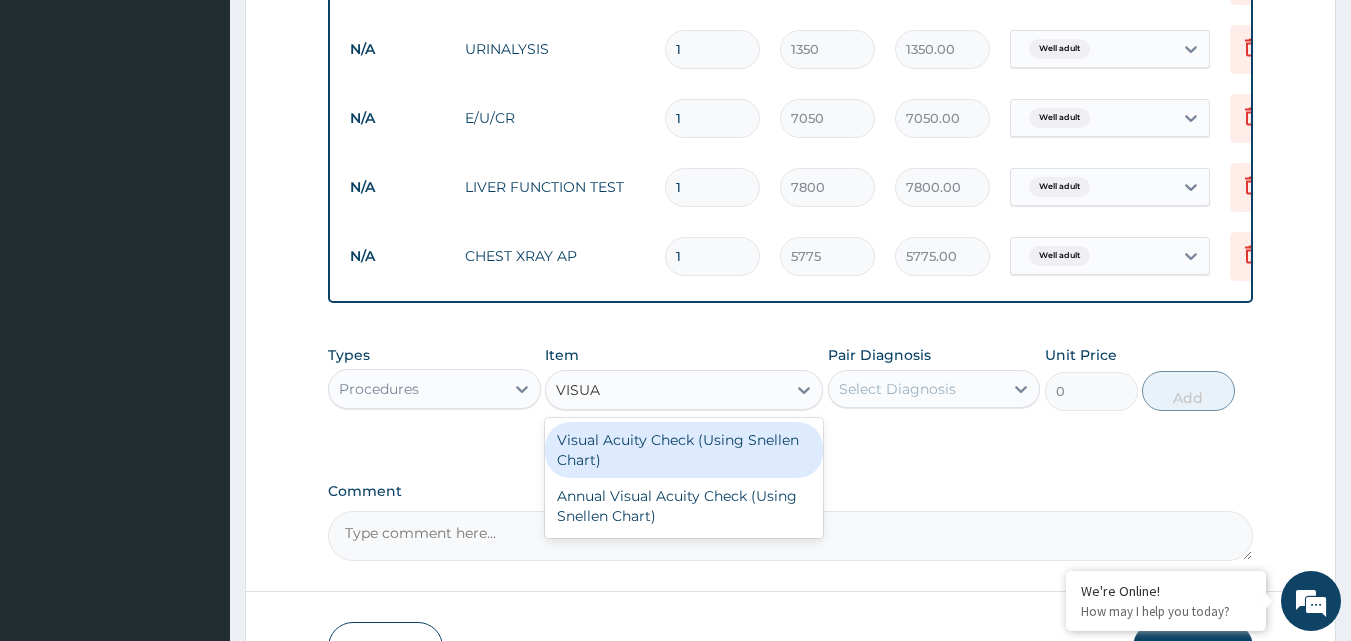 type on "VISUAL" 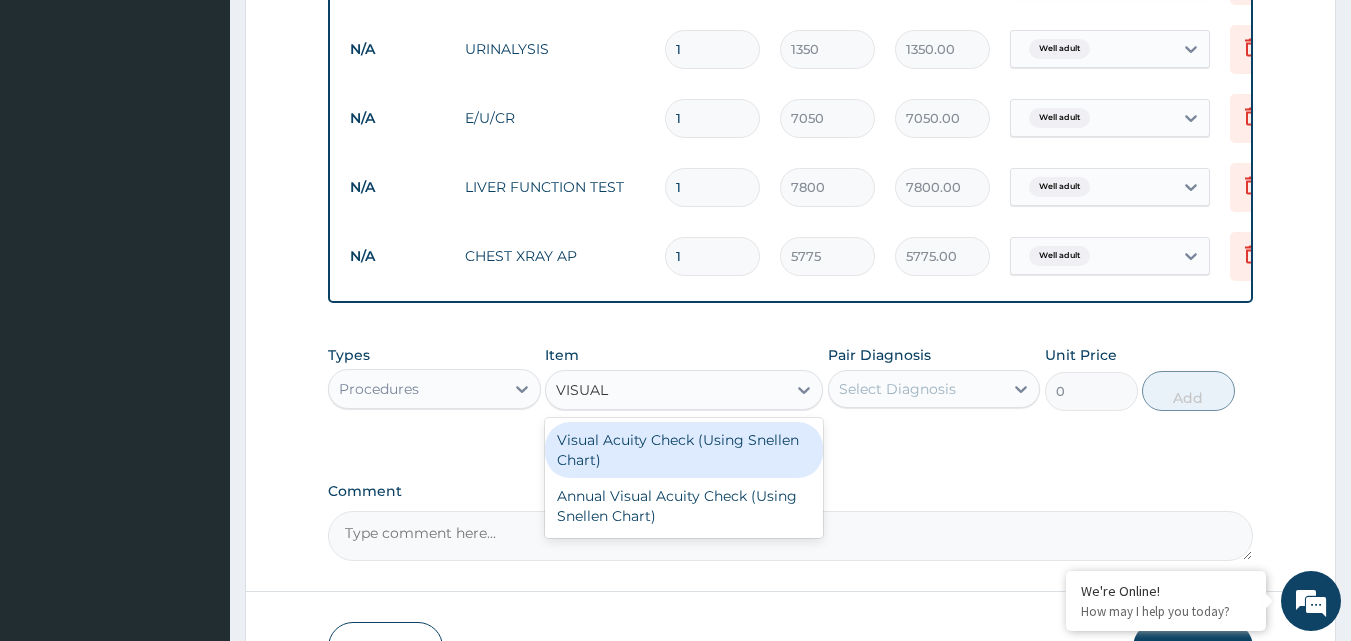 click on "Visual Acuity Check (Using Snellen Chart)" at bounding box center [684, 450] 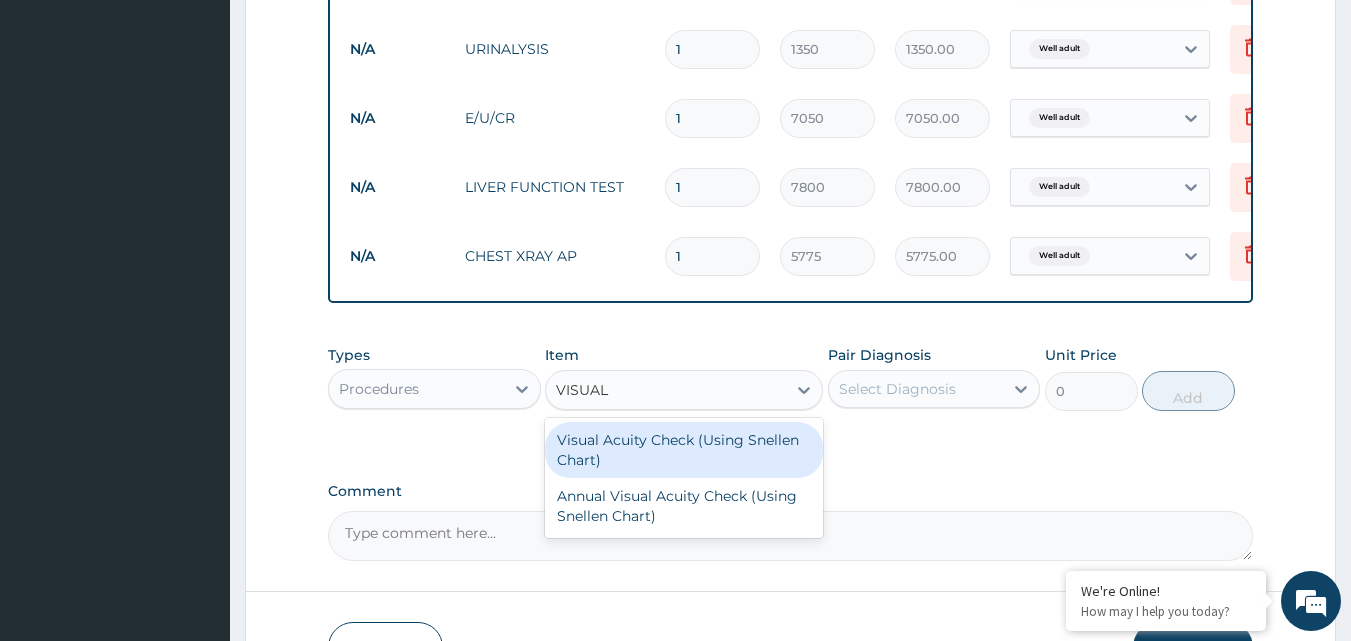 type 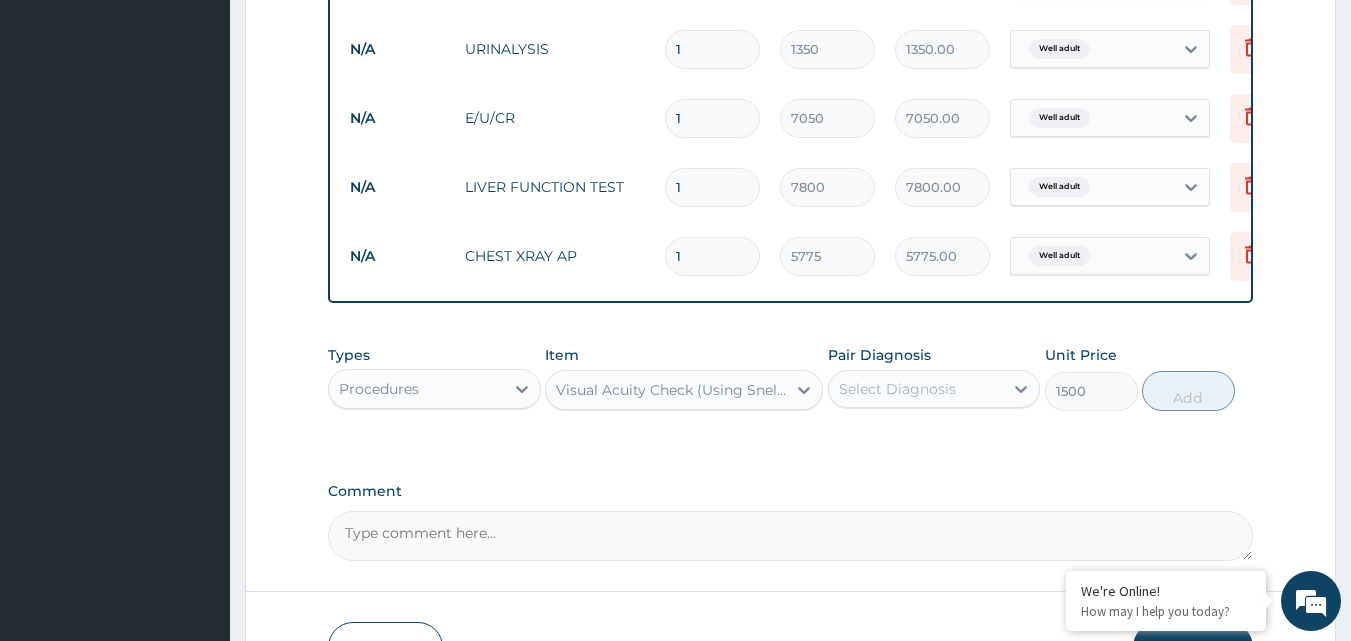 click on "Select Diagnosis" at bounding box center [916, 389] 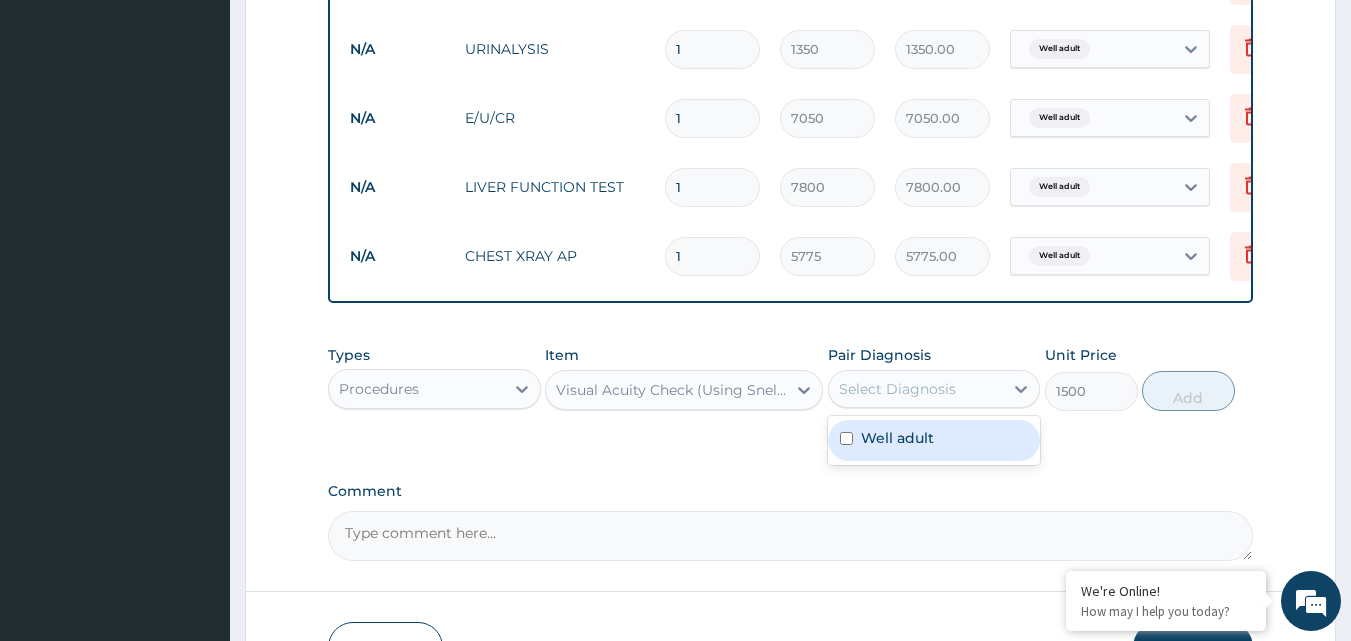 click on "Well adult" at bounding box center (897, 438) 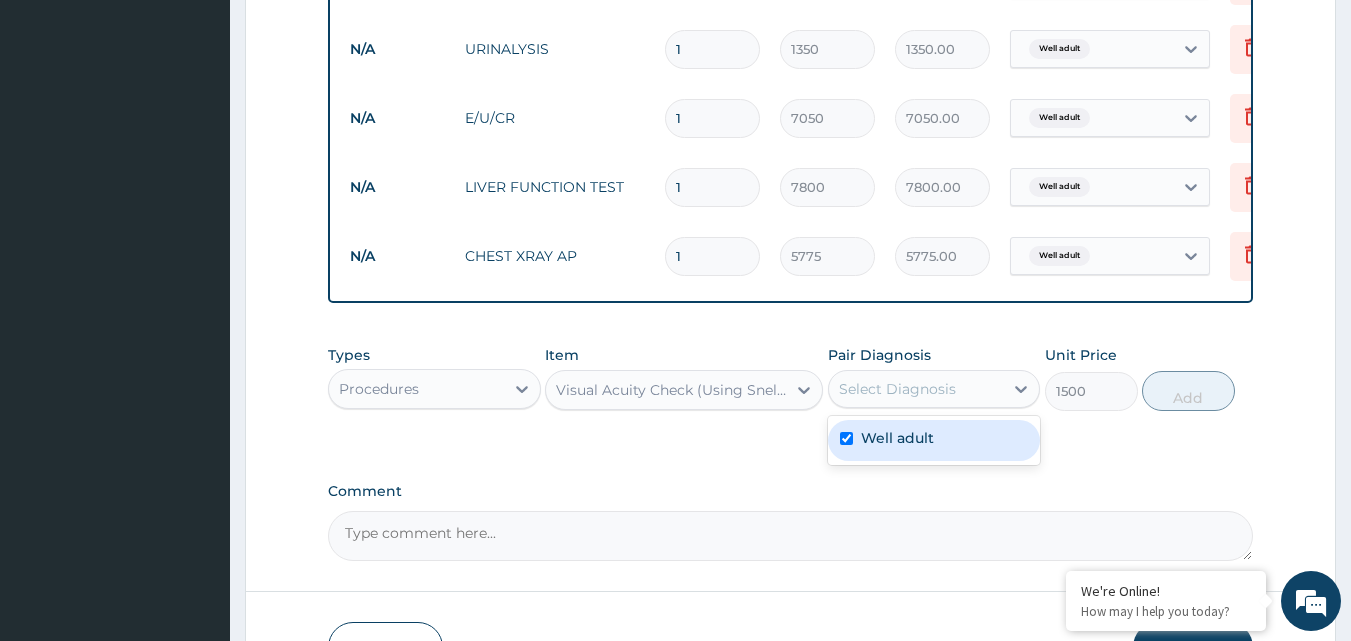 checkbox on "true" 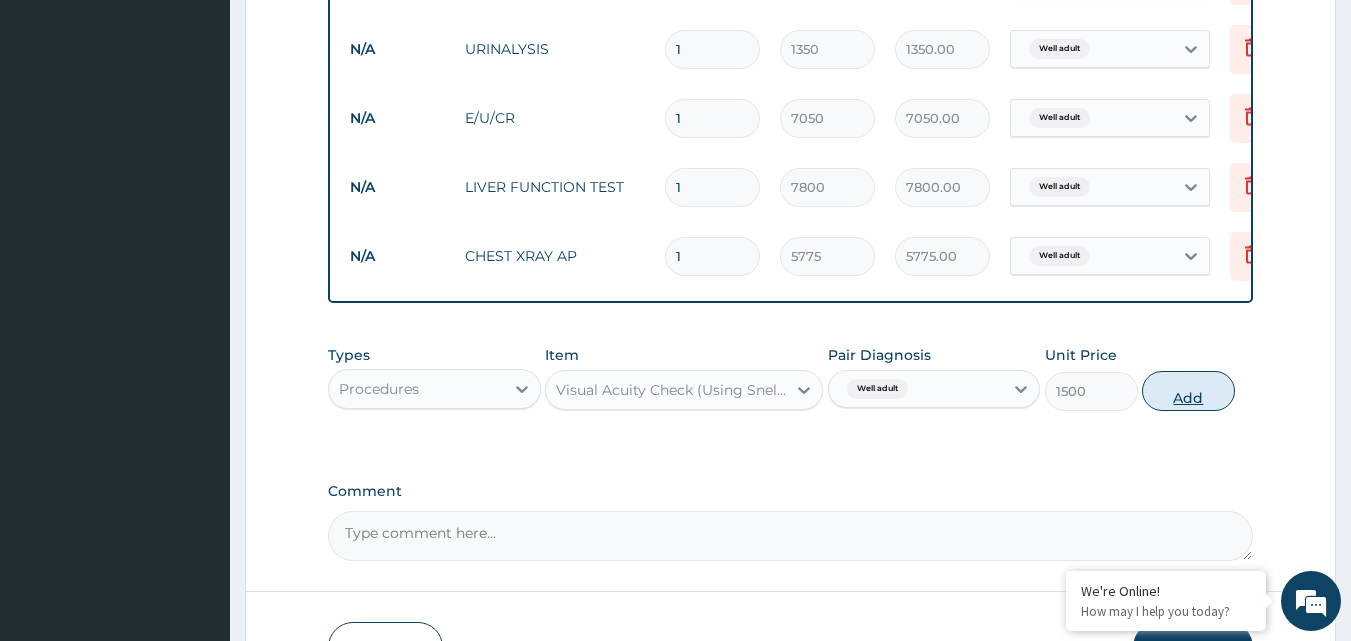 click on "Add" at bounding box center (1188, 391) 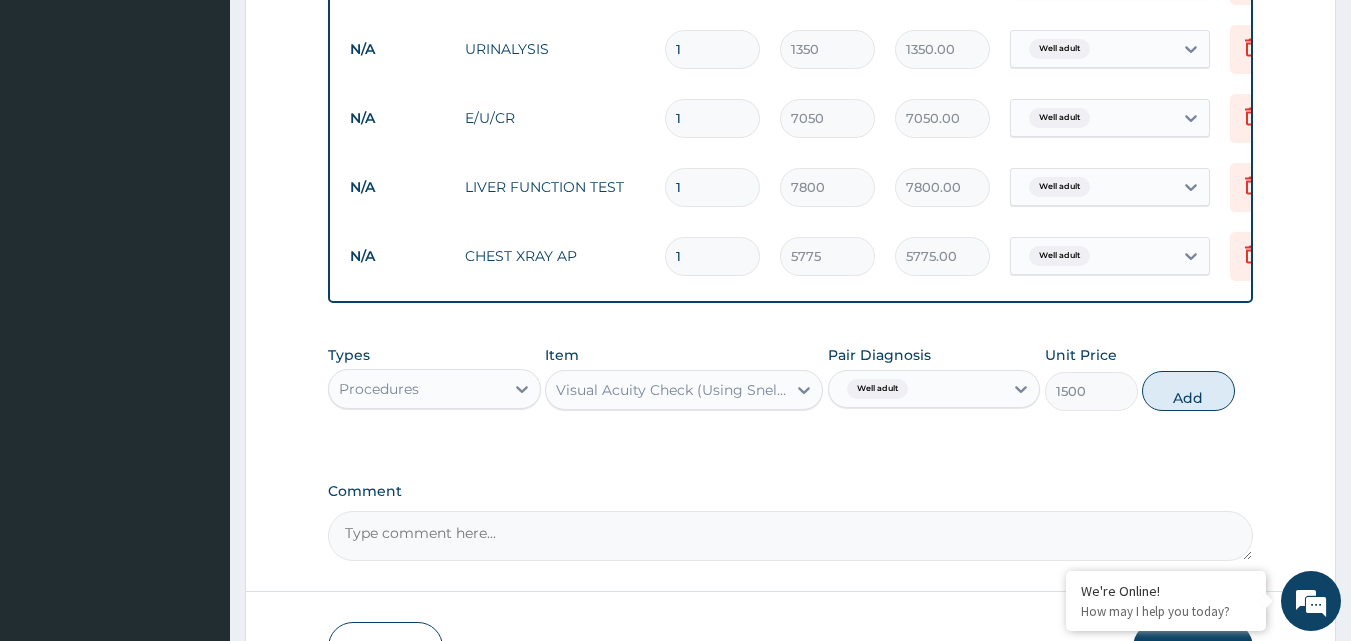 type on "0" 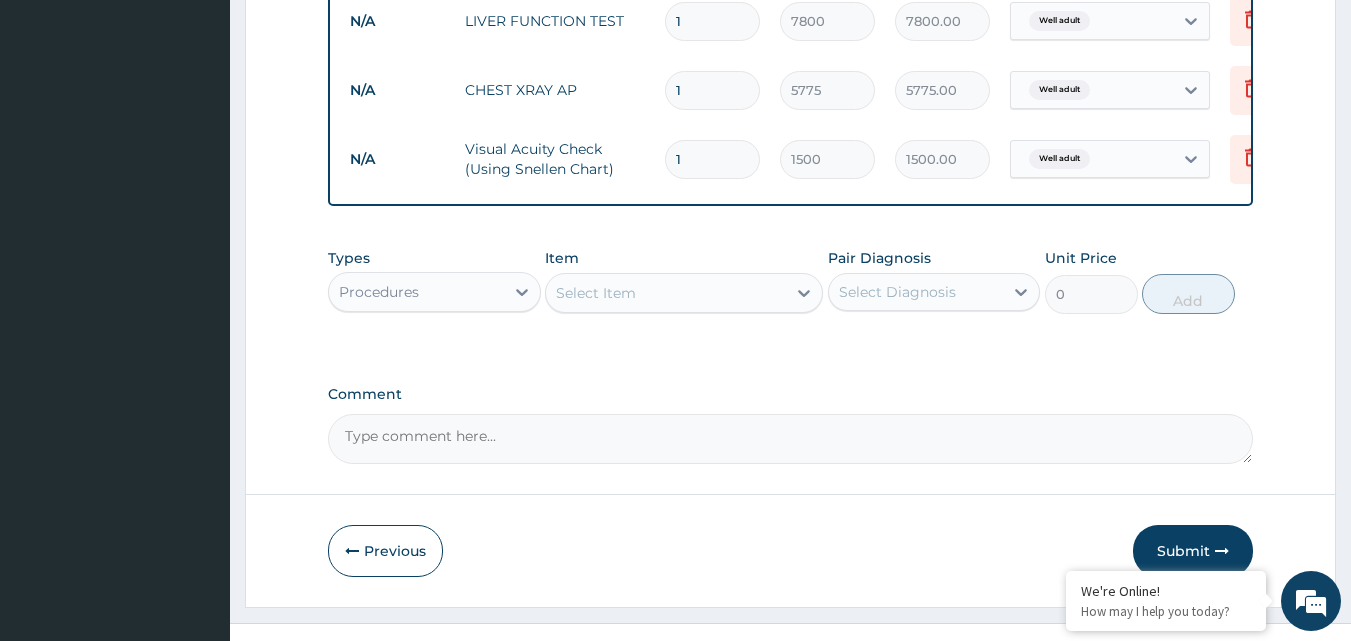 scroll, scrollTop: 1121, scrollLeft: 0, axis: vertical 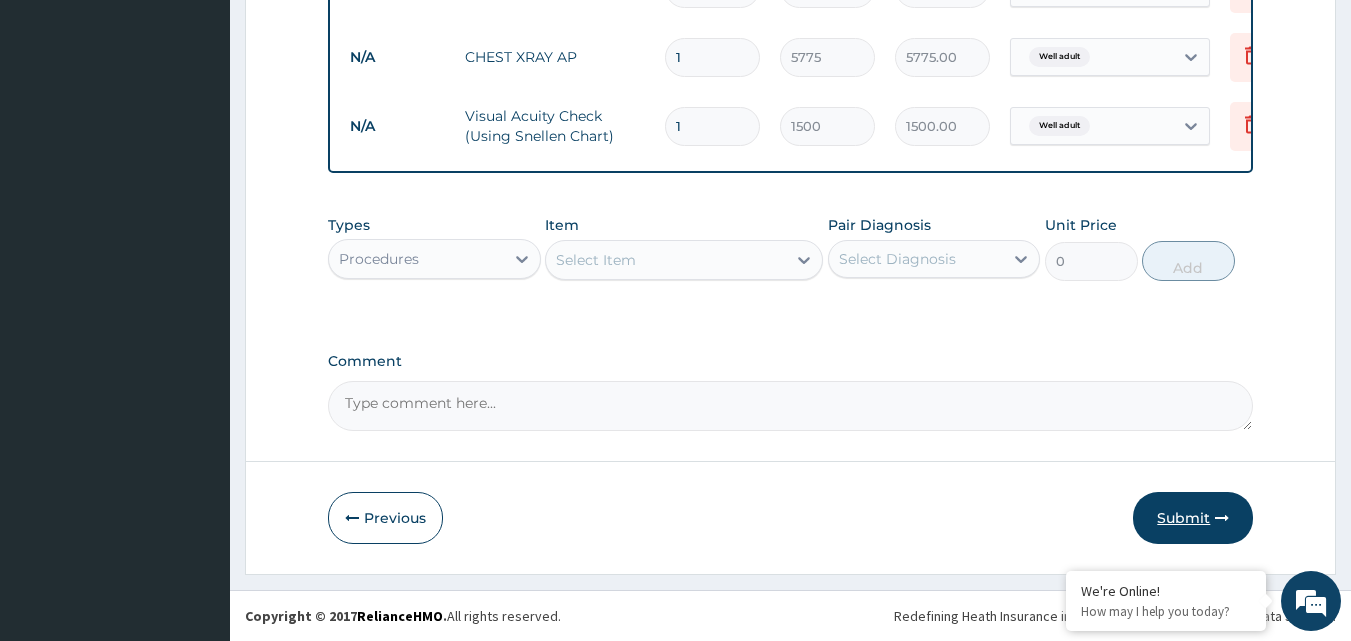 click on "Submit" at bounding box center (1193, 518) 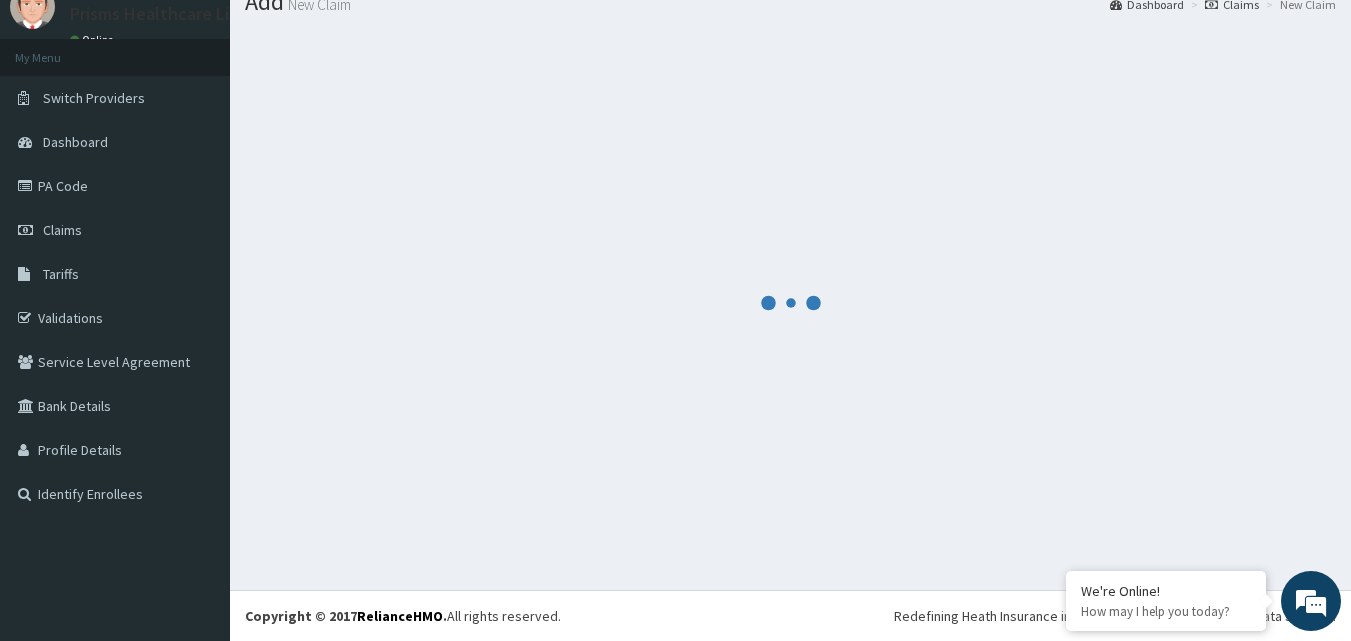 scroll, scrollTop: 1121, scrollLeft: 0, axis: vertical 